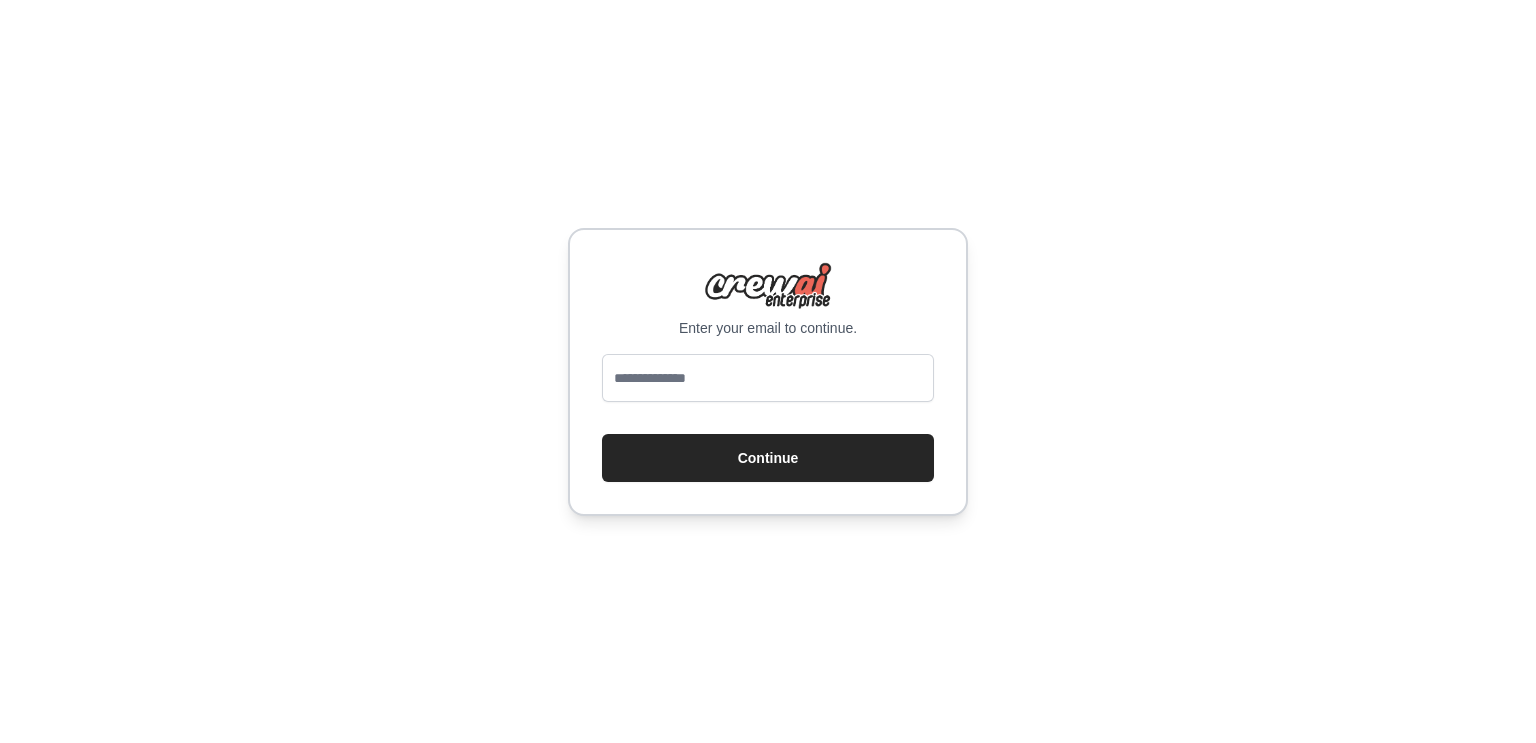 scroll, scrollTop: 0, scrollLeft: 0, axis: both 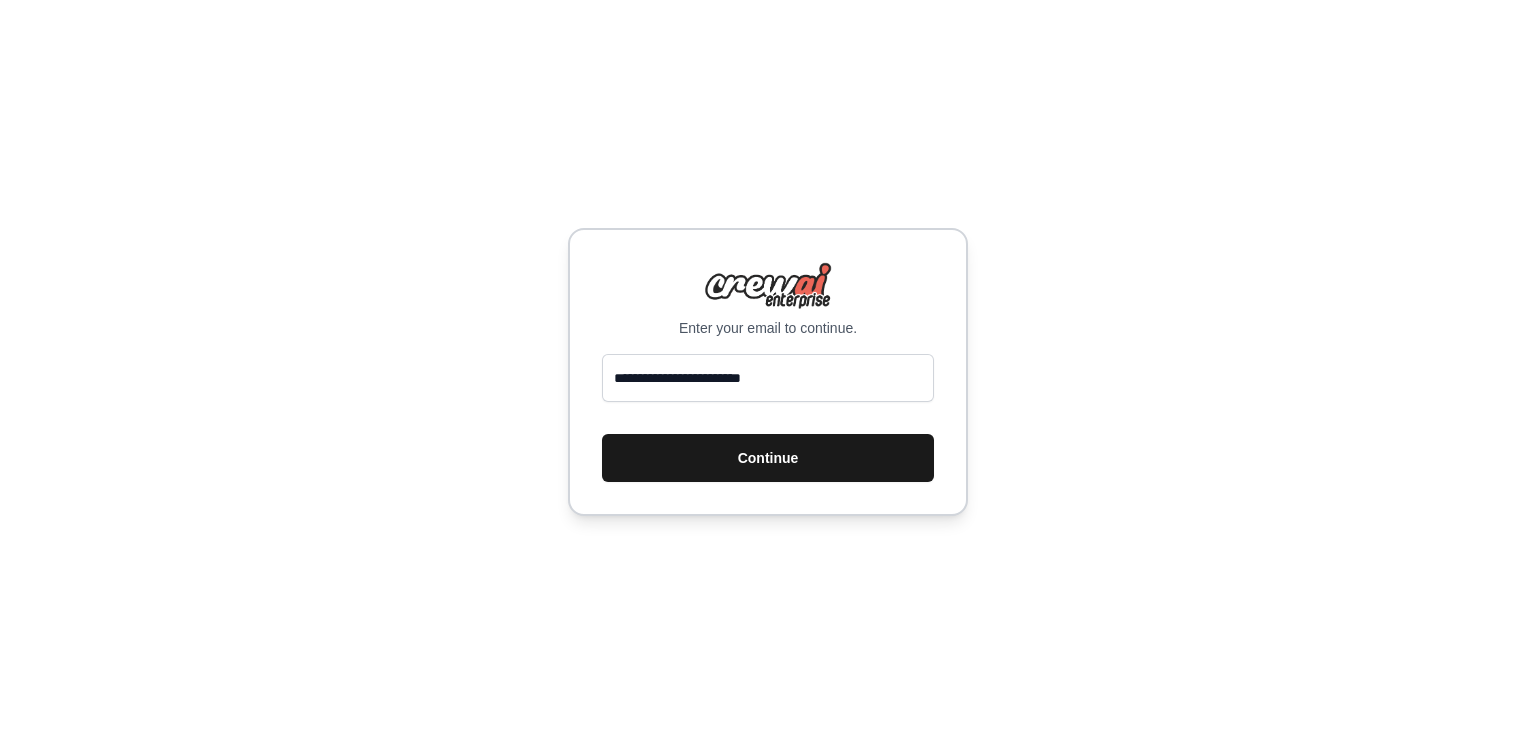 click on "Continue" at bounding box center (768, 458) 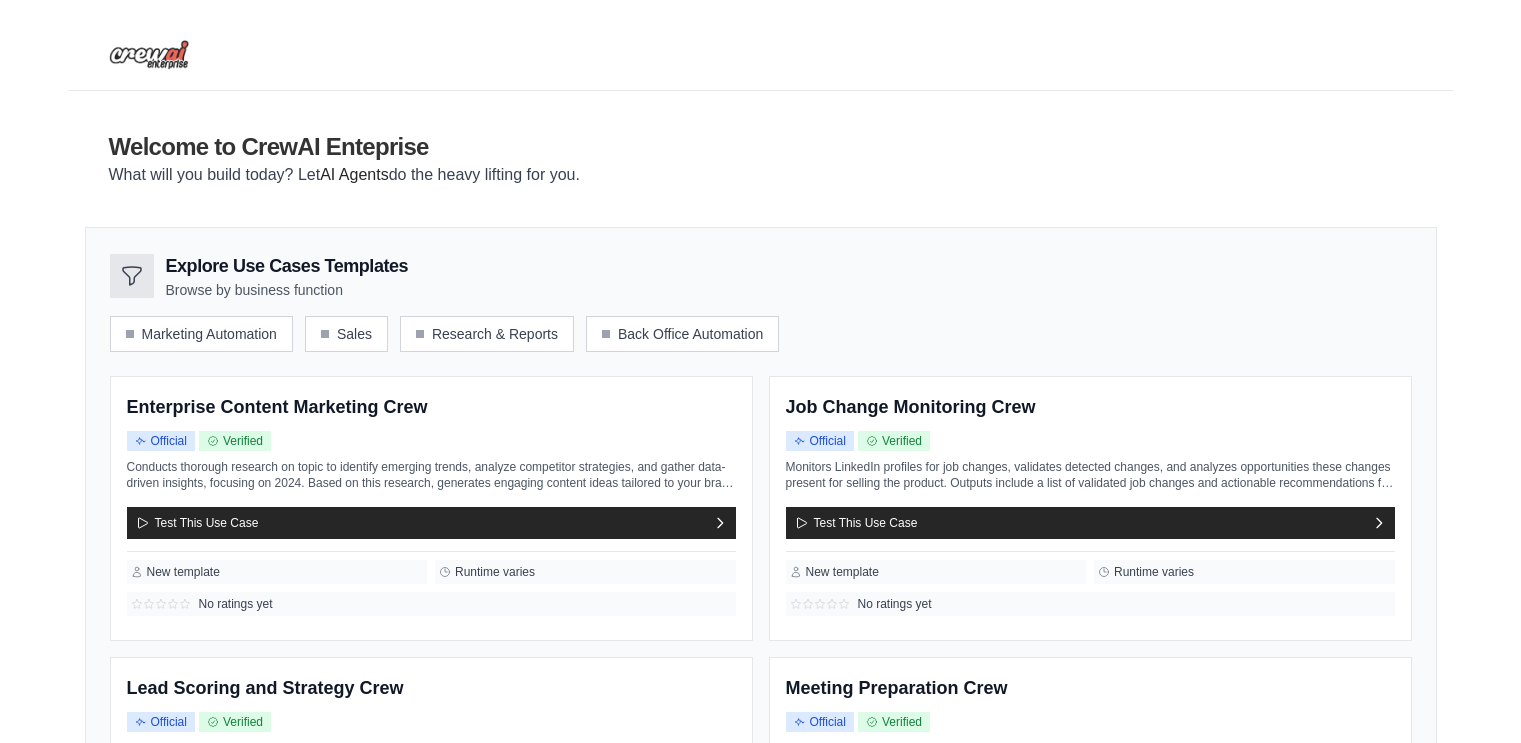 scroll, scrollTop: 0, scrollLeft: 0, axis: both 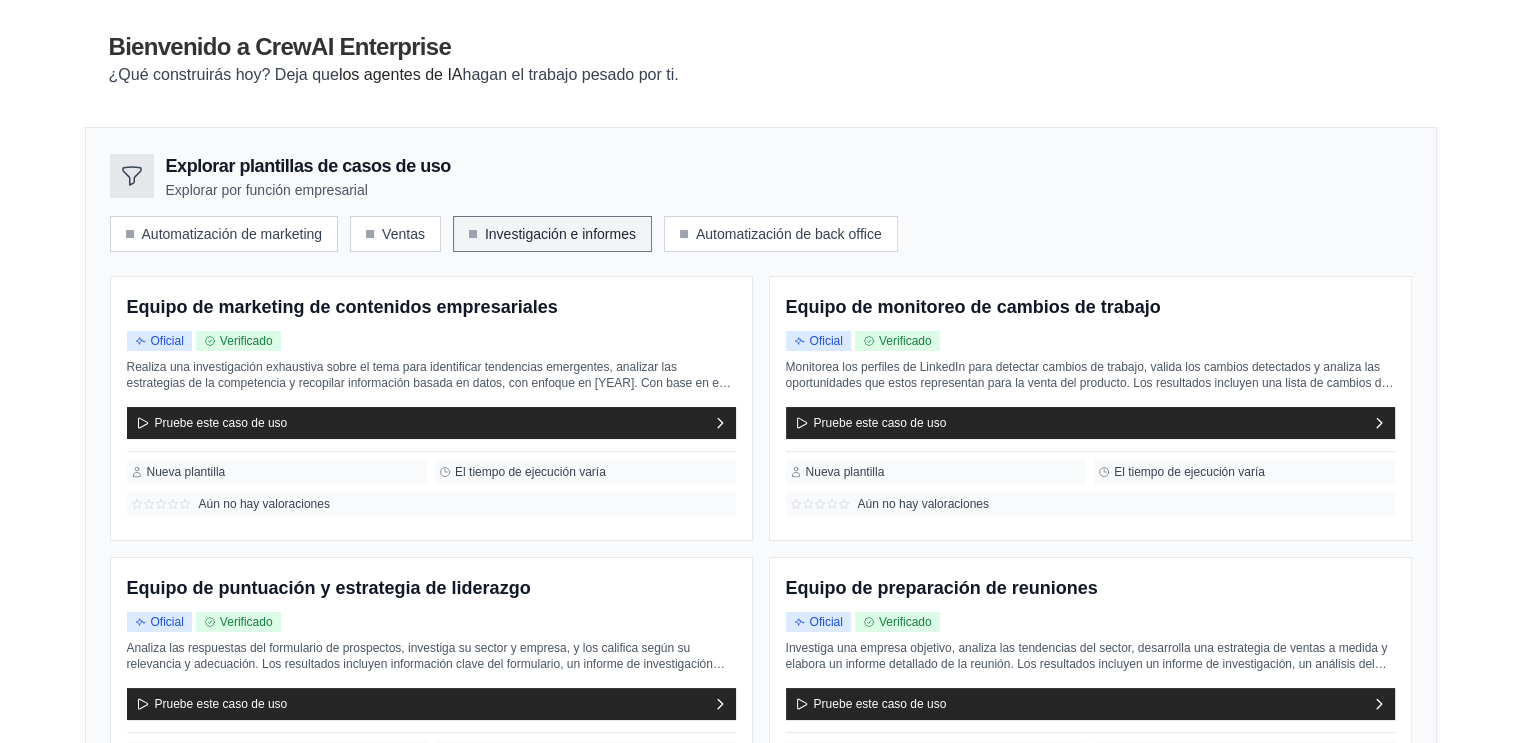 click on "Investigación e informes" at bounding box center [560, 234] 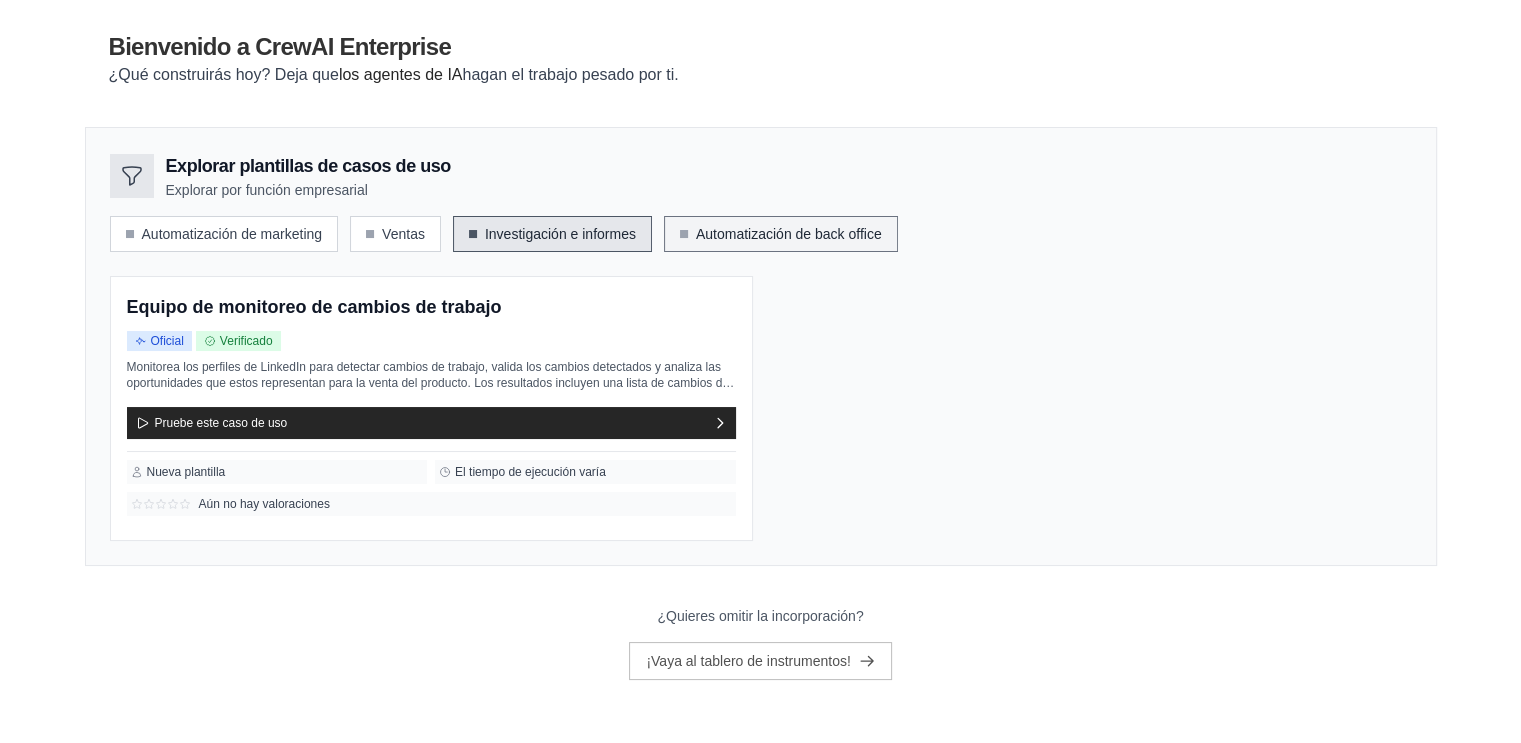 click on "Automatización de back office" at bounding box center (781, 234) 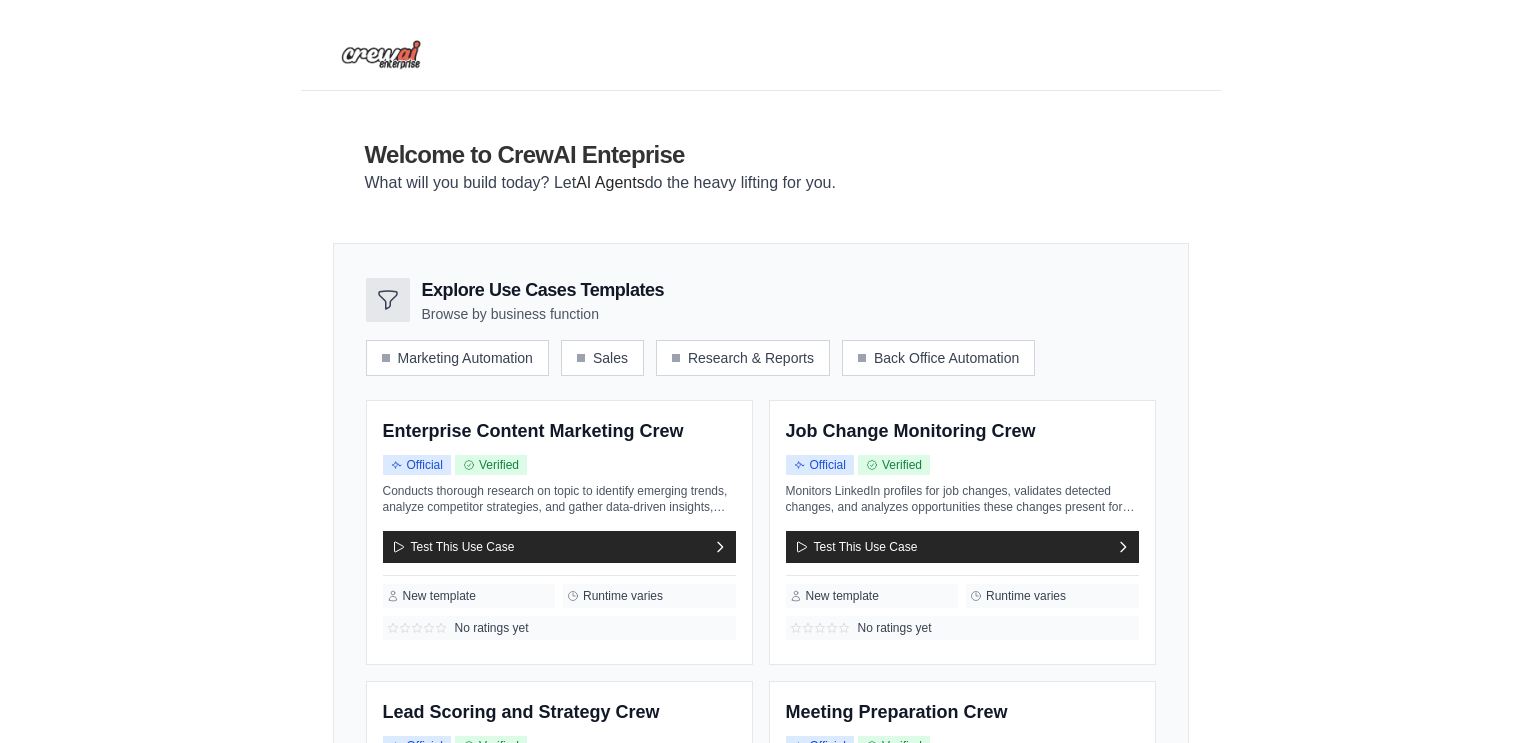 scroll, scrollTop: 0, scrollLeft: 0, axis: both 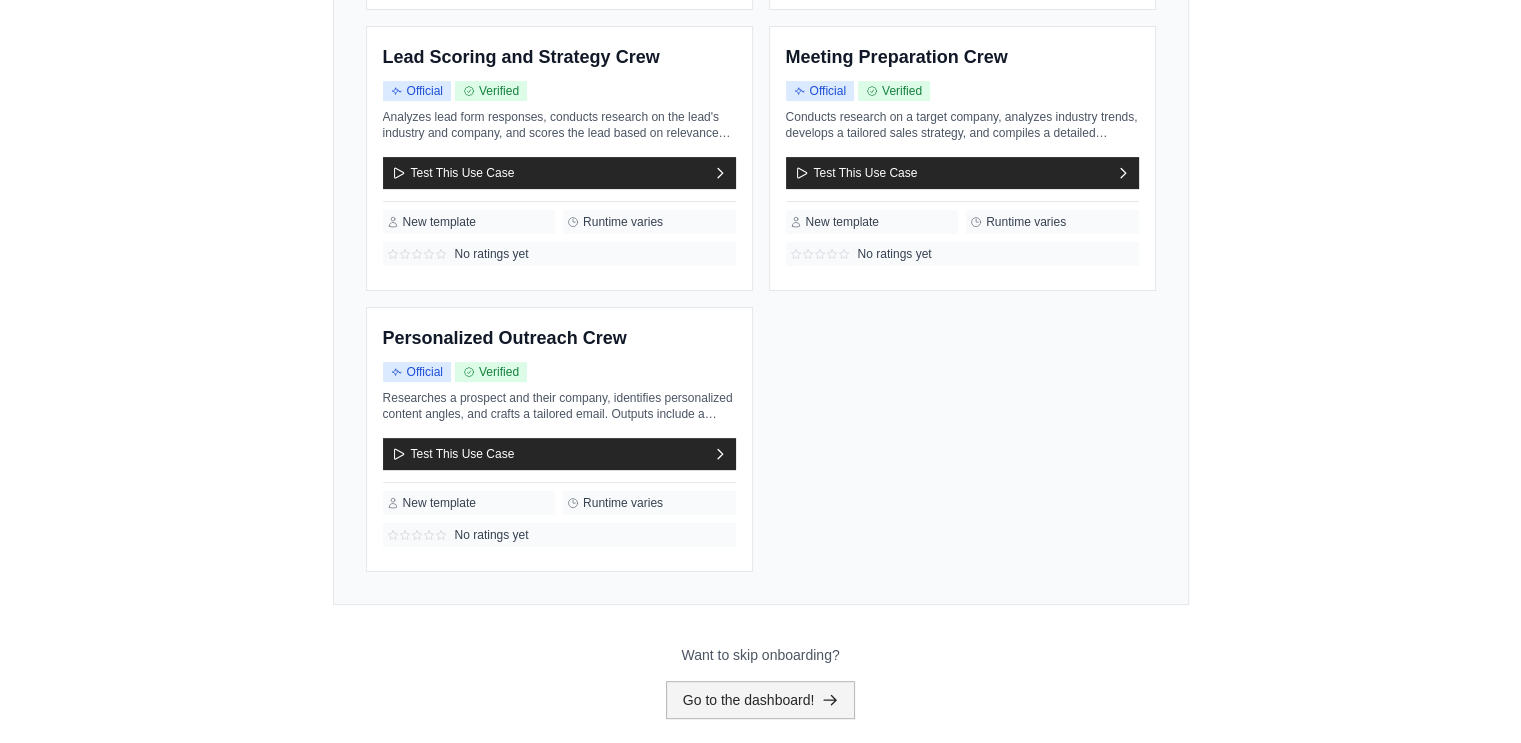 click on "Go to the dashboard!" at bounding box center (761, 700) 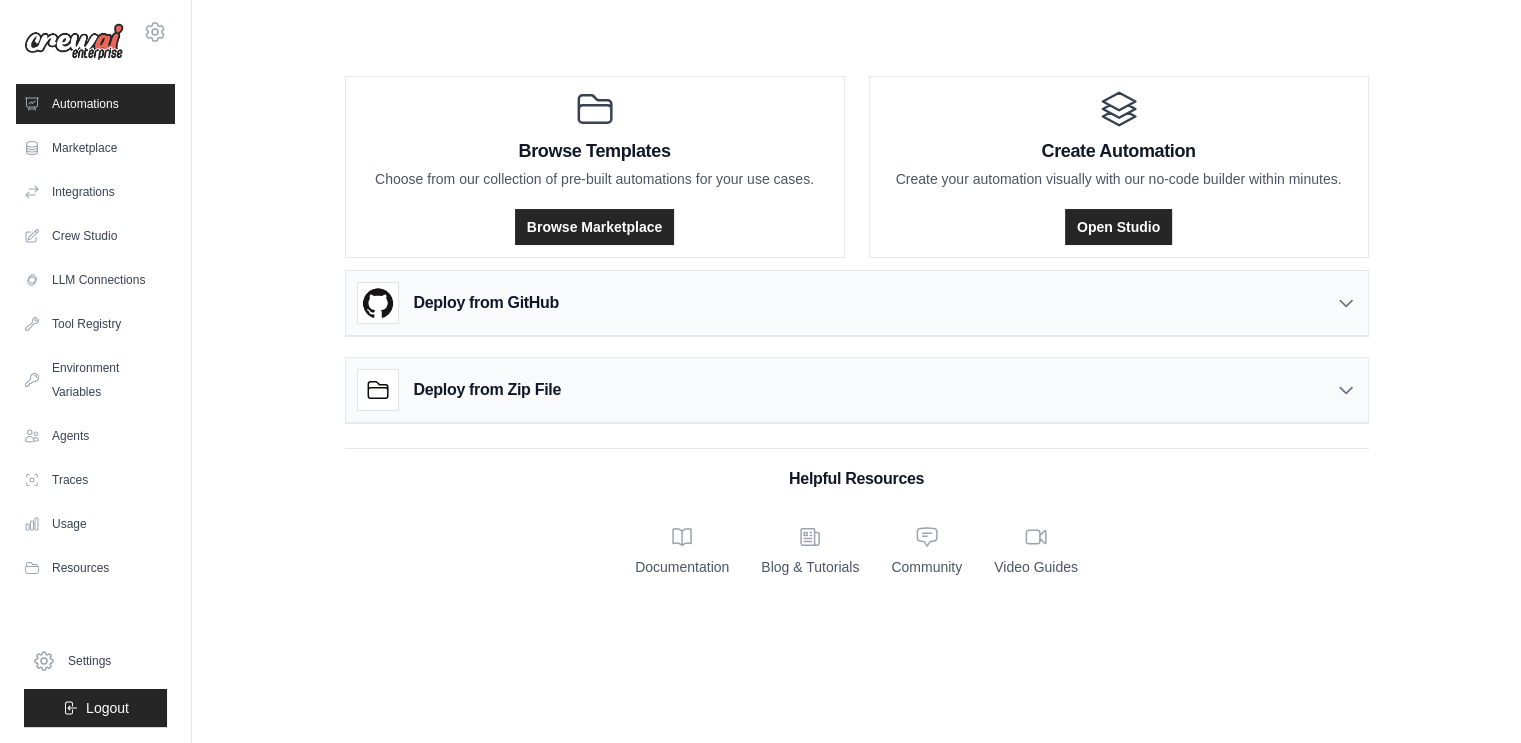 scroll, scrollTop: 0, scrollLeft: 0, axis: both 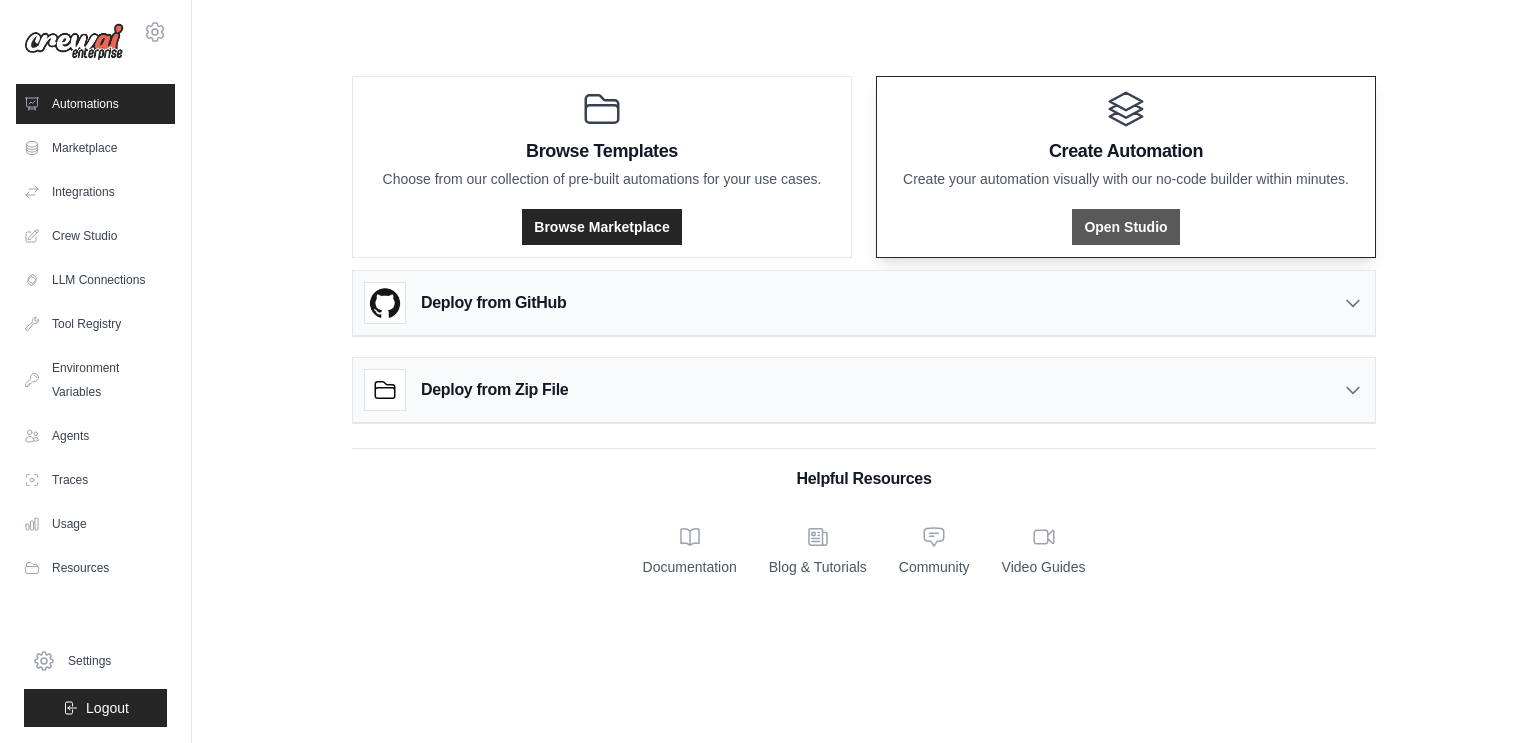 click on "Open Studio" at bounding box center [1125, 227] 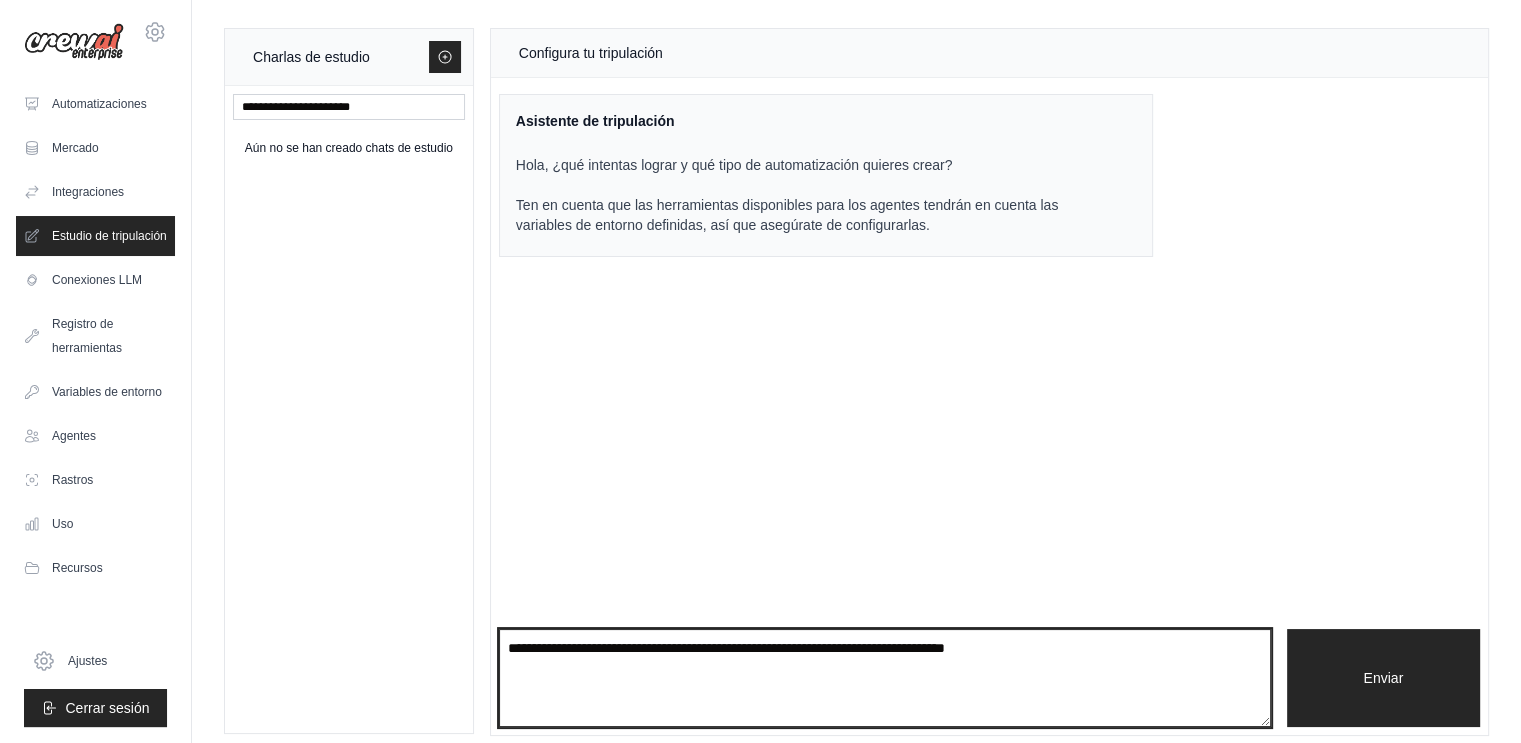 click at bounding box center (885, 678) 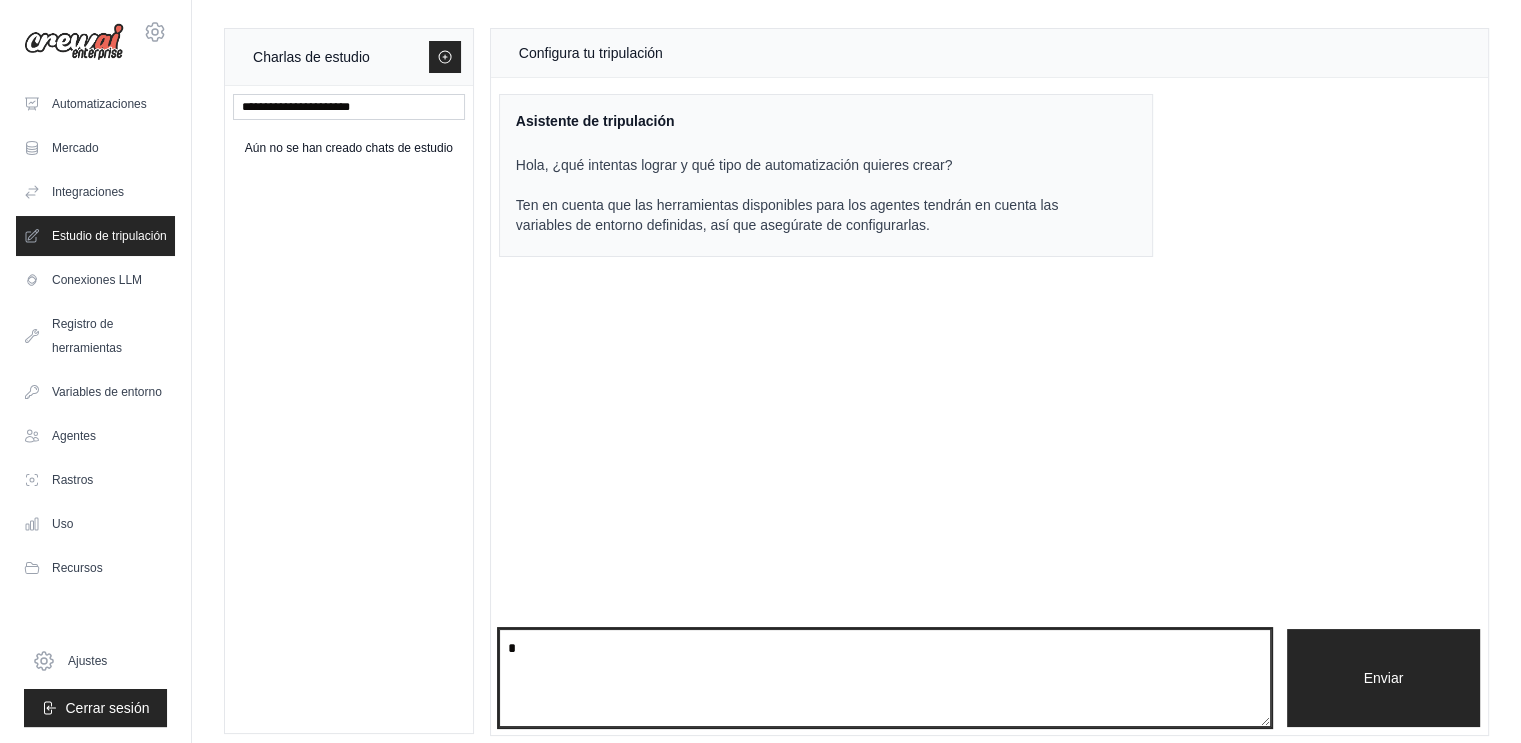 click on "*" at bounding box center [885, 678] 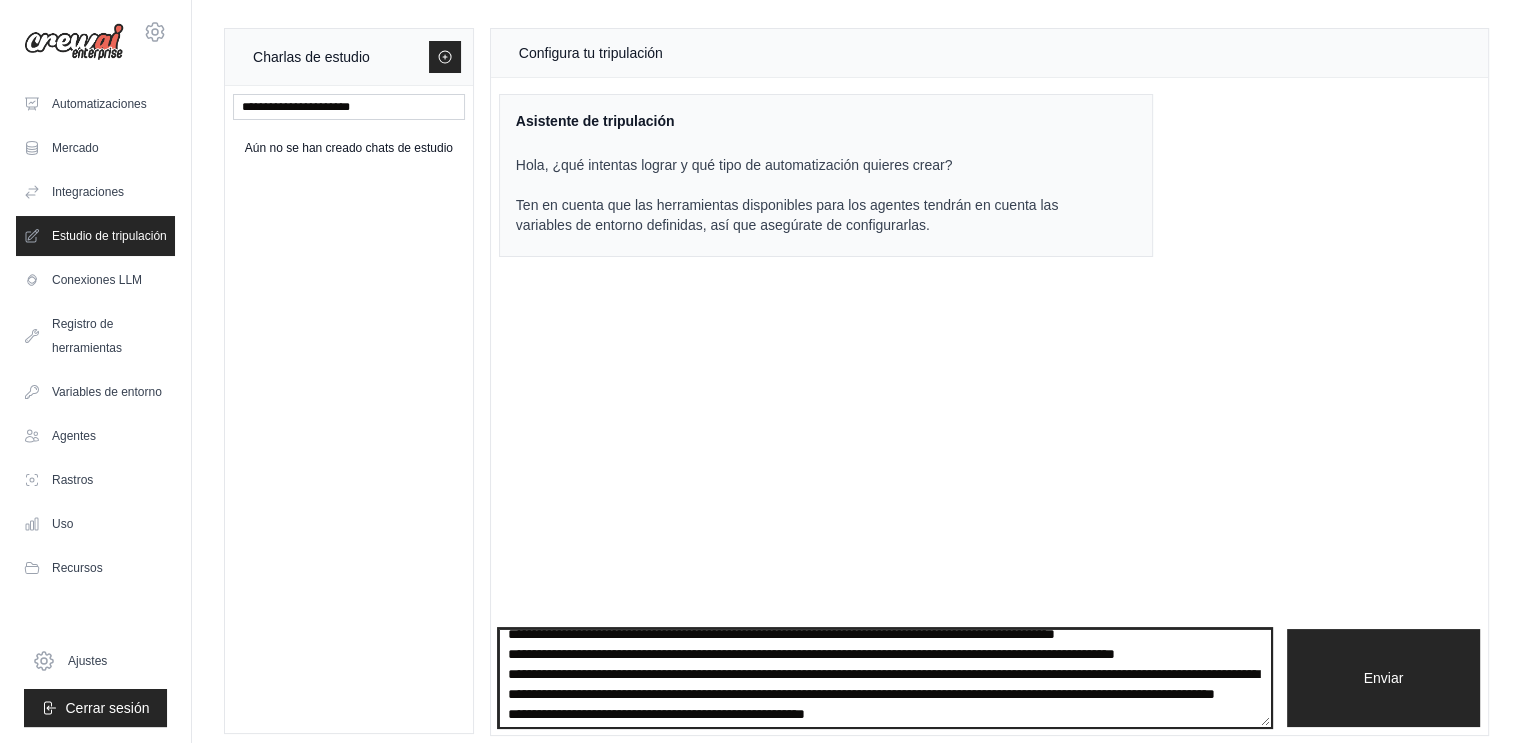 scroll, scrollTop: 0, scrollLeft: 0, axis: both 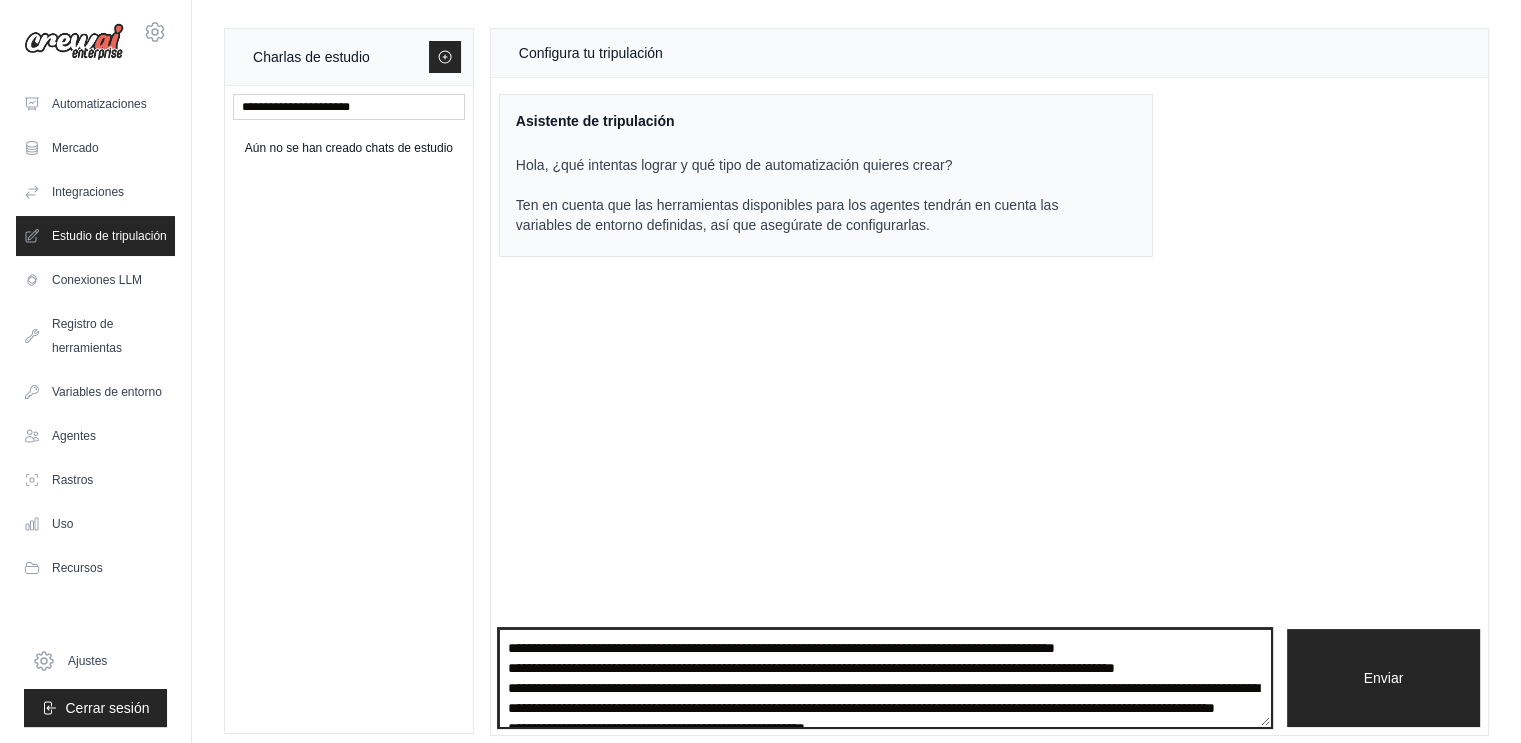 drag, startPoint x: 520, startPoint y: 645, endPoint x: 492, endPoint y: 651, distance: 28.635643 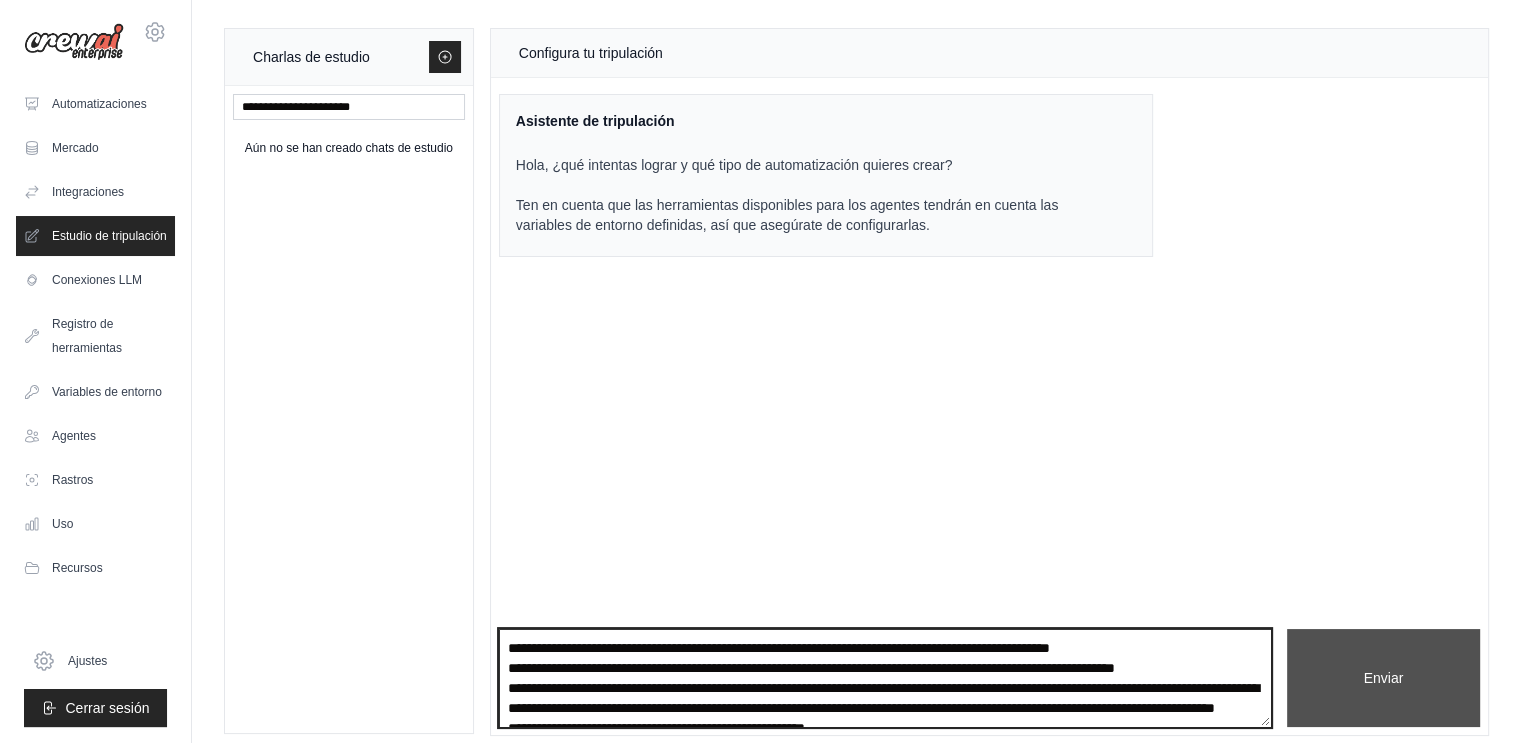 type on "**********" 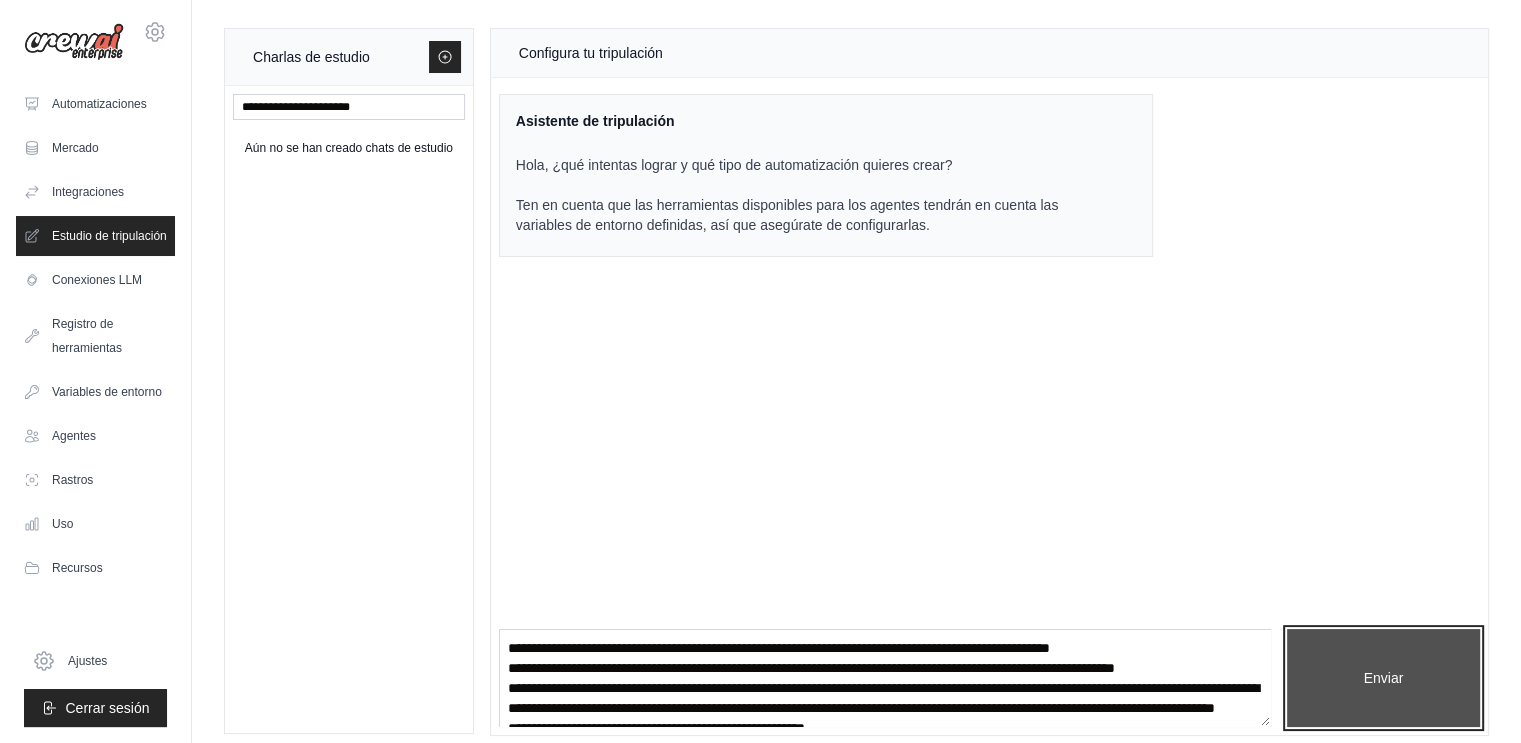 click on "Enviar" at bounding box center (1384, 678) 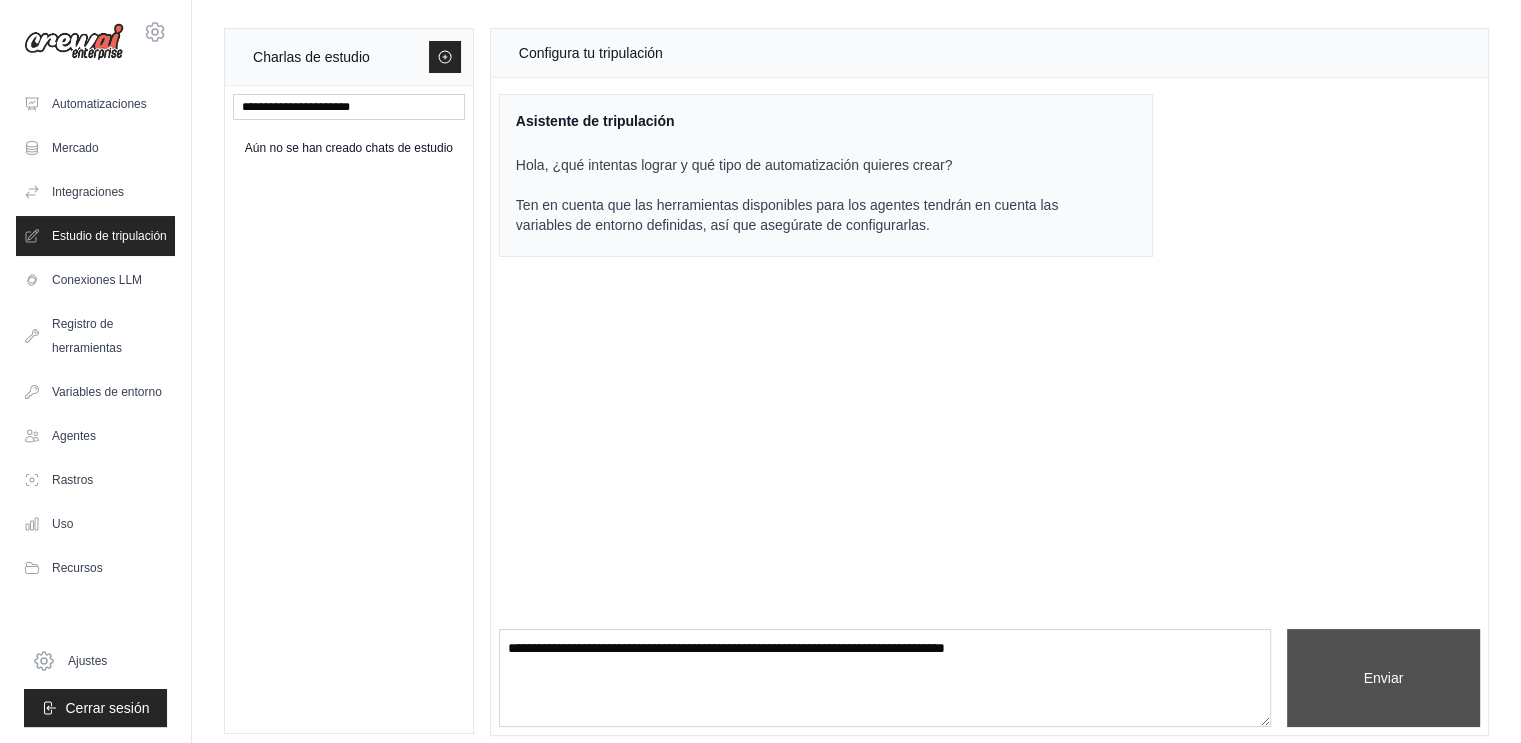 scroll, scrollTop: 252, scrollLeft: 0, axis: vertical 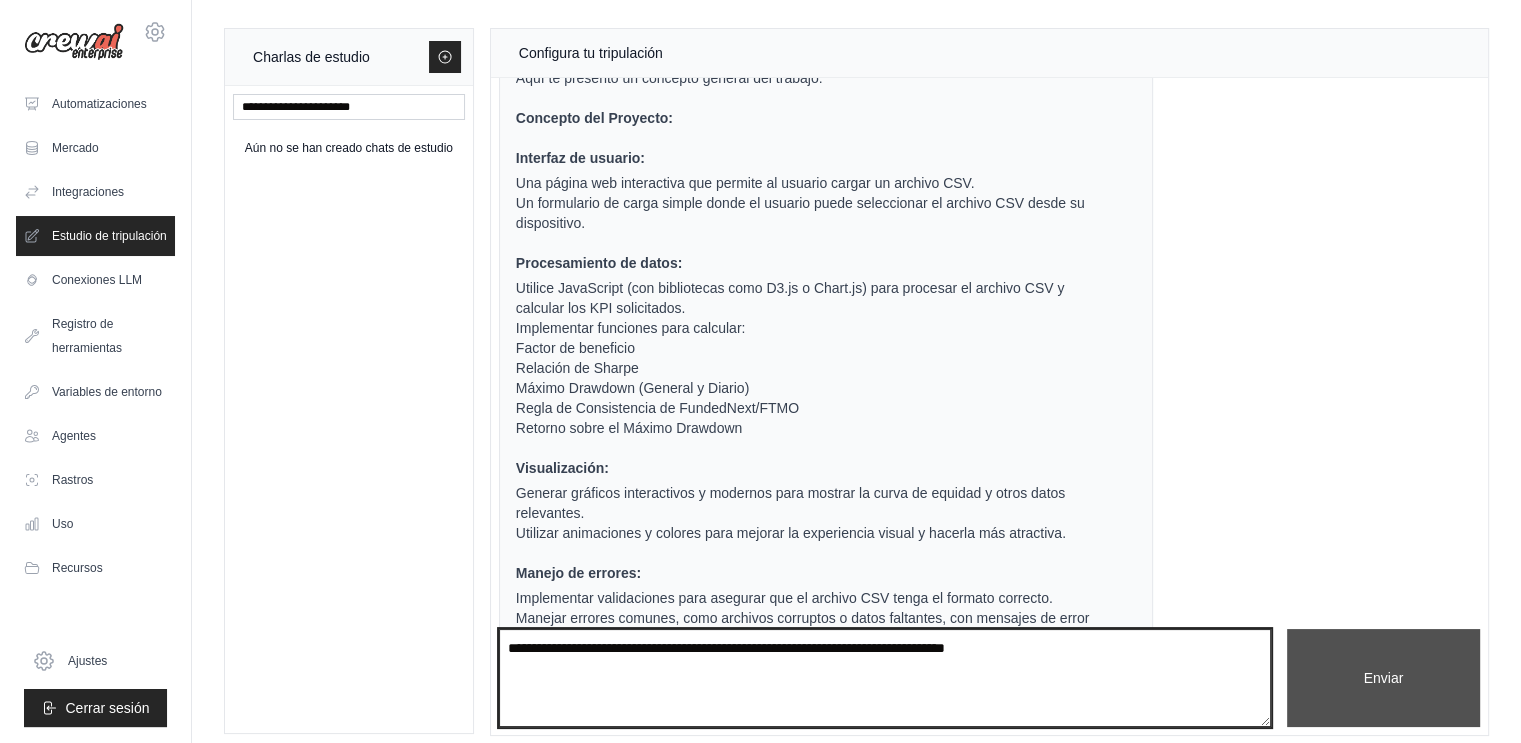 click at bounding box center (885, 678) 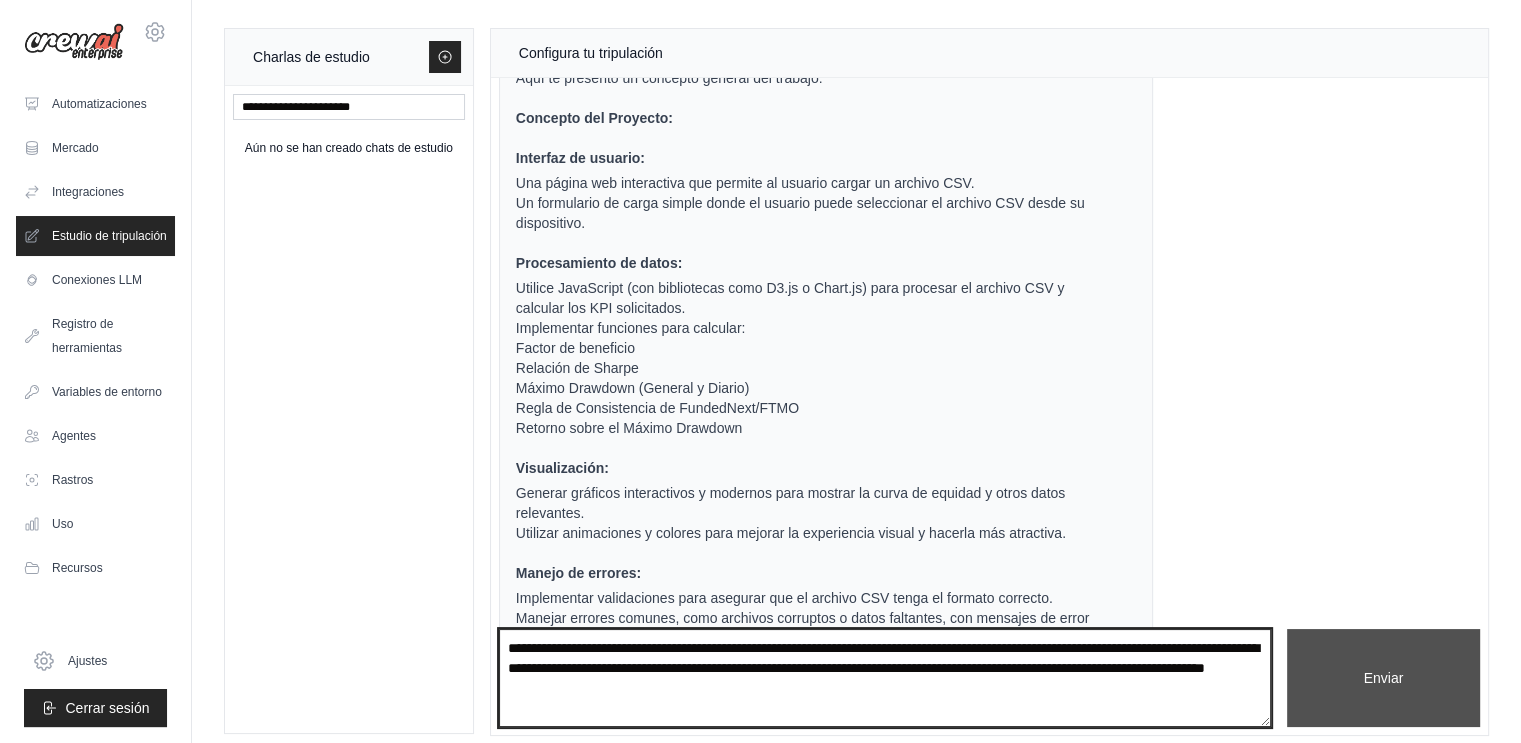 type on "**********" 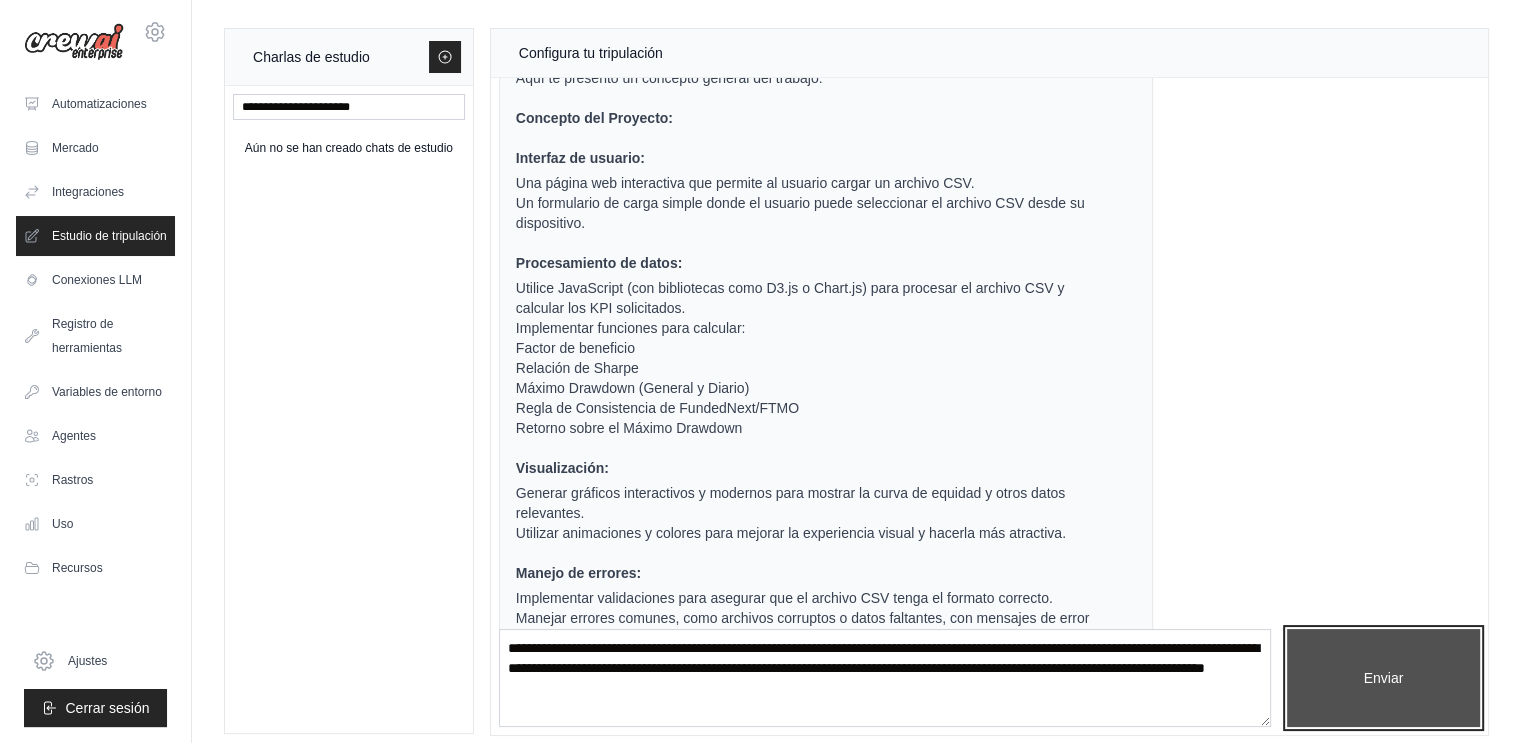 click on "Enviar" at bounding box center [1383, 678] 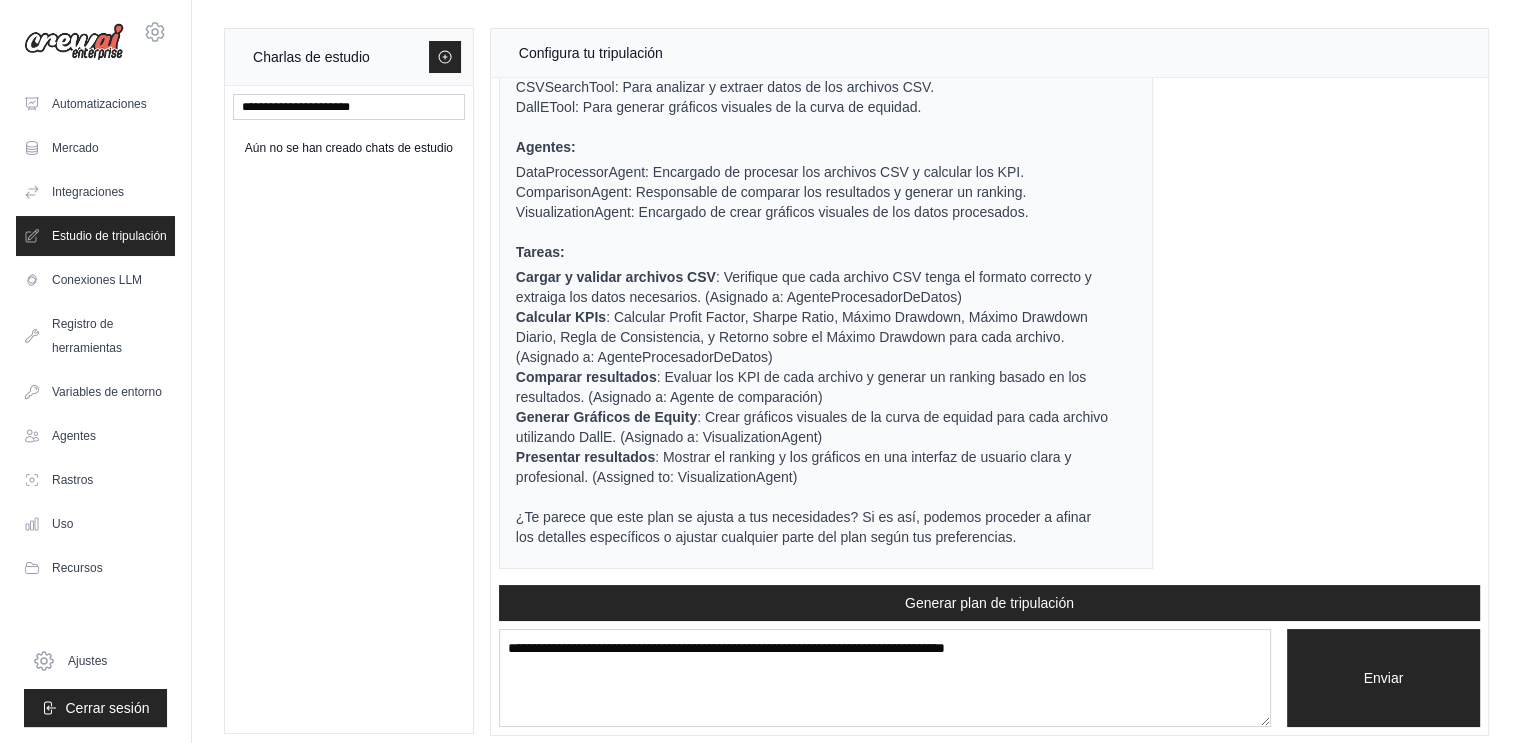 scroll, scrollTop: 2304, scrollLeft: 0, axis: vertical 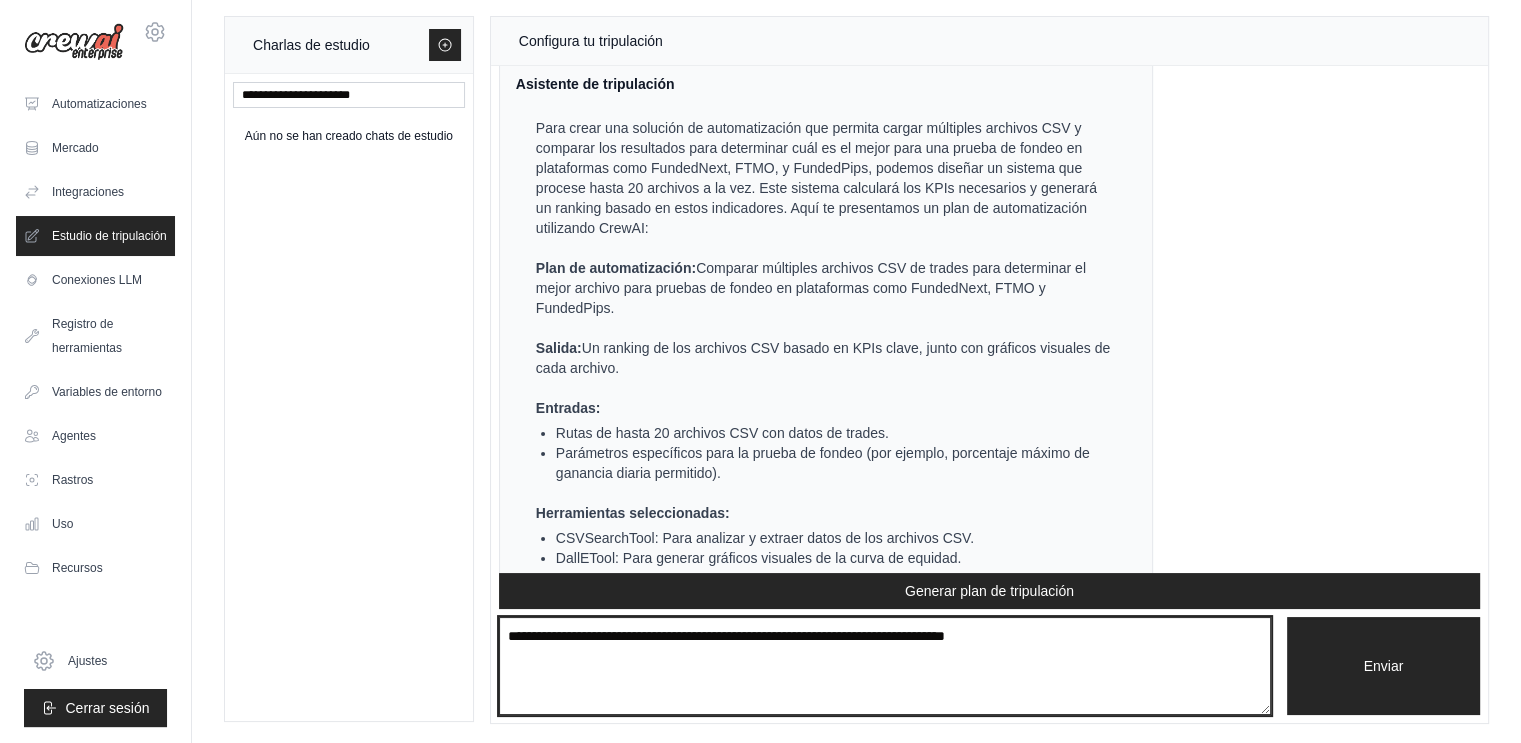 click at bounding box center (885, 666) 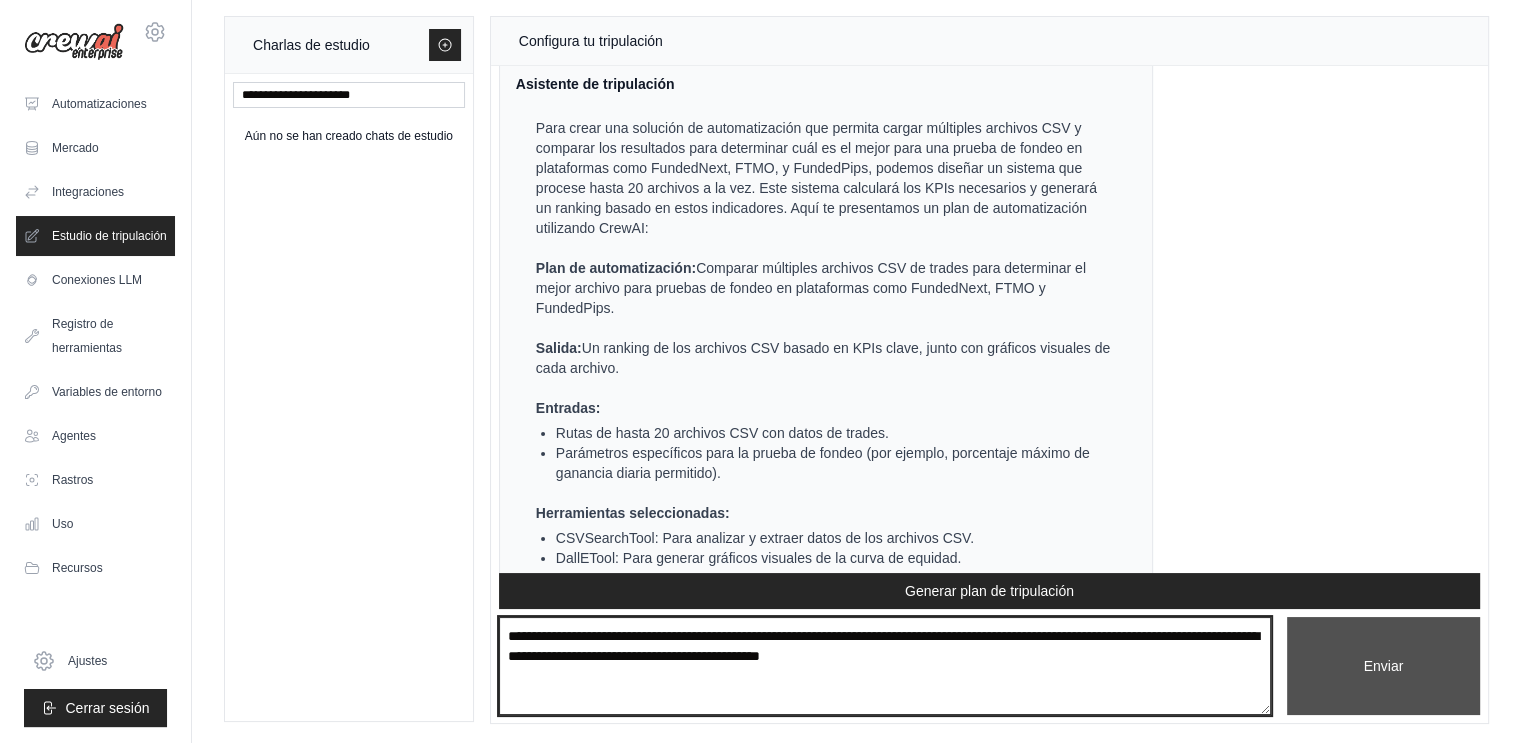 type on "**********" 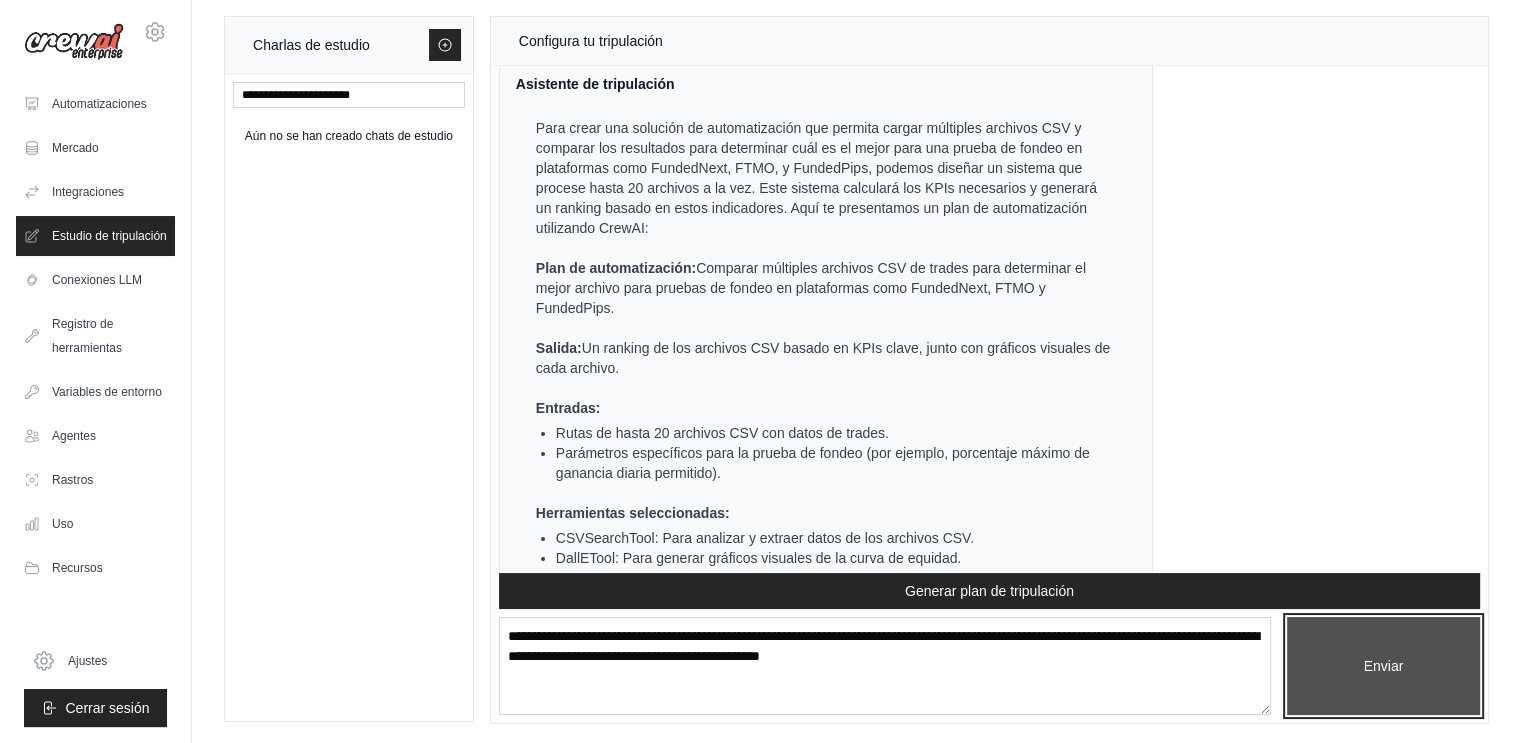 click on "Enviar" at bounding box center [1383, 666] 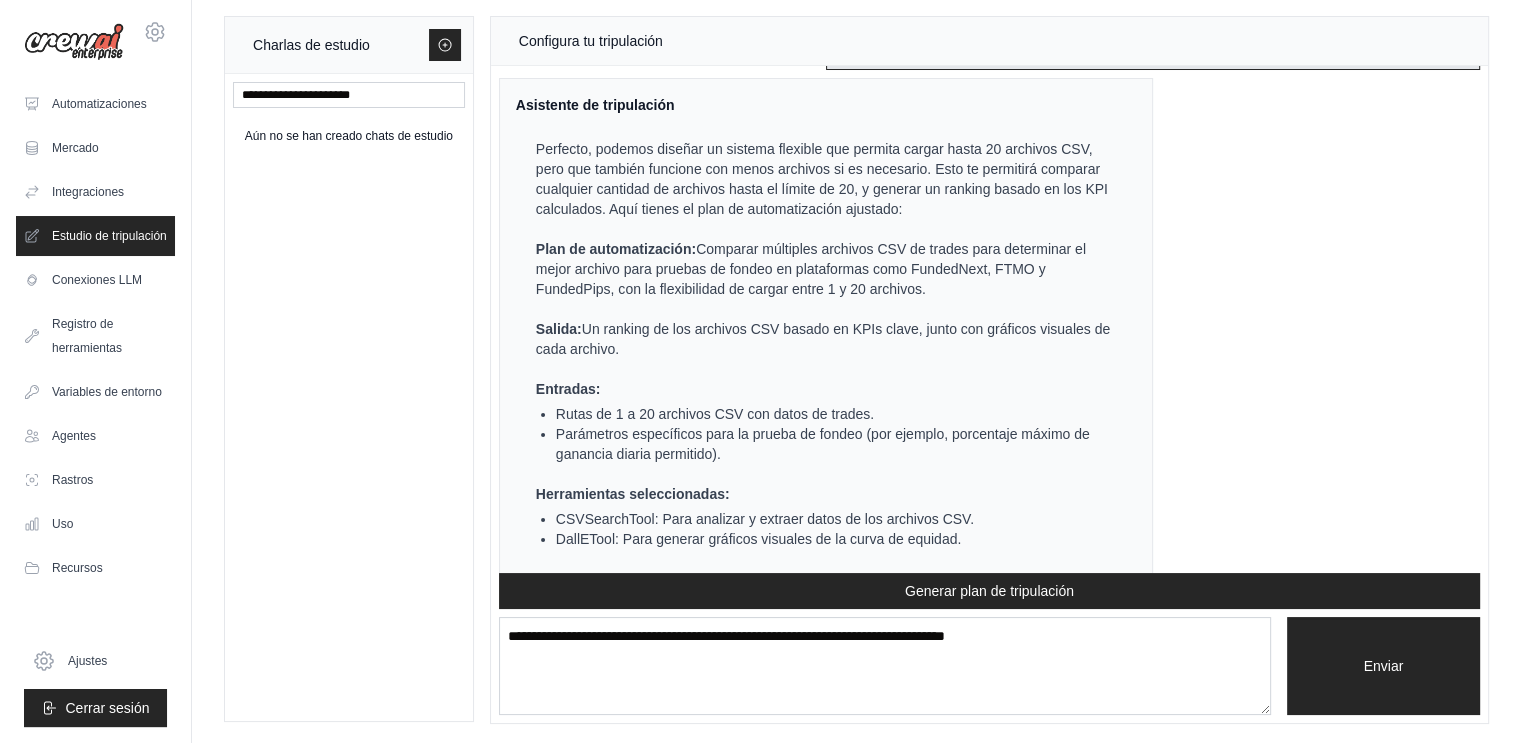 scroll, scrollTop: 2980, scrollLeft: 0, axis: vertical 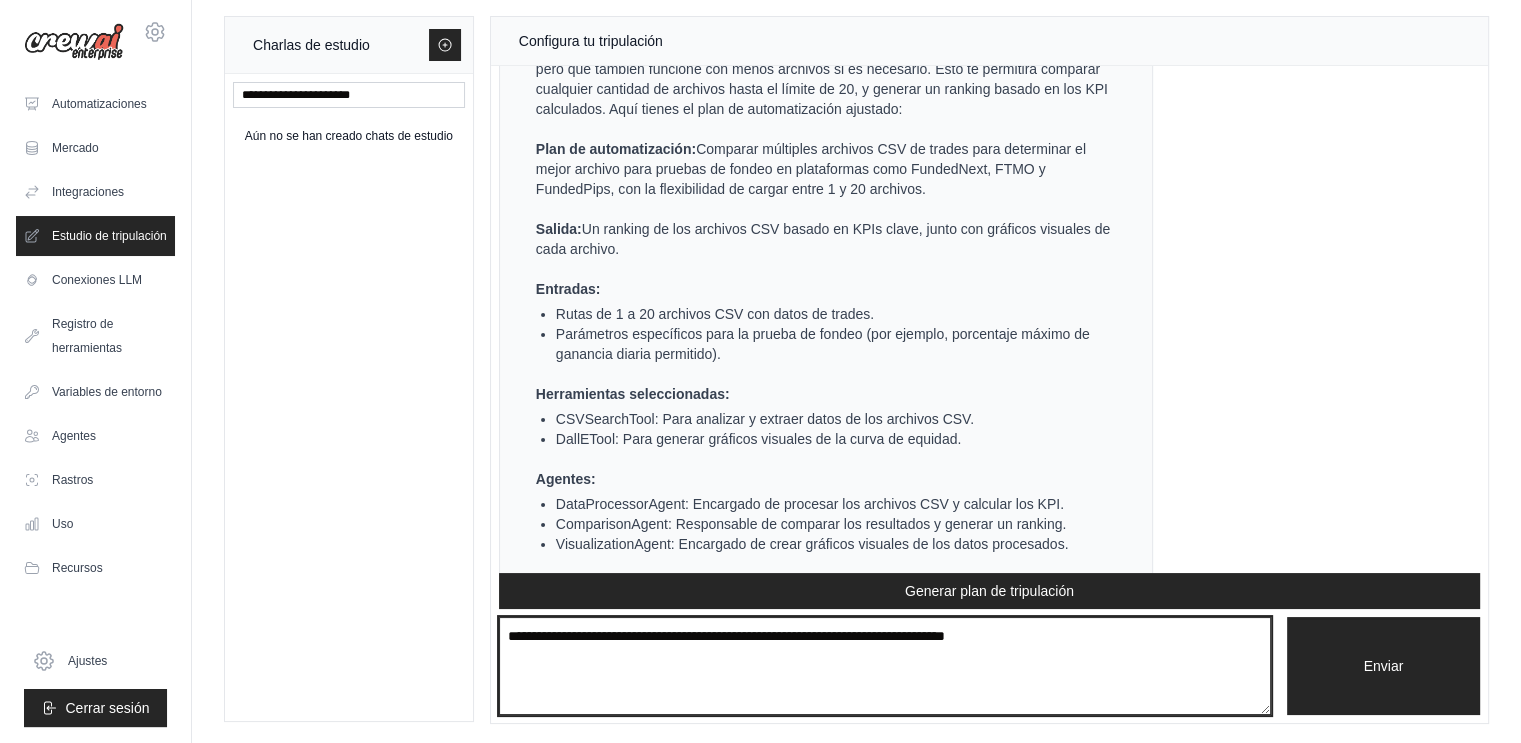 click at bounding box center (885, 666) 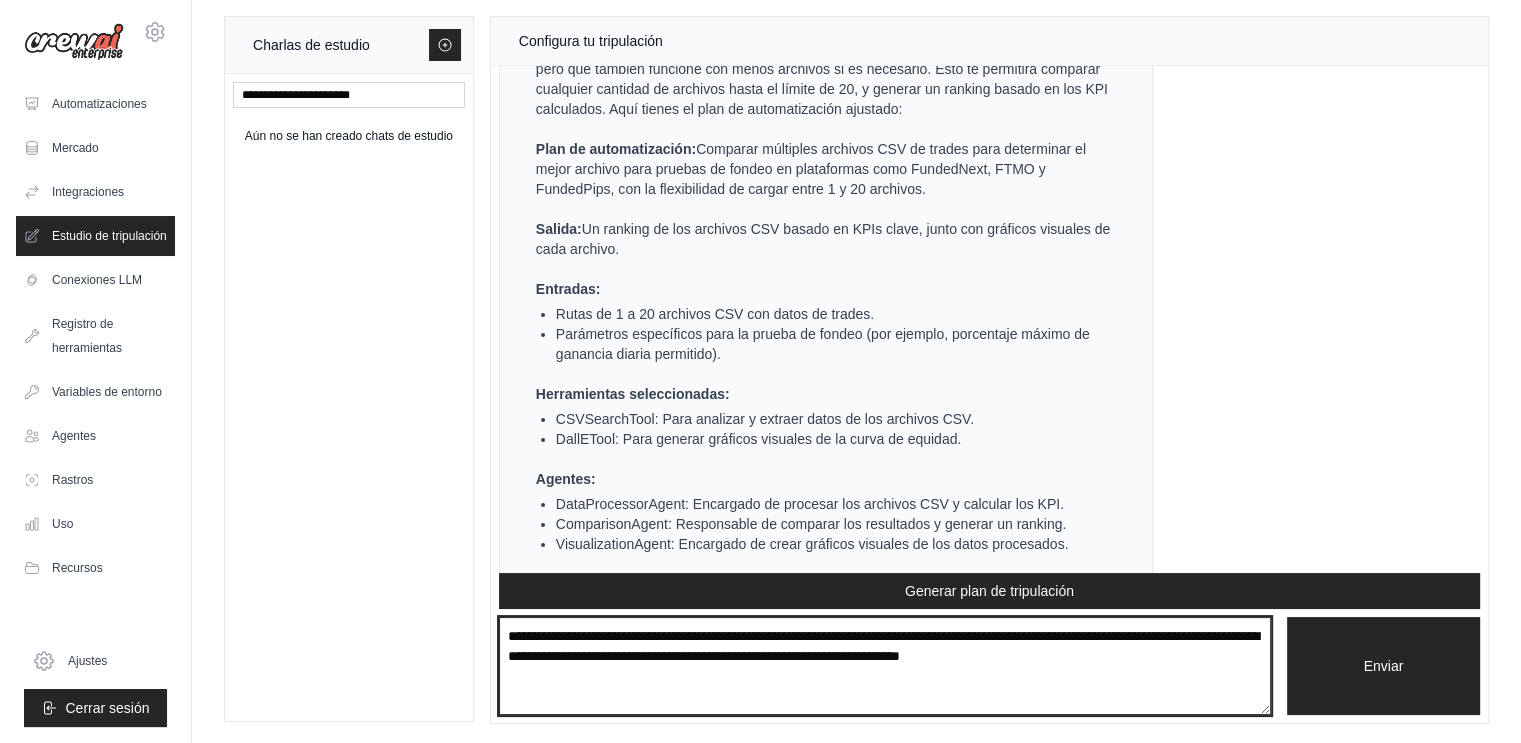 drag, startPoint x: 768, startPoint y: 634, endPoint x: 1145, endPoint y: 659, distance: 377.828 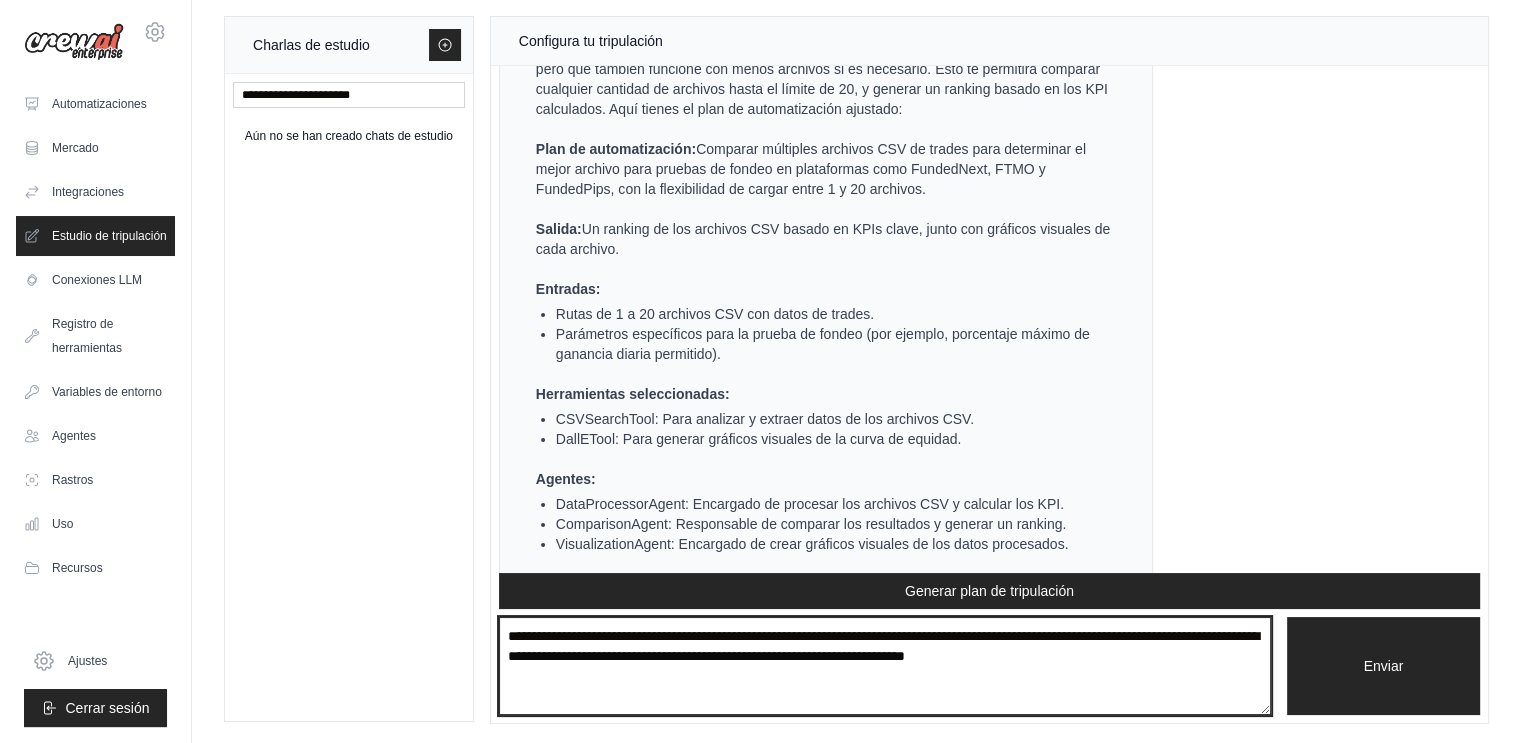 paste on "**********" 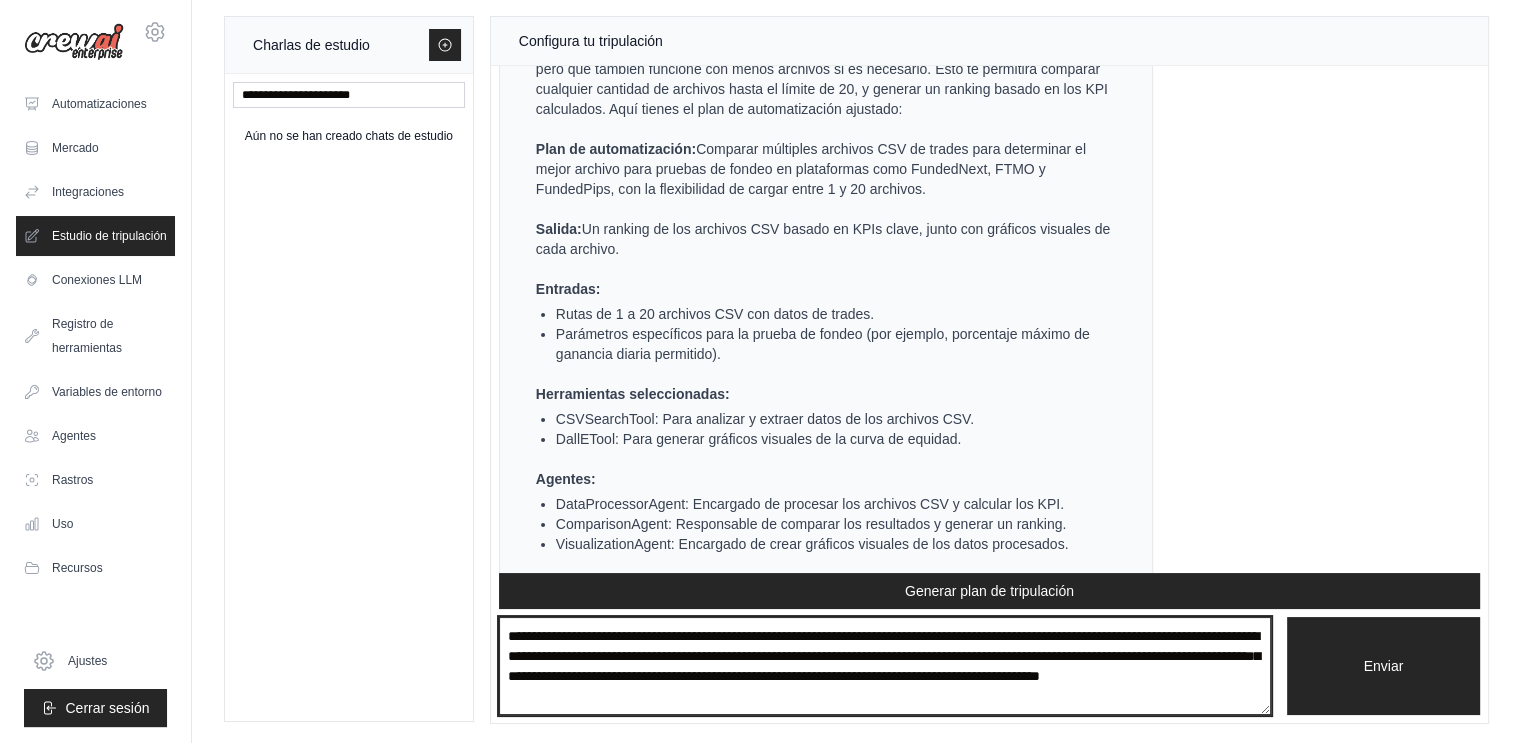 click on "**********" at bounding box center [885, 666] 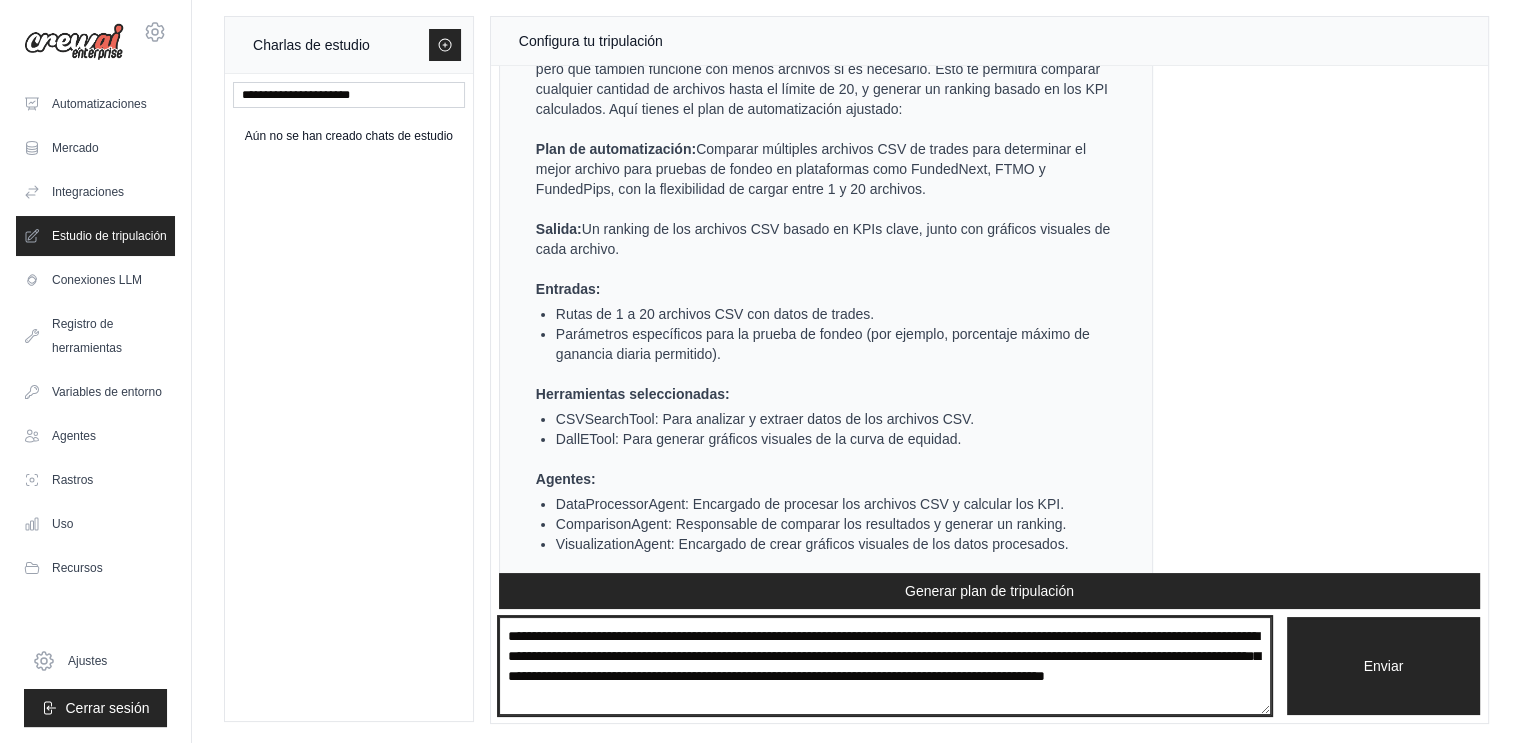 click on "**********" at bounding box center [885, 666] 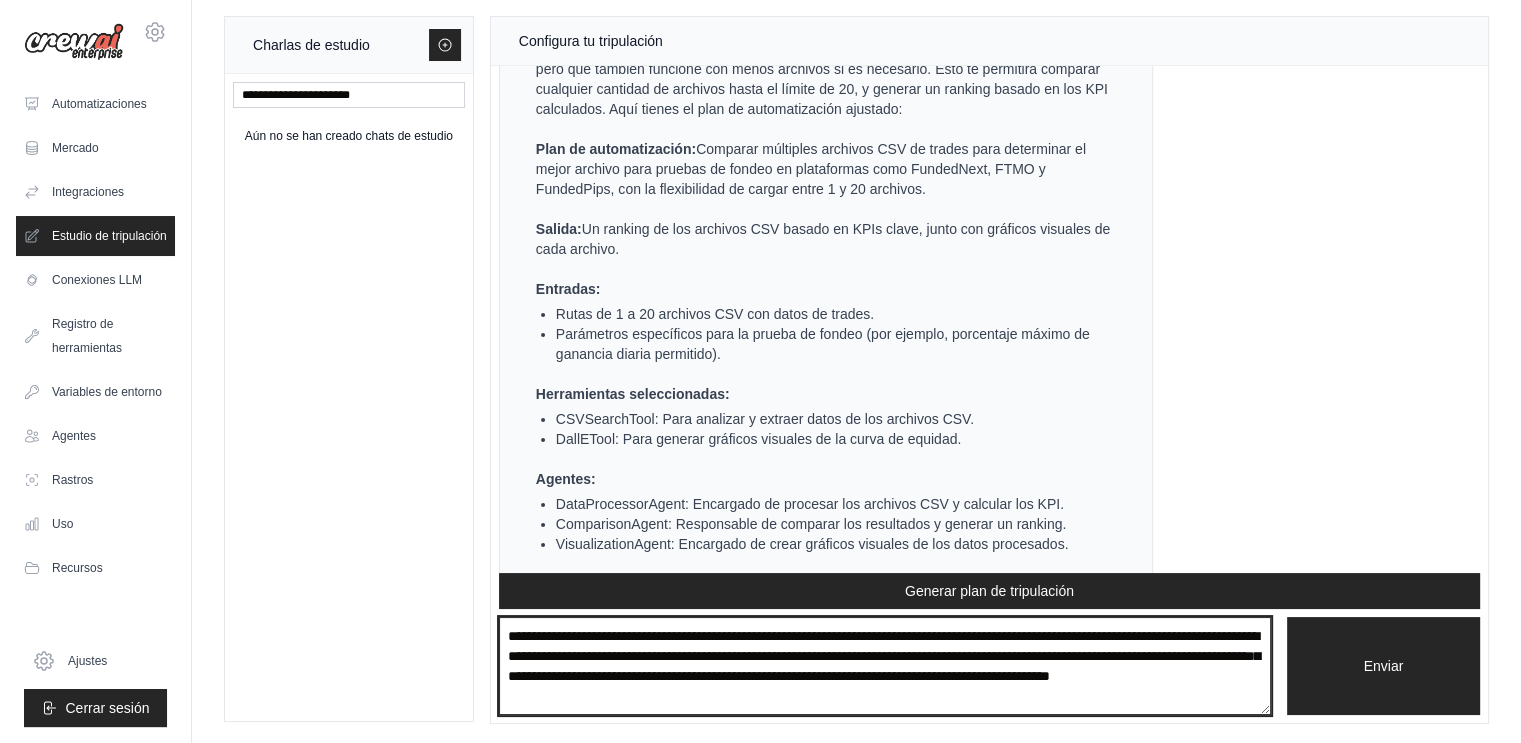 click on "**********" at bounding box center [885, 666] 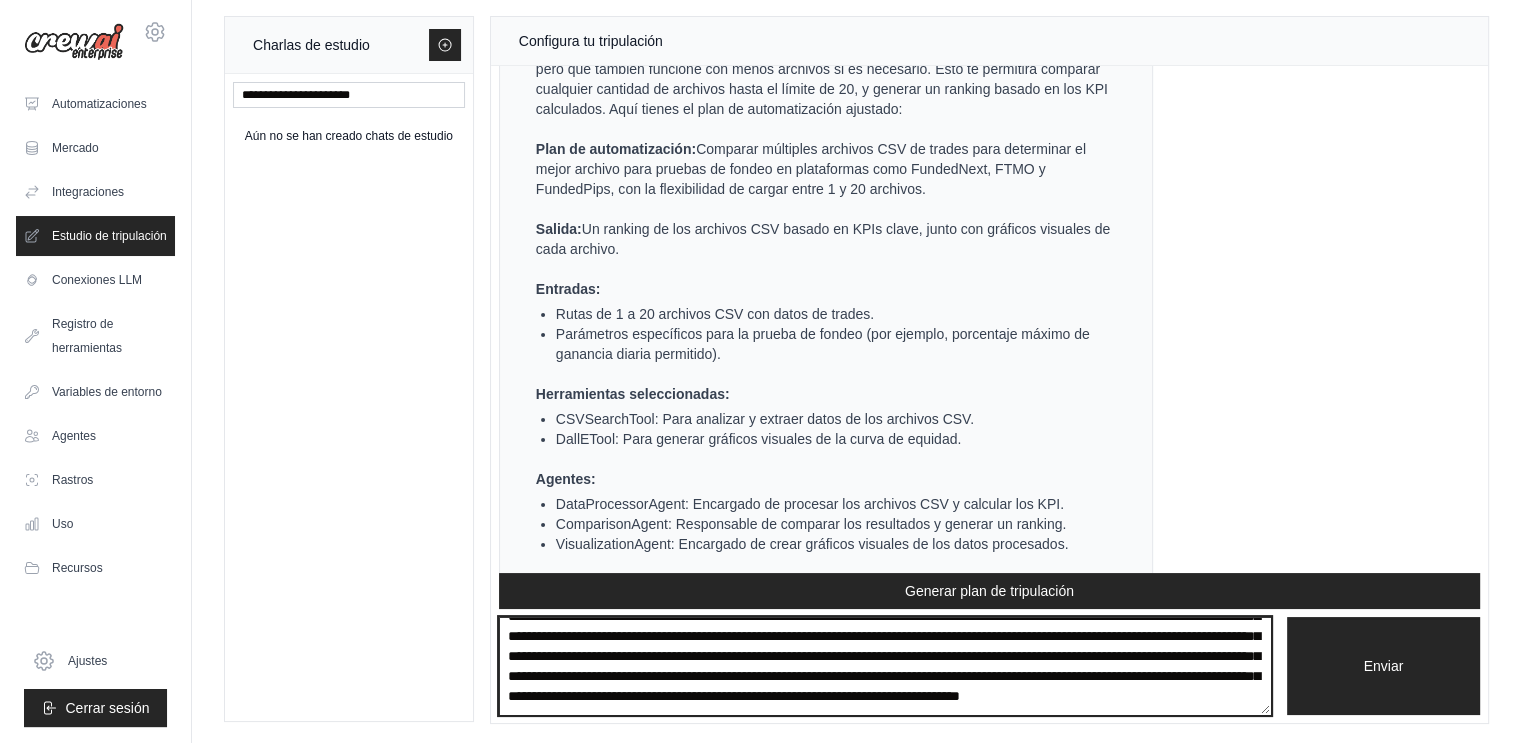 scroll, scrollTop: 130, scrollLeft: 0, axis: vertical 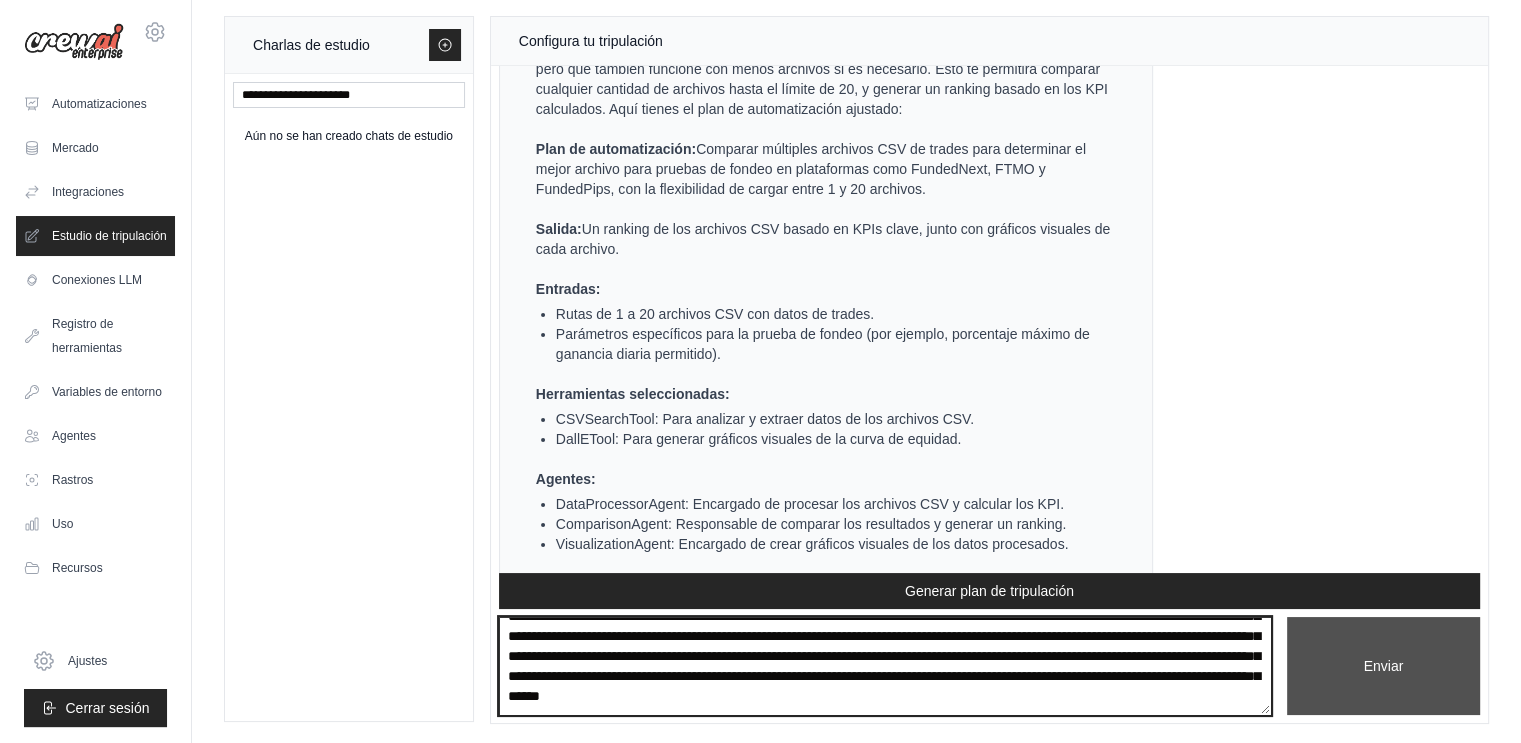type on "**********" 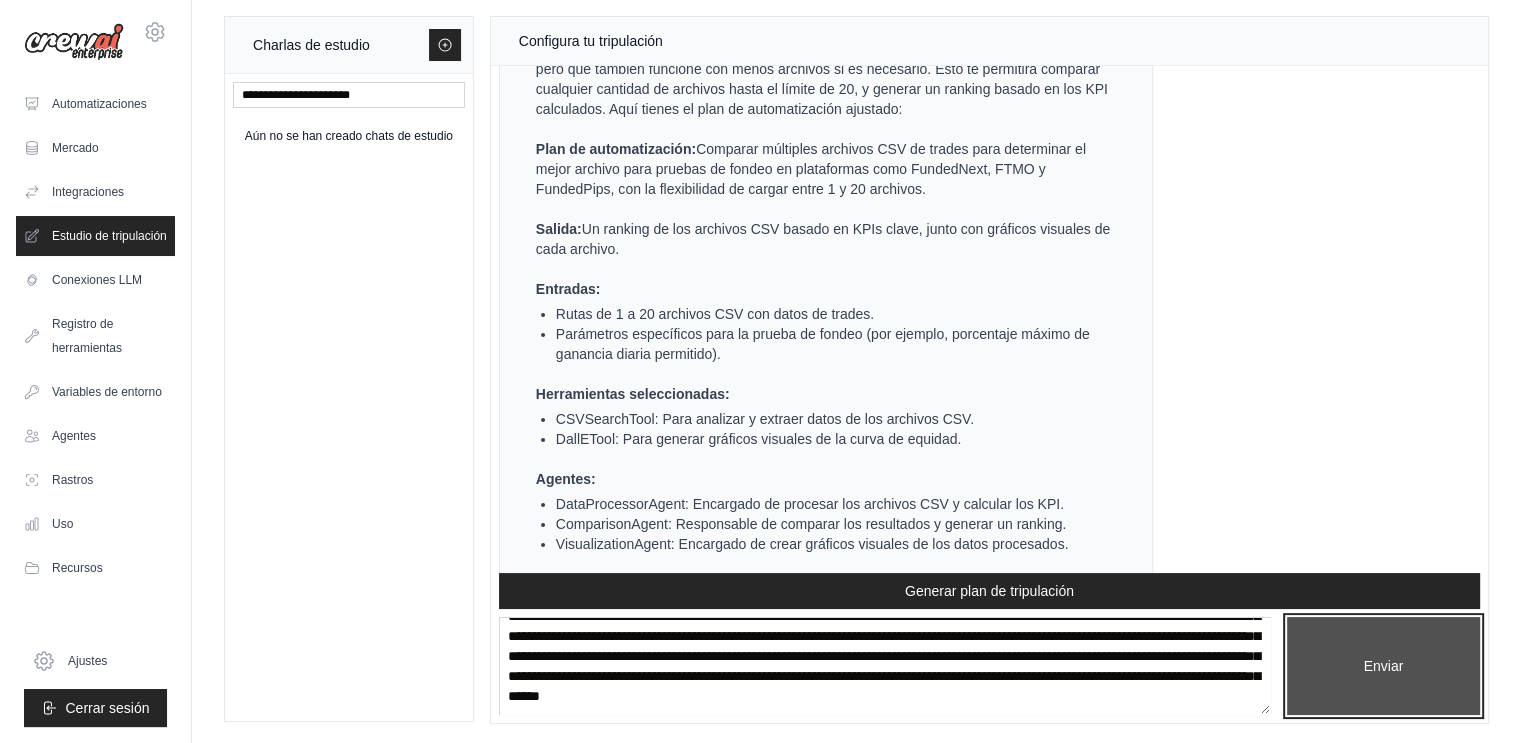 click on "Enviar" at bounding box center (1383, 666) 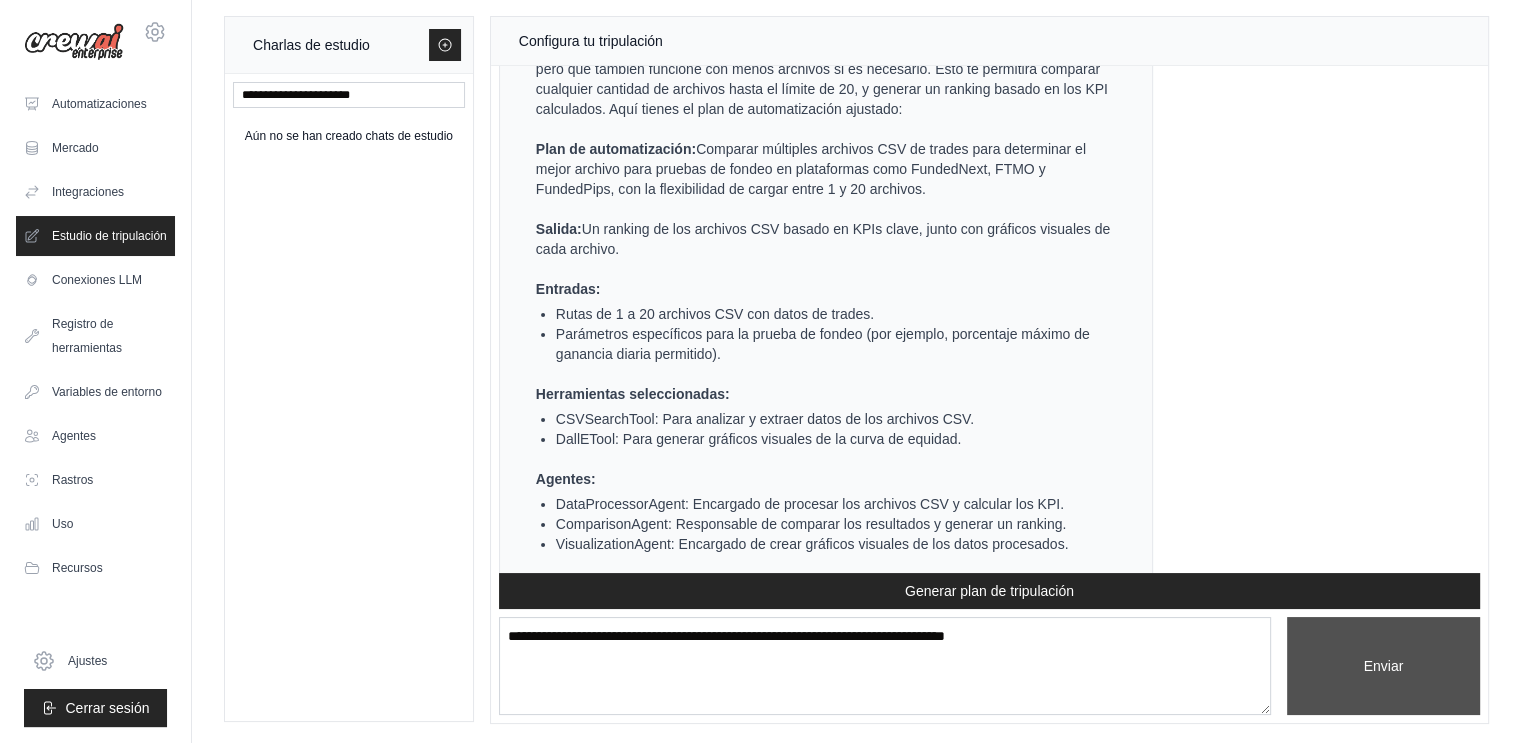 scroll, scrollTop: 0, scrollLeft: 0, axis: both 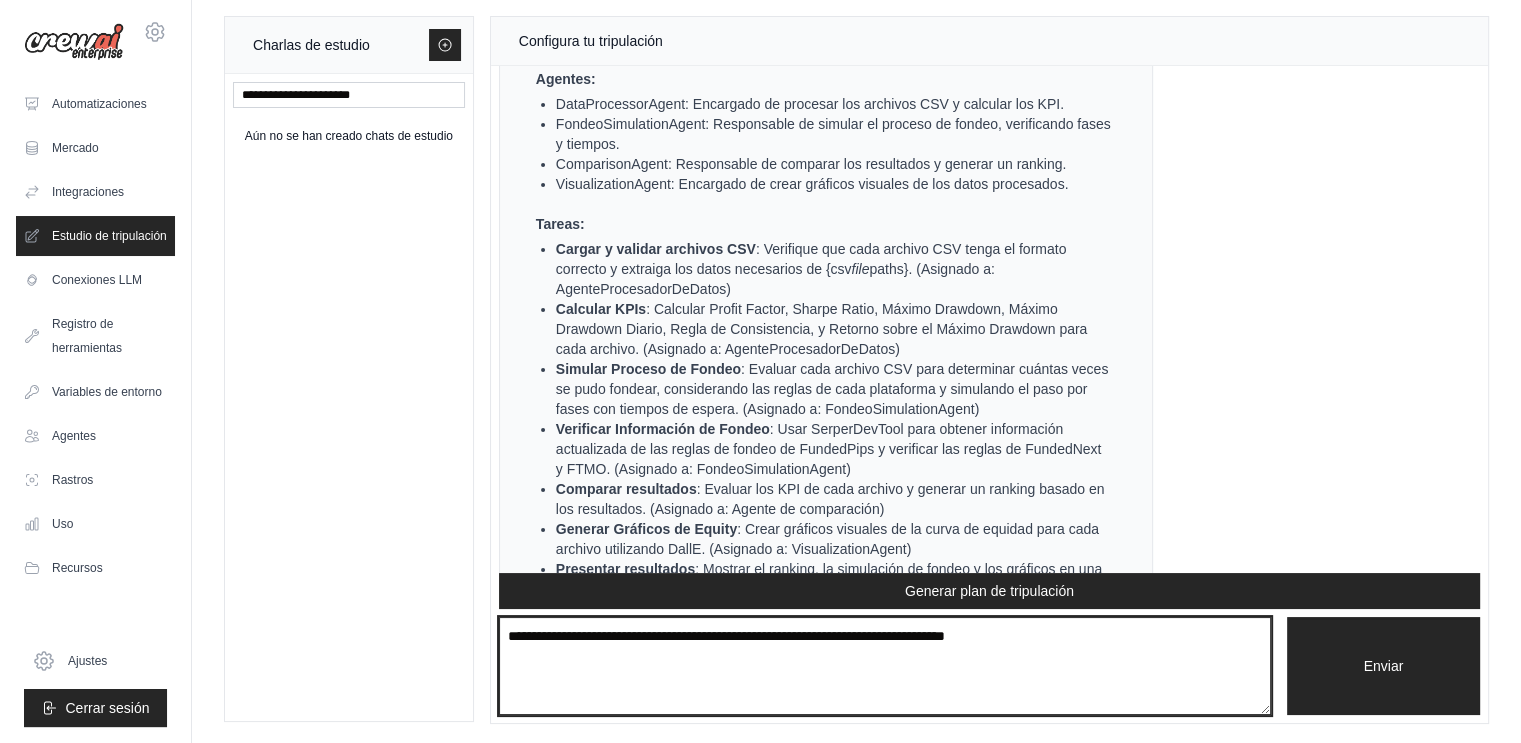 click at bounding box center [885, 666] 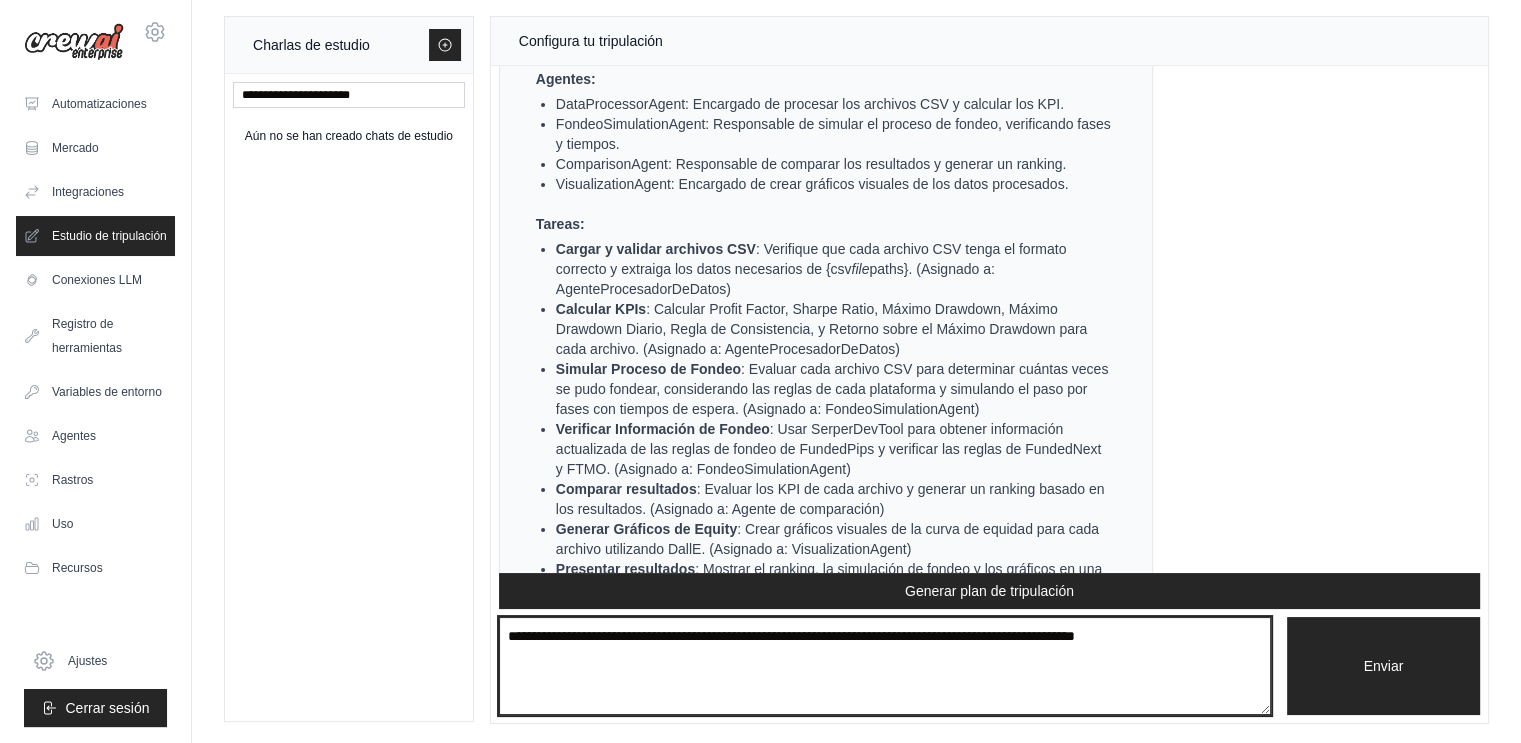 paste on "**********" 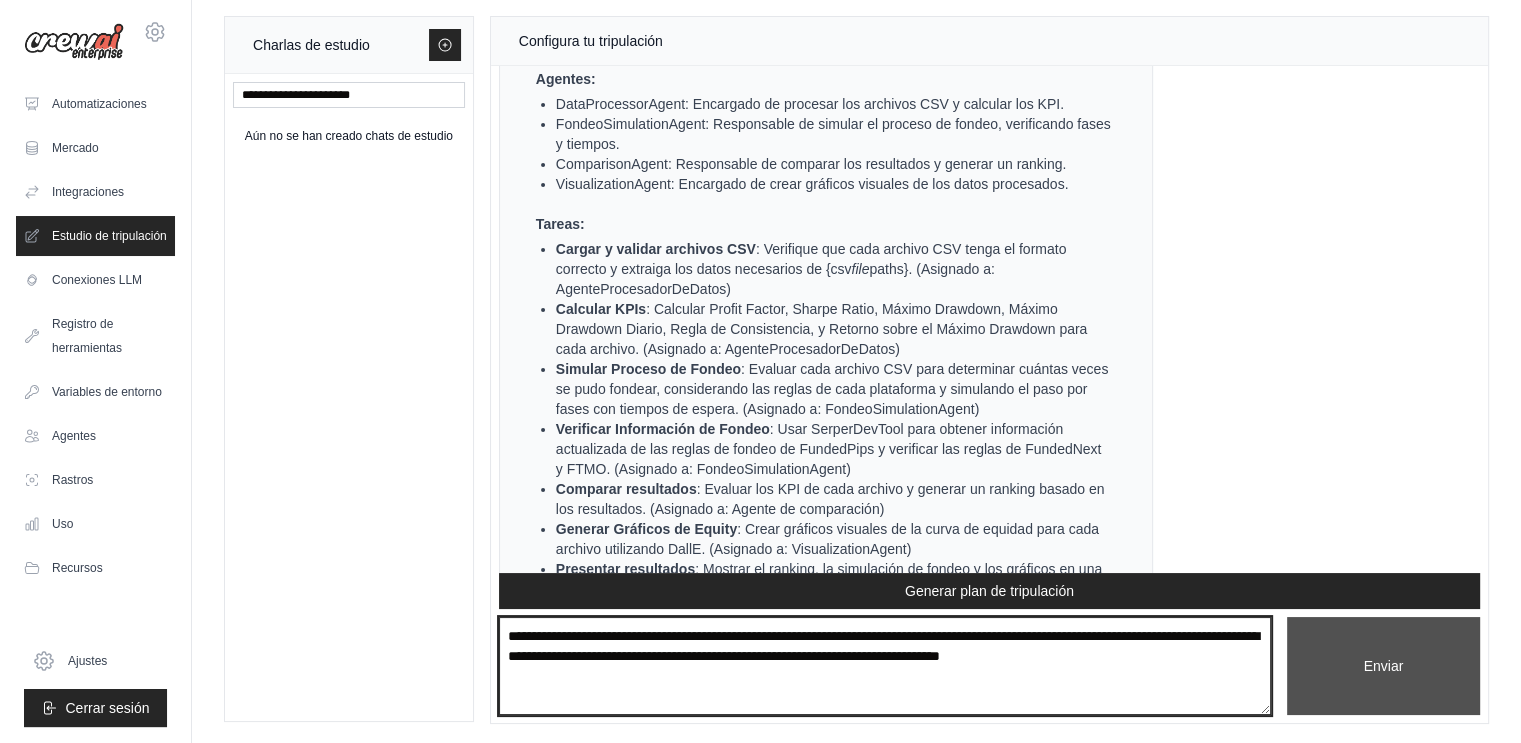 type on "**********" 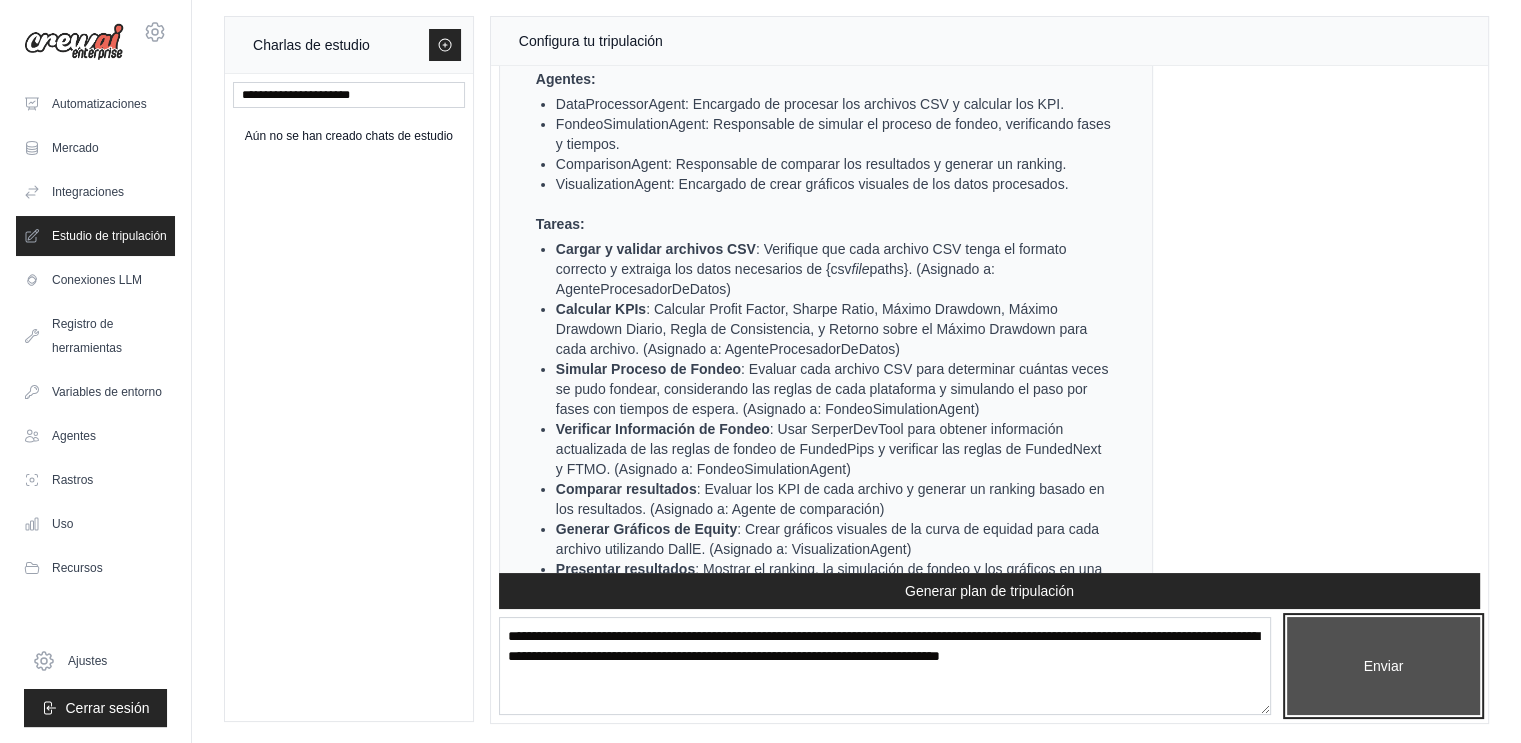 click on "Enviar" at bounding box center (1384, 666) 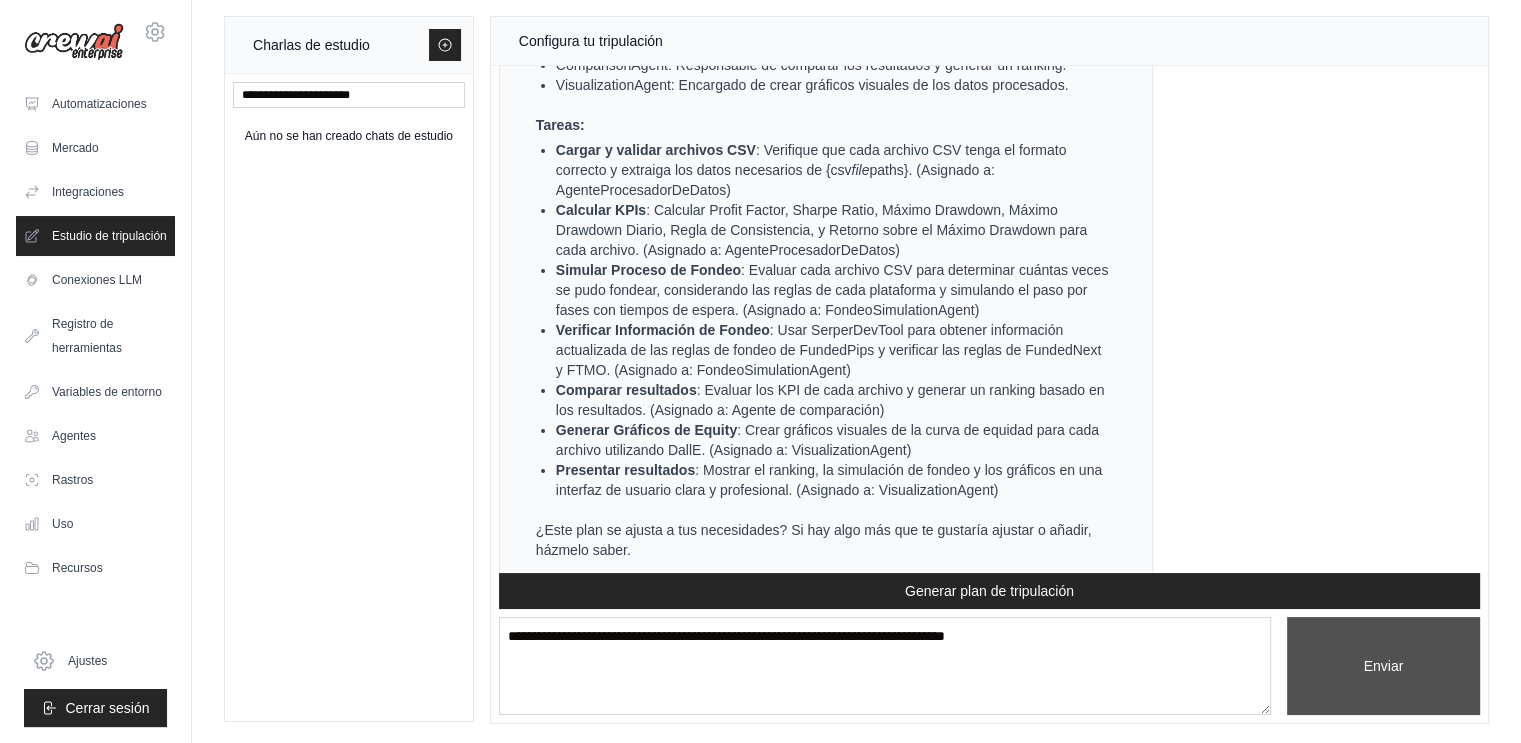 scroll, scrollTop: 6343, scrollLeft: 0, axis: vertical 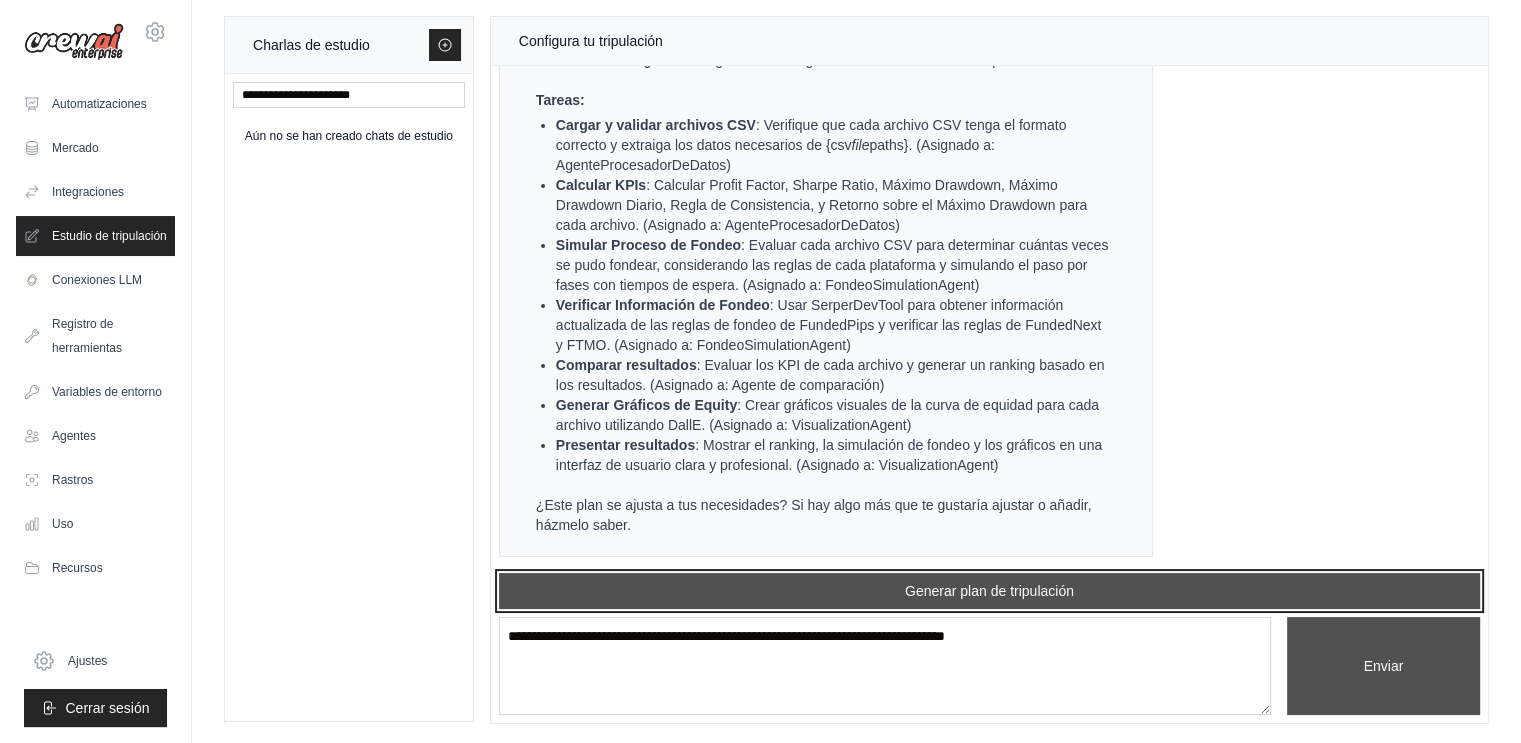 click on "Generar plan de tripulación" at bounding box center (989, 591) 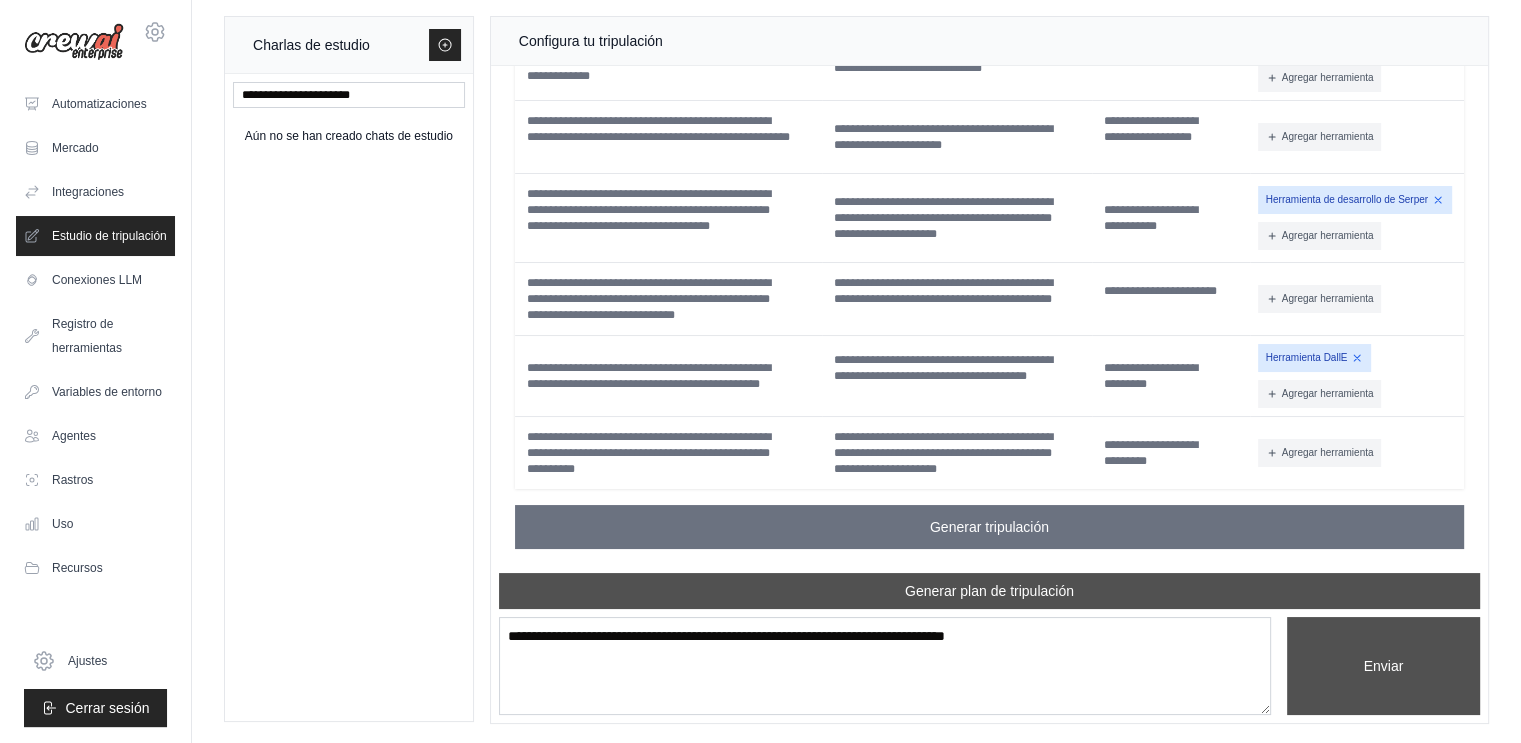 scroll, scrollTop: 7590, scrollLeft: 0, axis: vertical 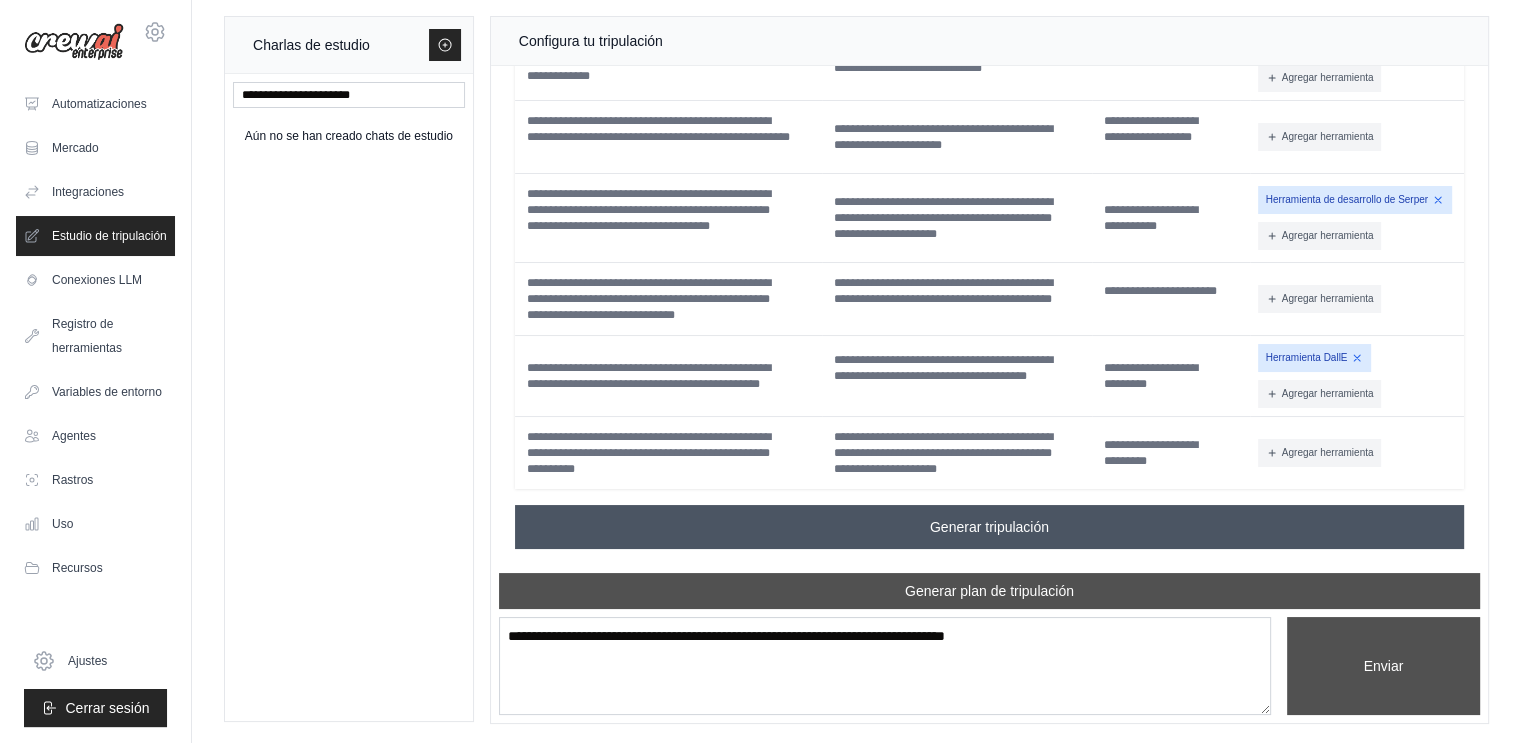 click on "Generar tripulación" at bounding box center (989, 527) 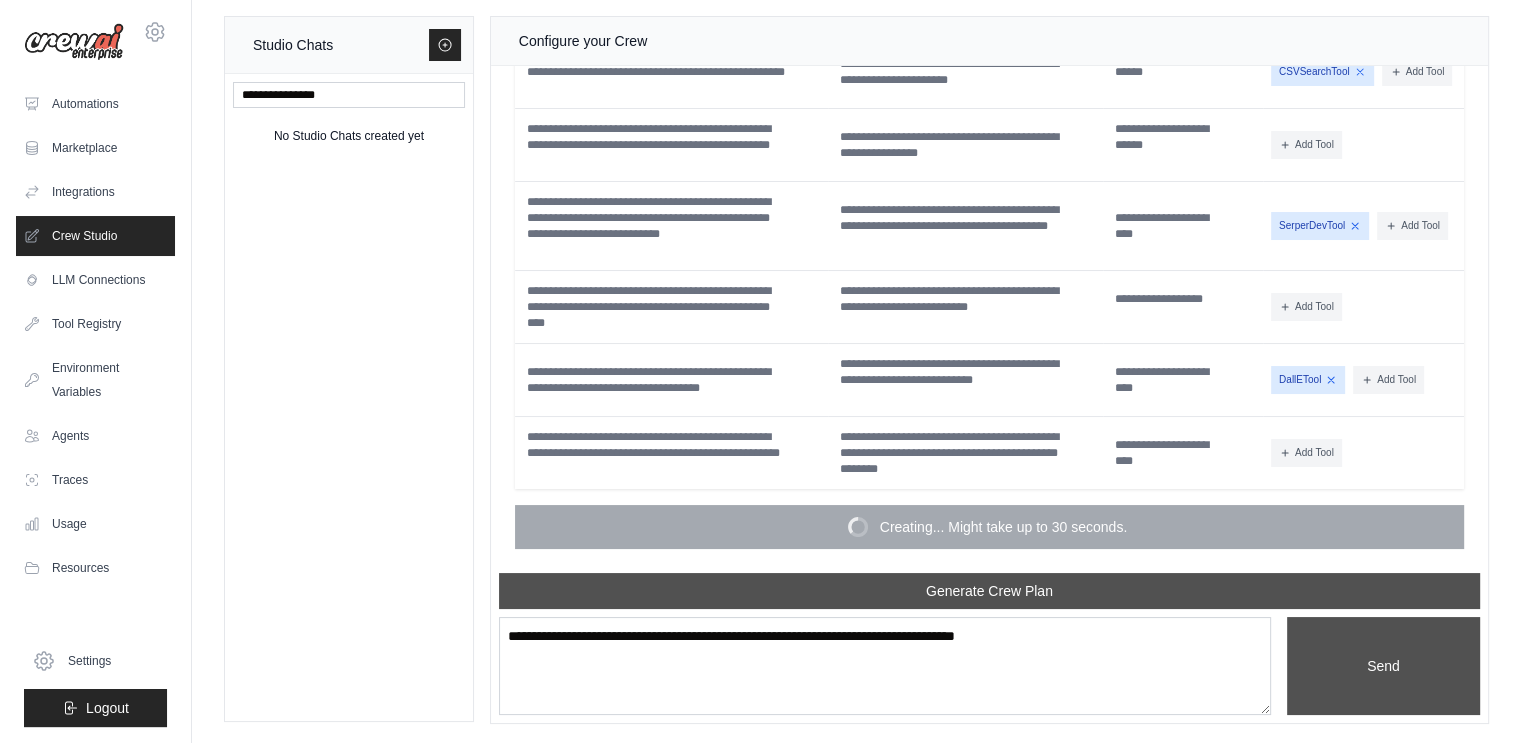 scroll, scrollTop: 7446, scrollLeft: 0, axis: vertical 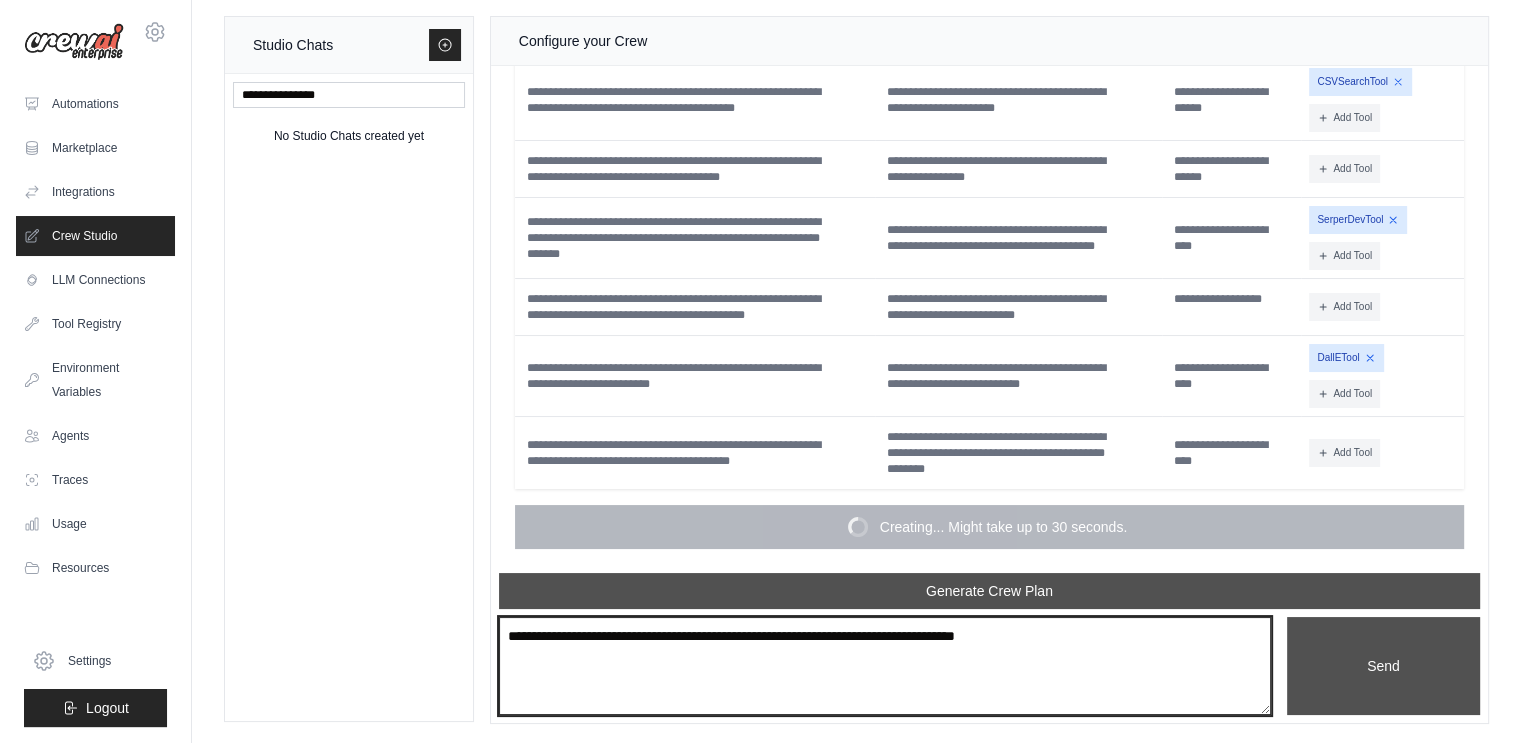click at bounding box center (885, 666) 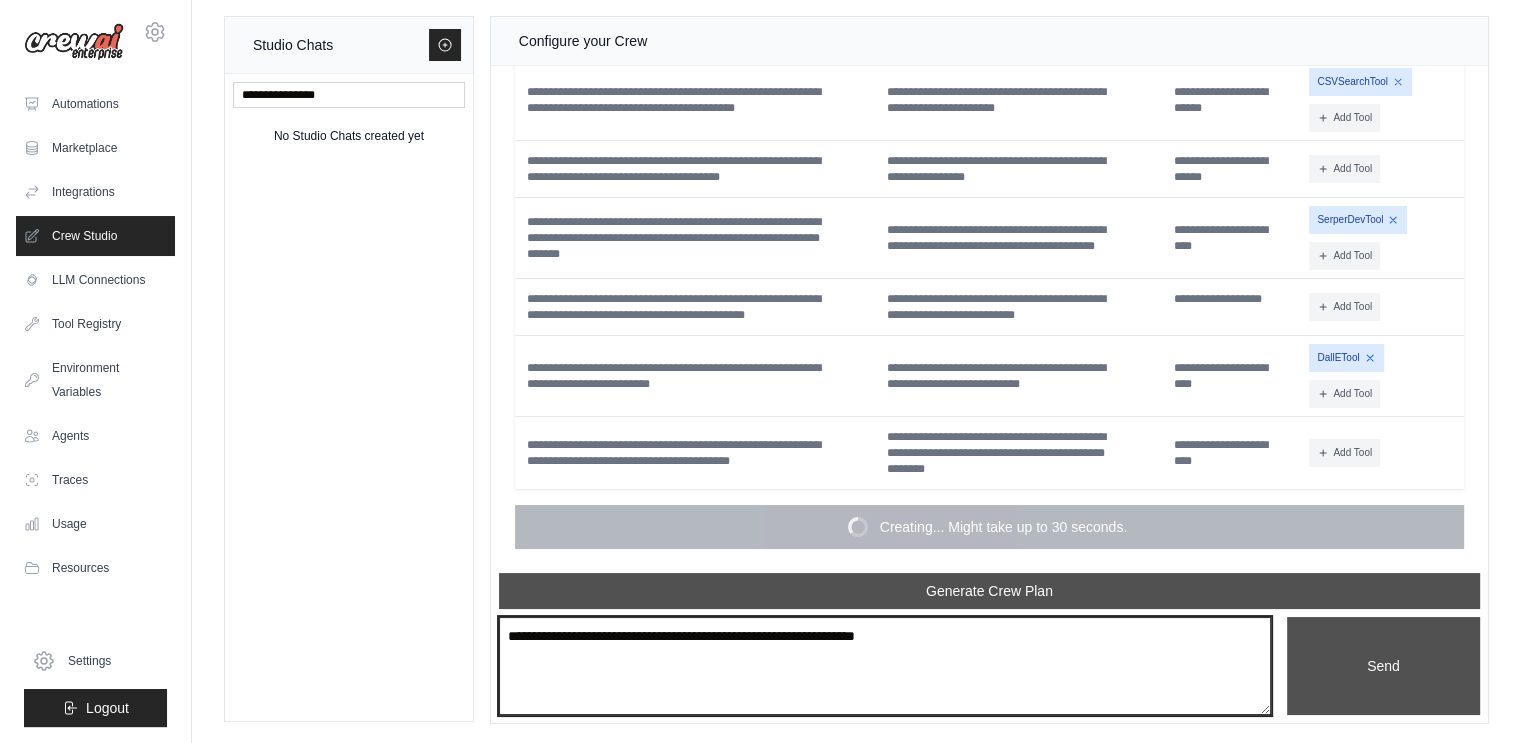 type on "**********" 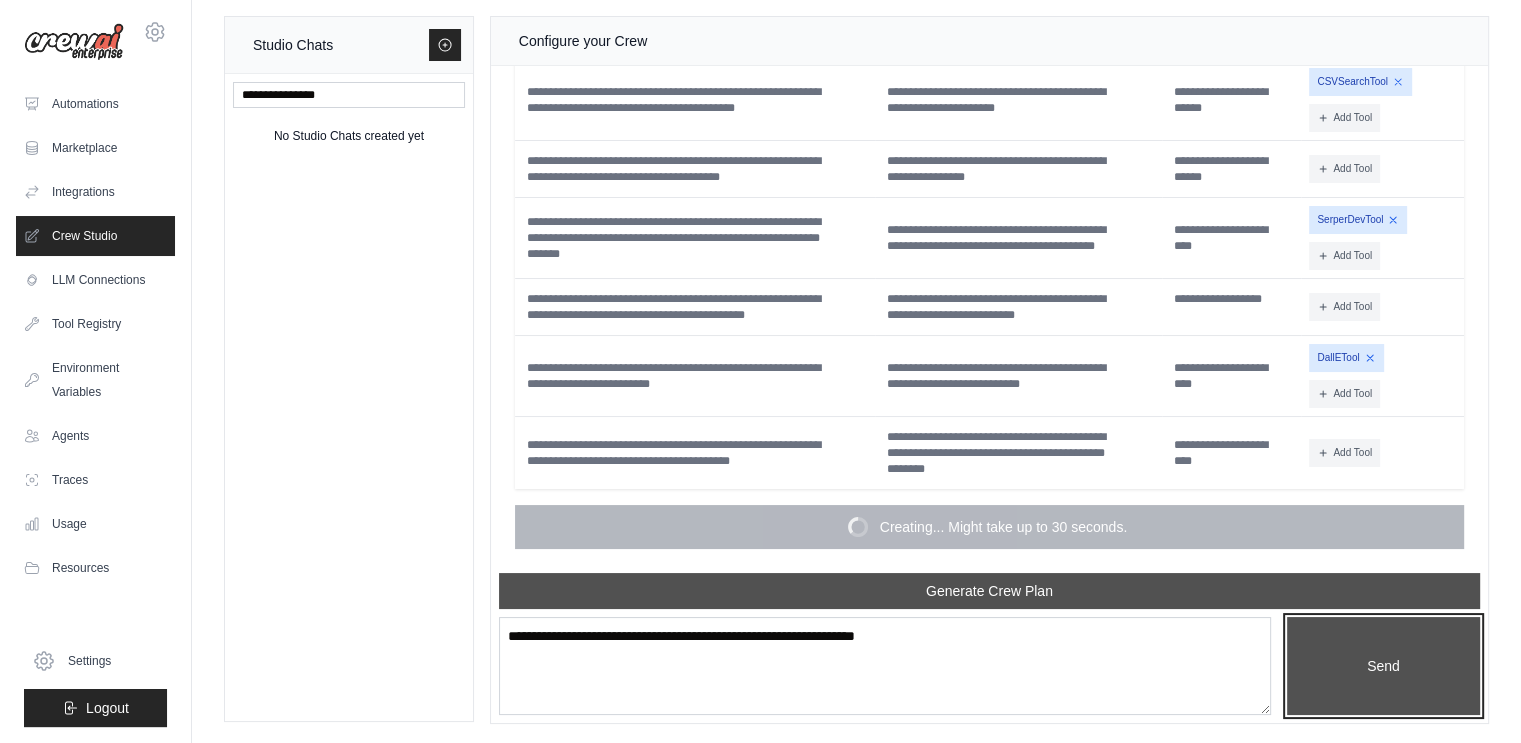 click on "Send" at bounding box center [1383, 666] 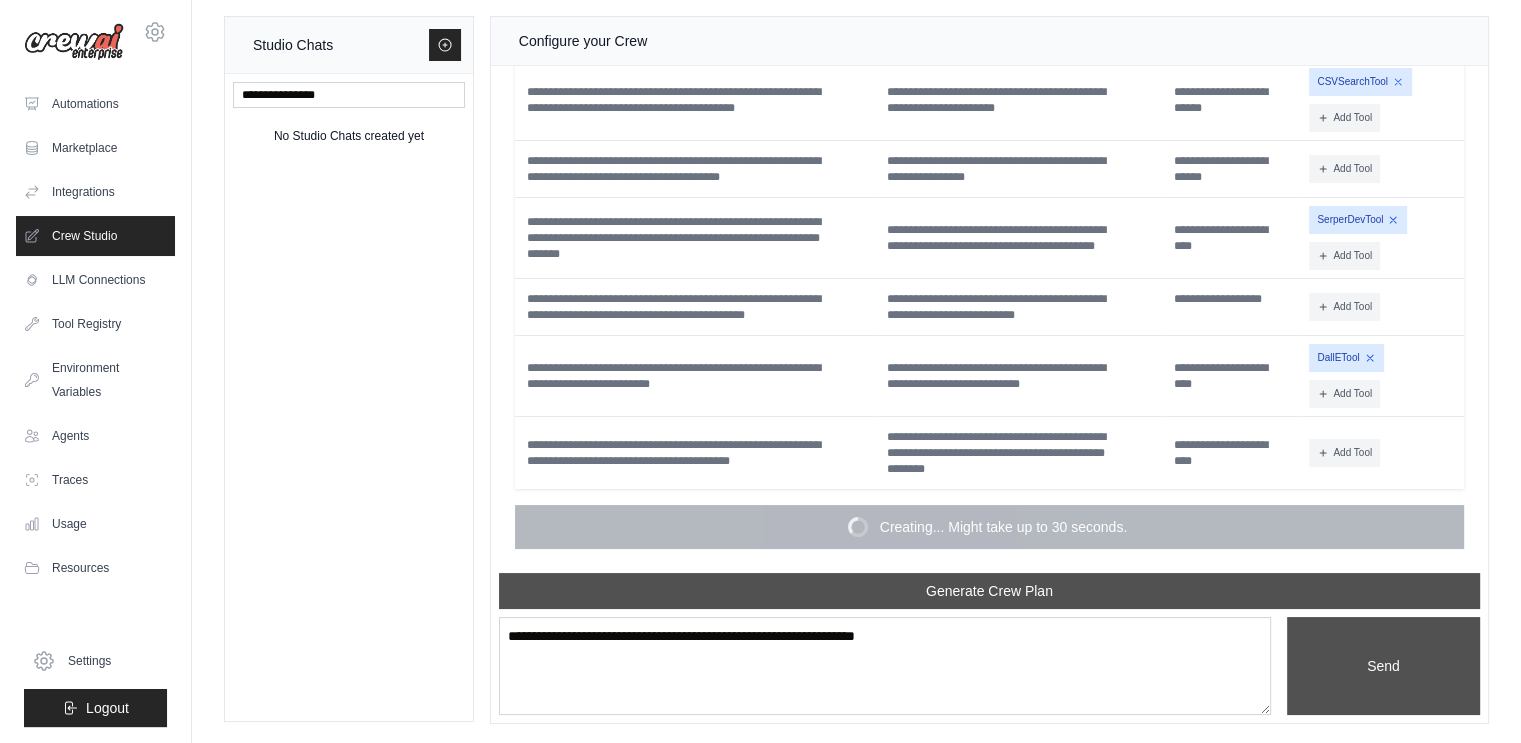 type 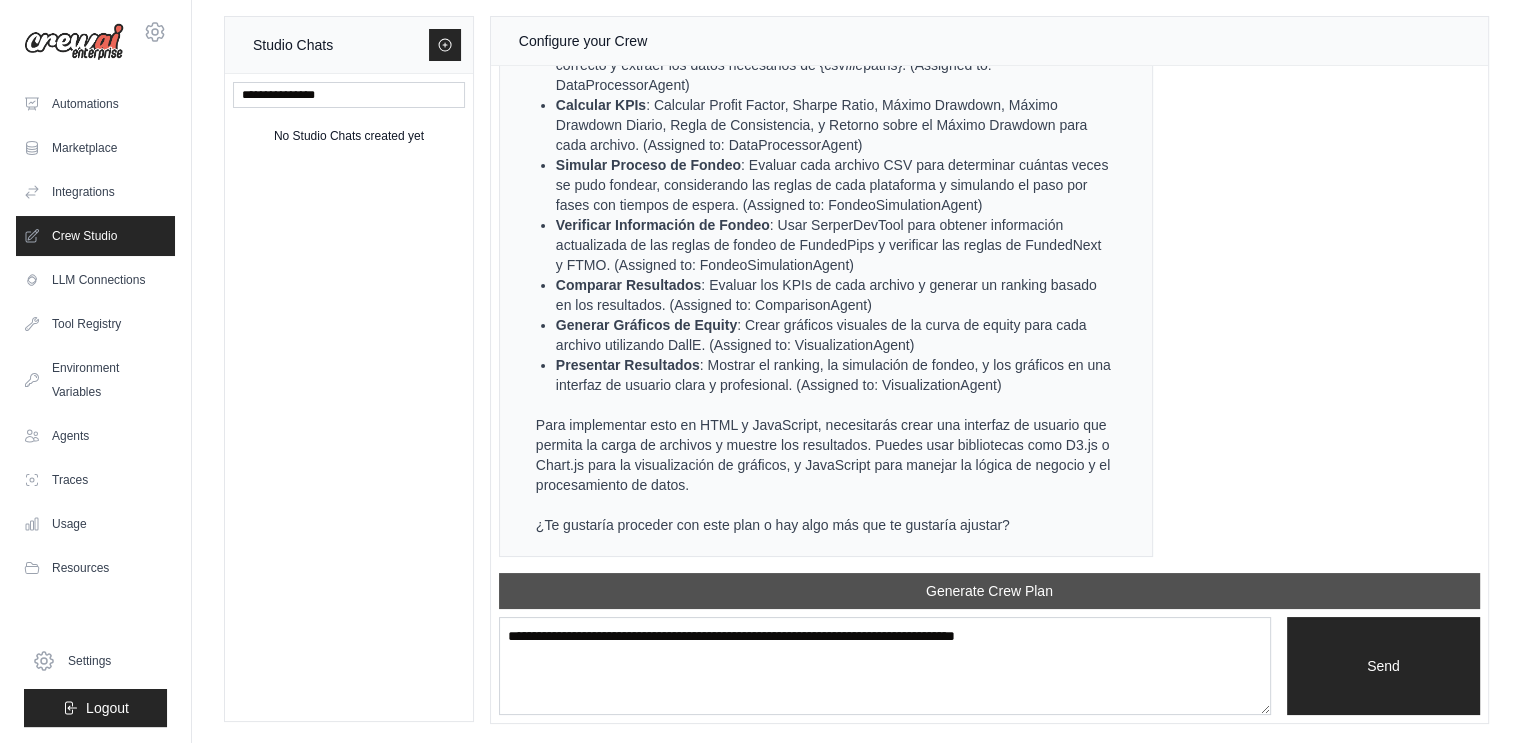 scroll, scrollTop: 8835, scrollLeft: 0, axis: vertical 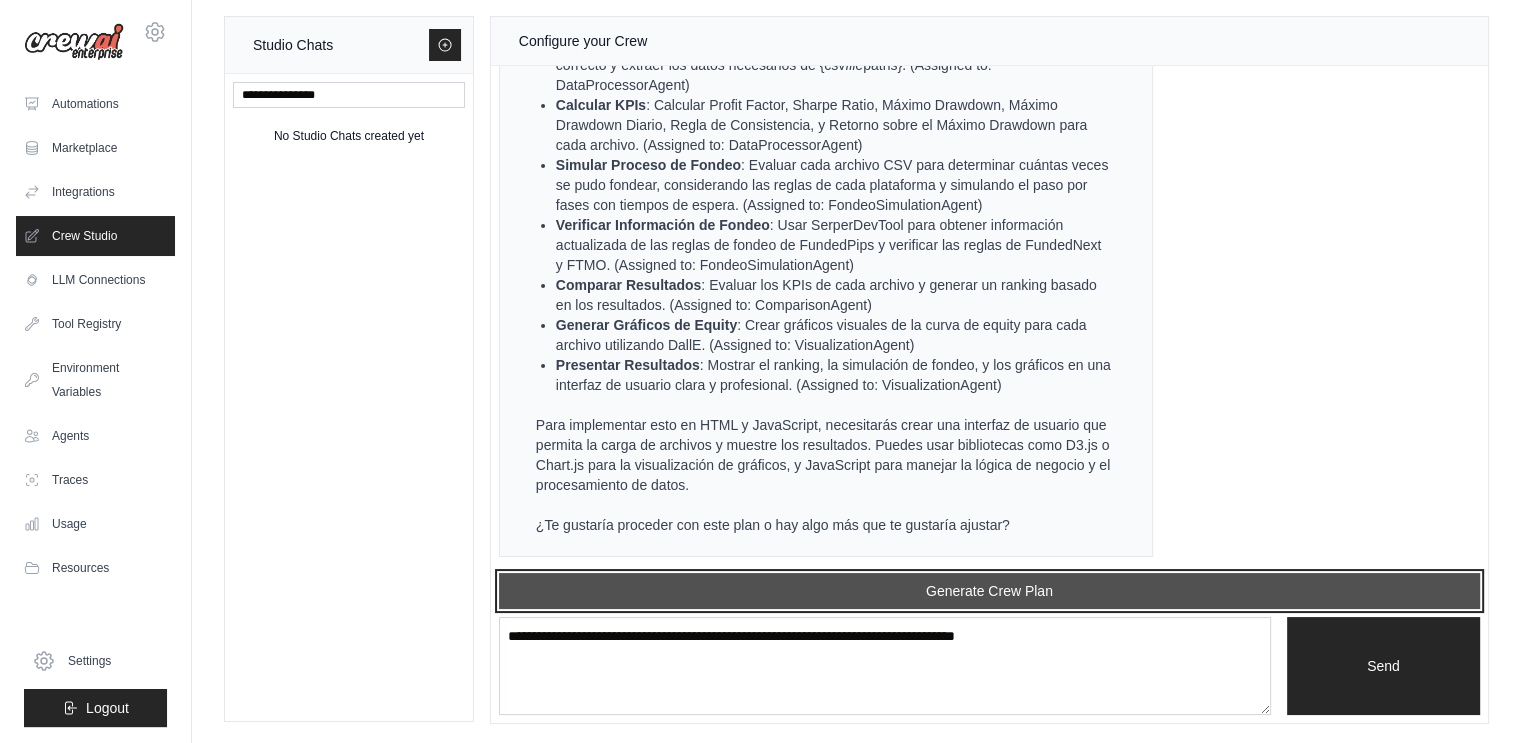 click on "Generate Crew Plan" at bounding box center [989, 591] 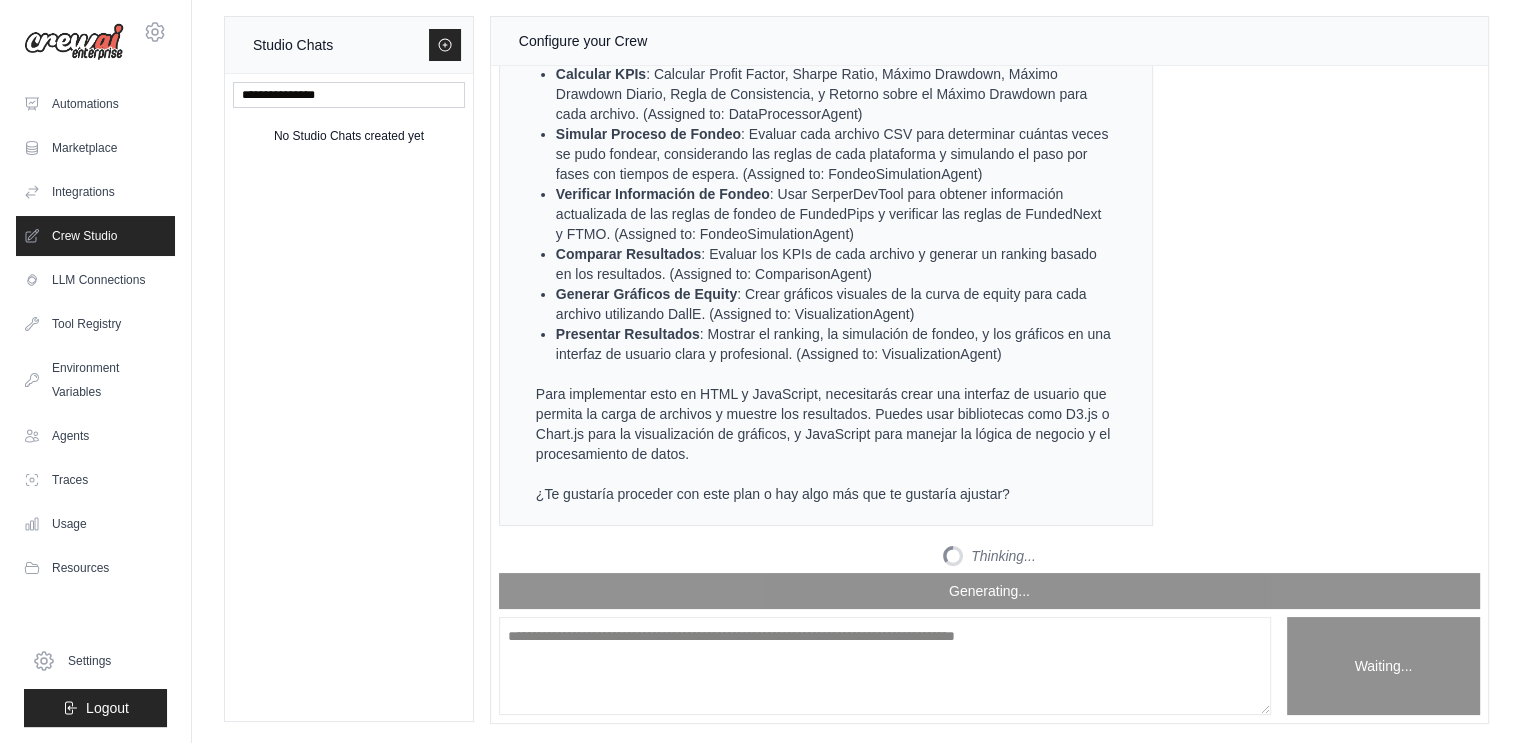scroll, scrollTop: 9906, scrollLeft: 0, axis: vertical 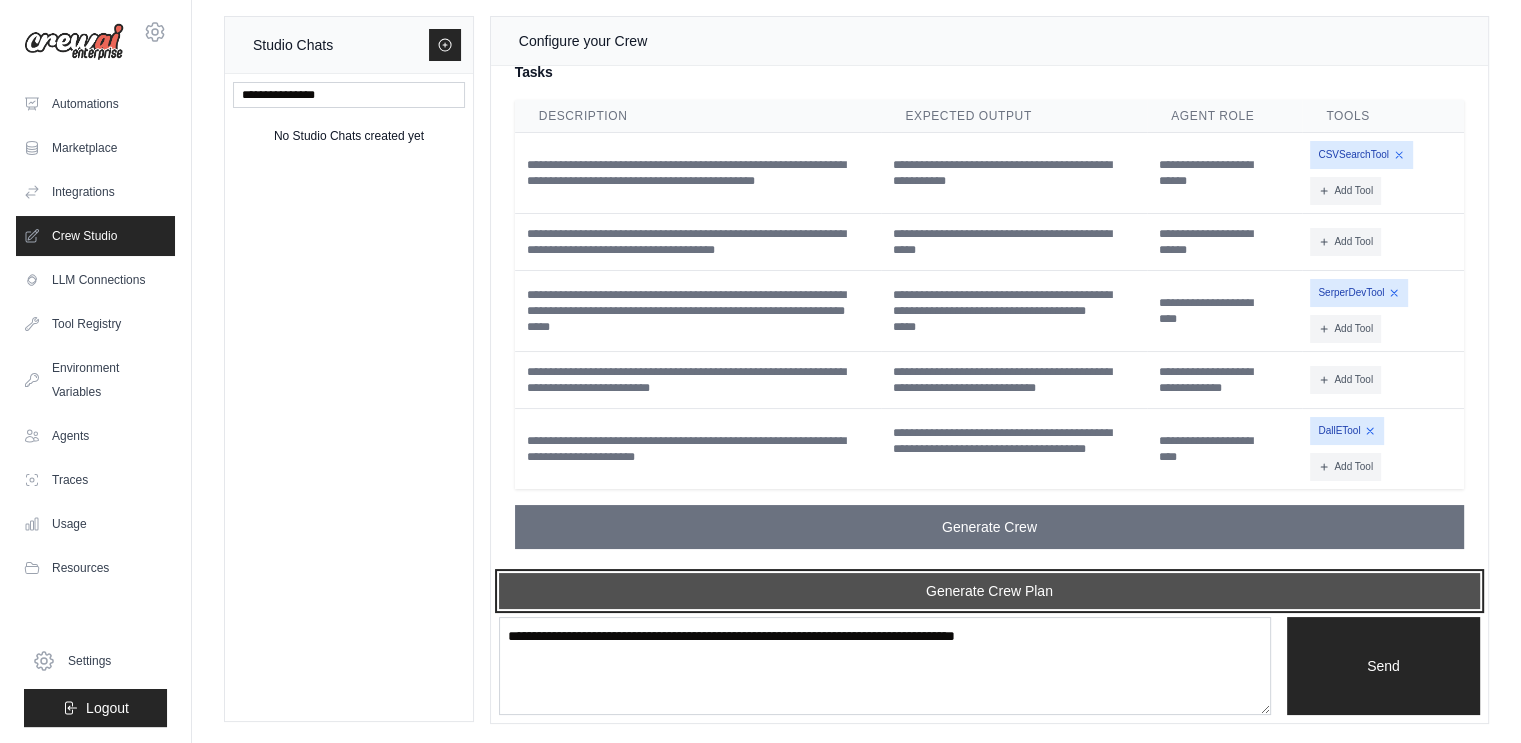 click on "Generate Crew Plan" at bounding box center [989, 591] 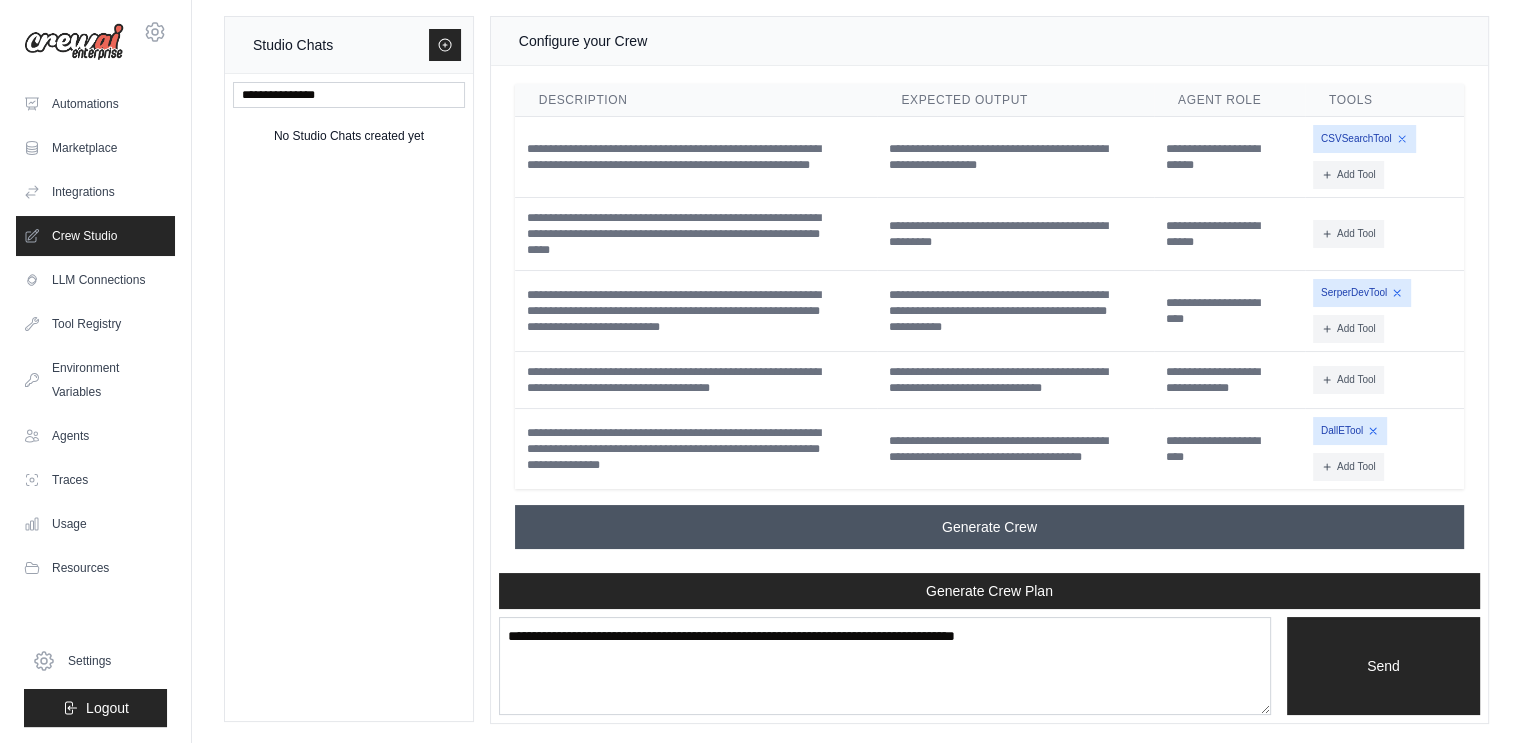 scroll, scrollTop: 10992, scrollLeft: 0, axis: vertical 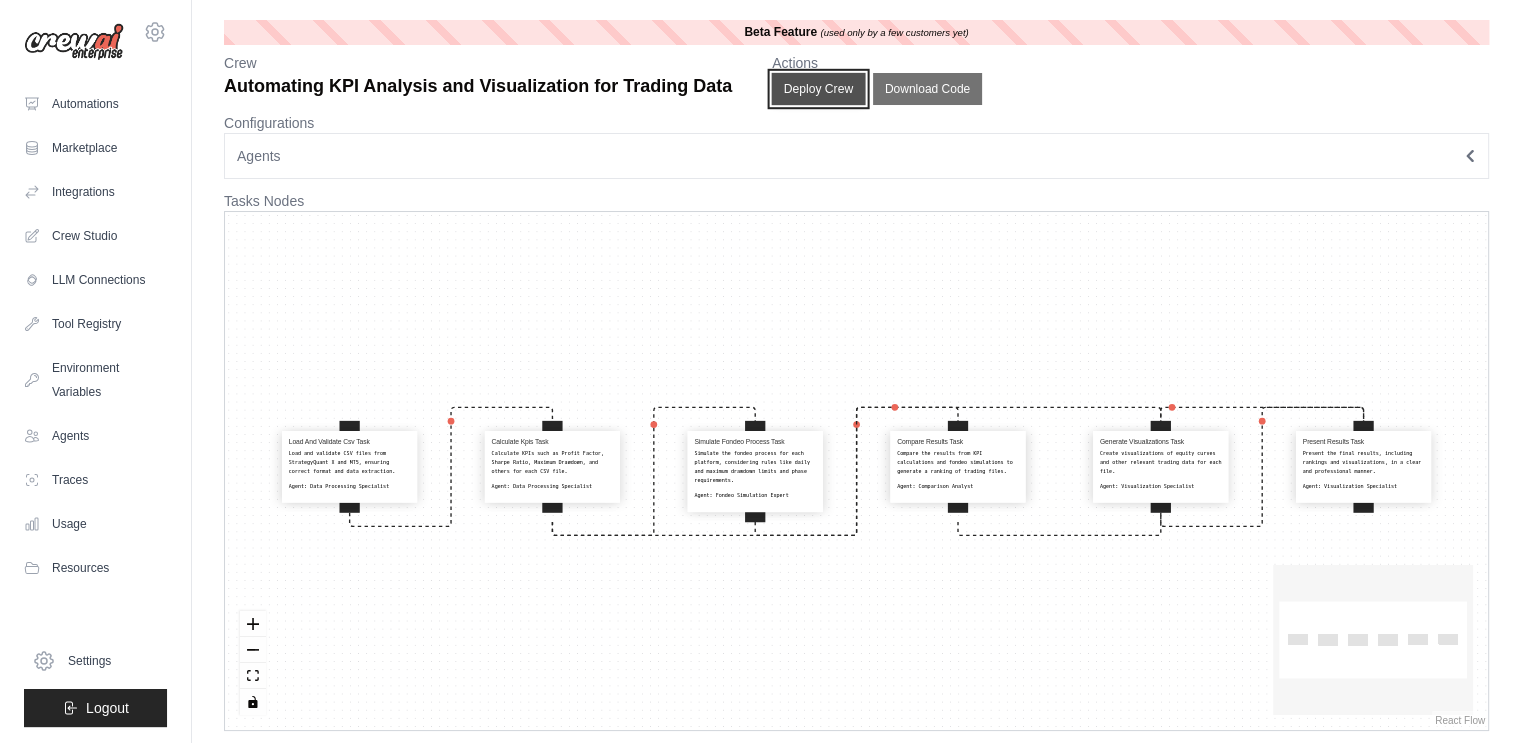 click on "Deploy Crew" at bounding box center (819, 89) 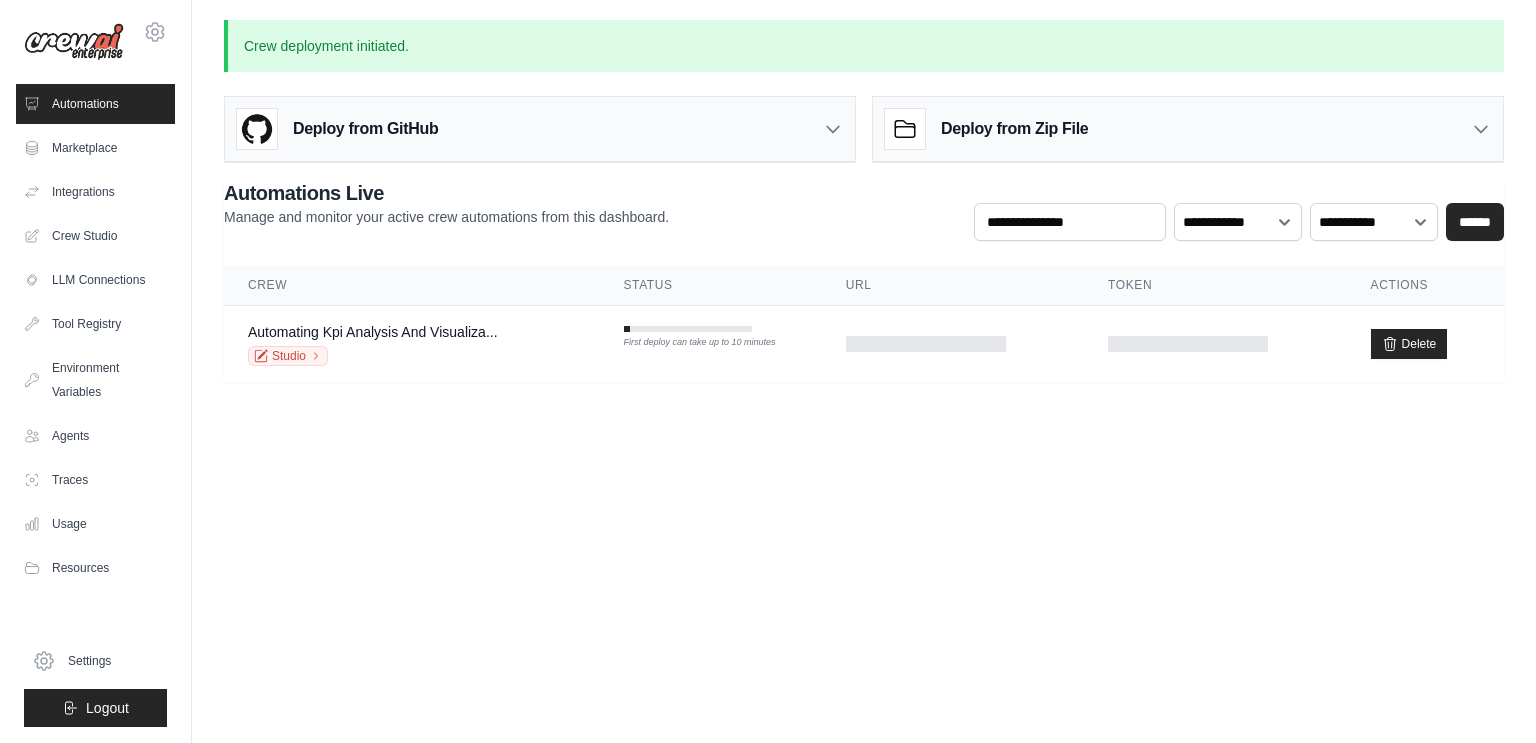 click on "Deploy from Zip File" at bounding box center (1188, 129) 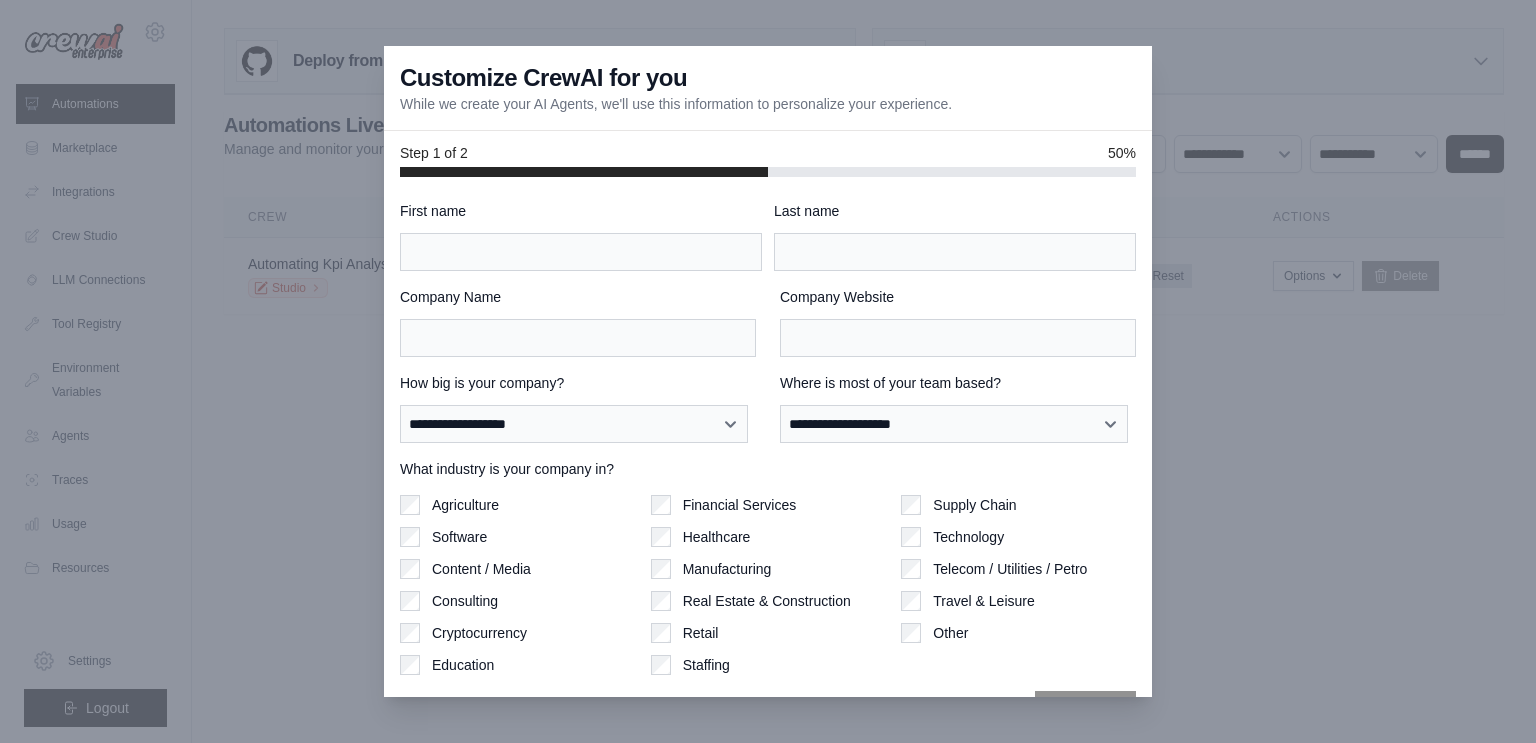 scroll, scrollTop: 0, scrollLeft: 0, axis: both 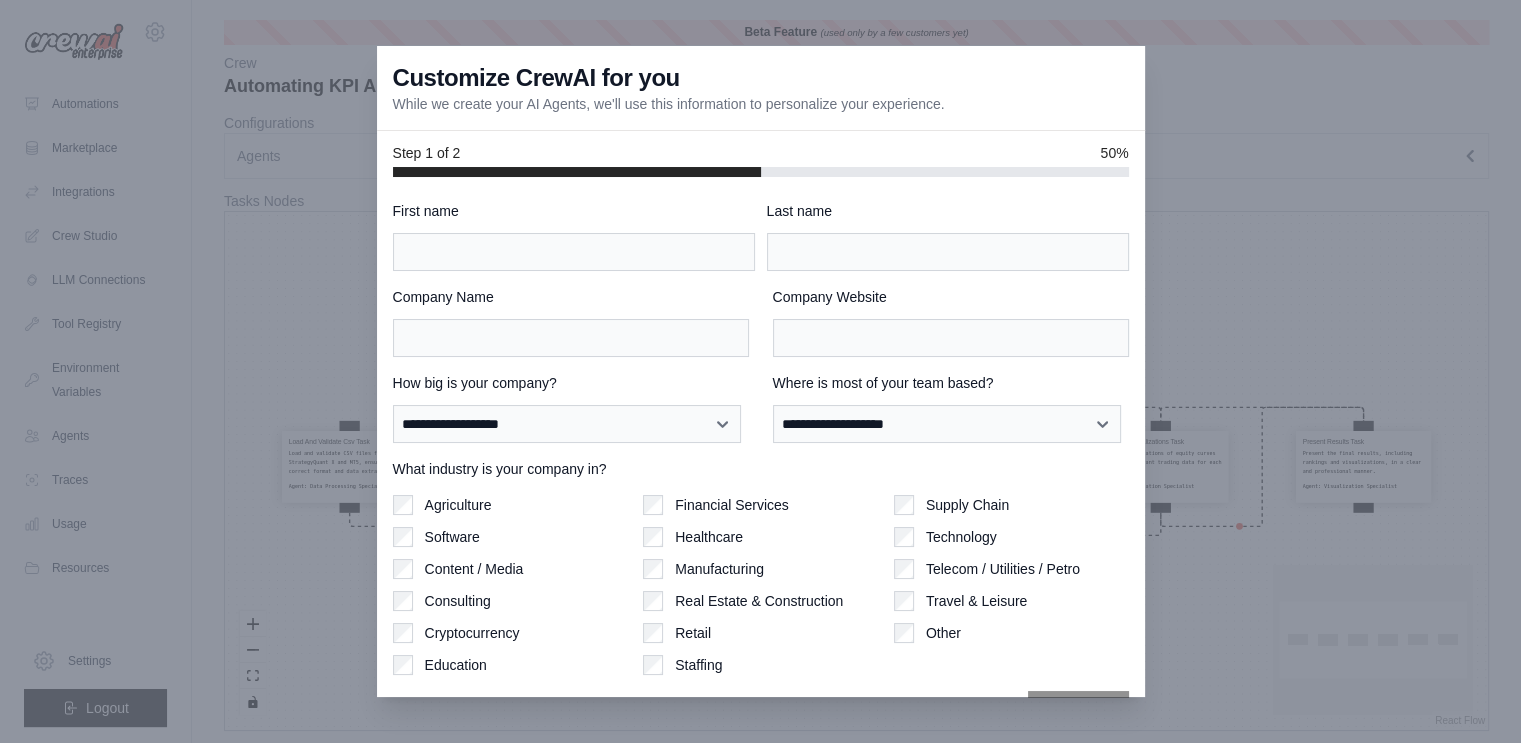 click on "Customize CrewAI for you
While we create your AI Agents, we'll use this information to
personalize your experience." at bounding box center (761, 88) 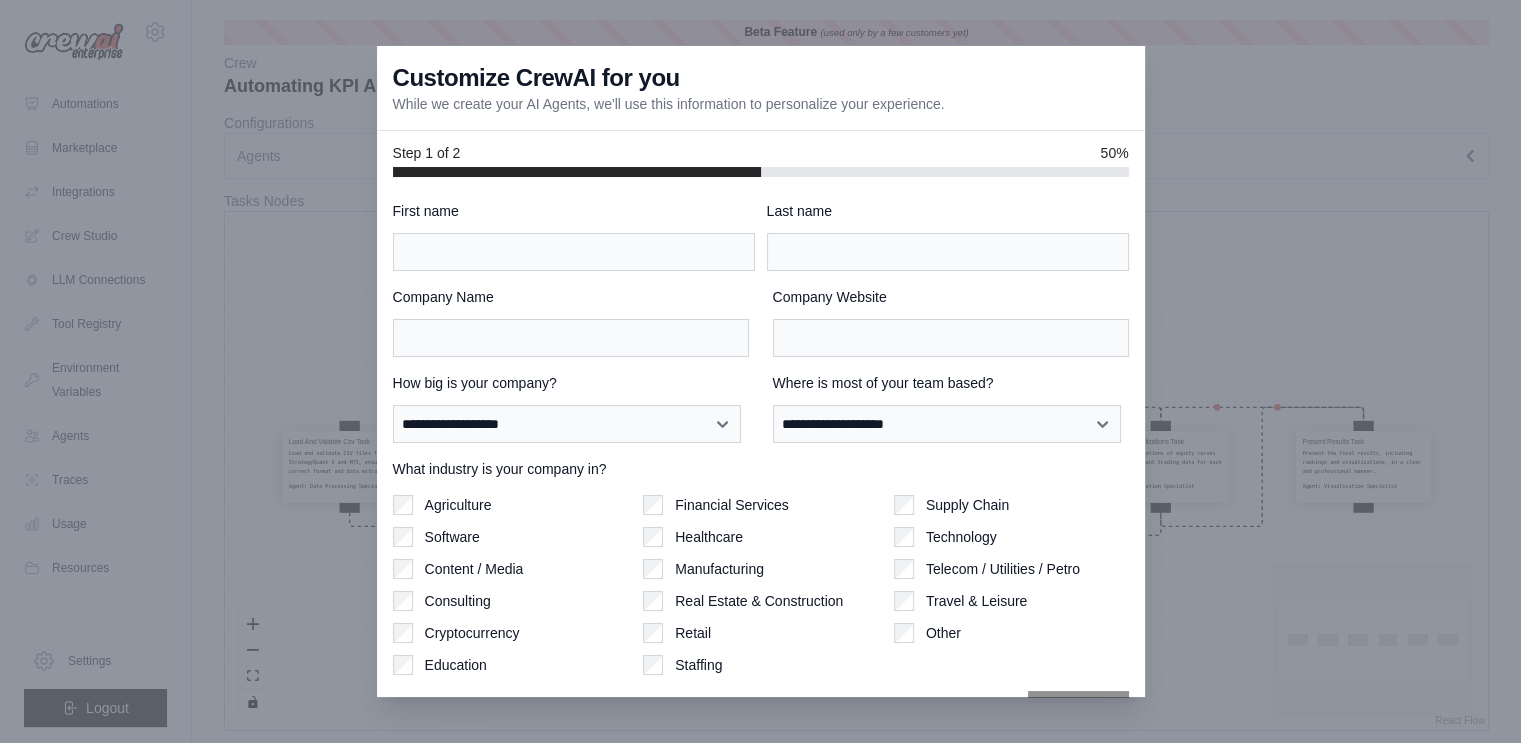 click at bounding box center [760, 371] 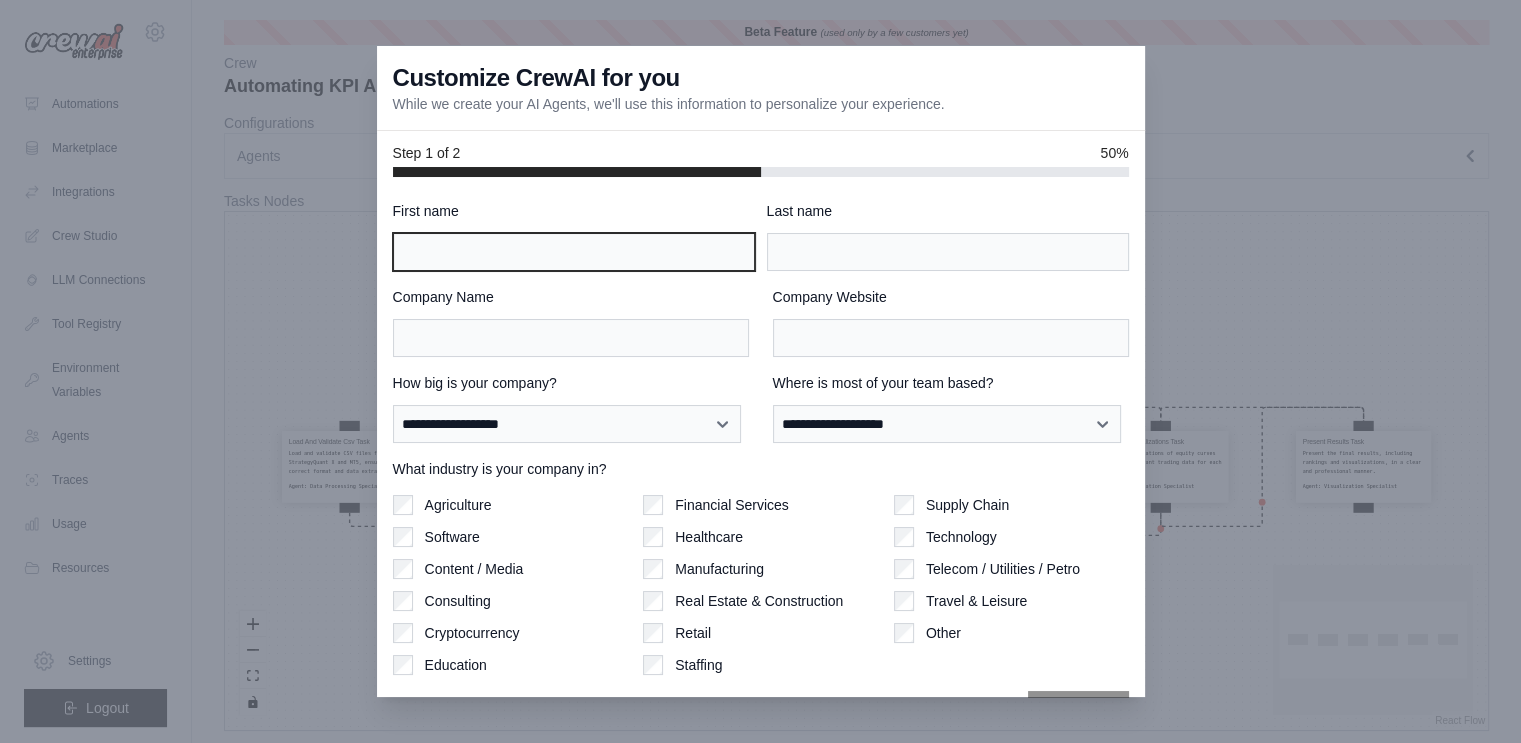 click on "First name" at bounding box center [574, 252] 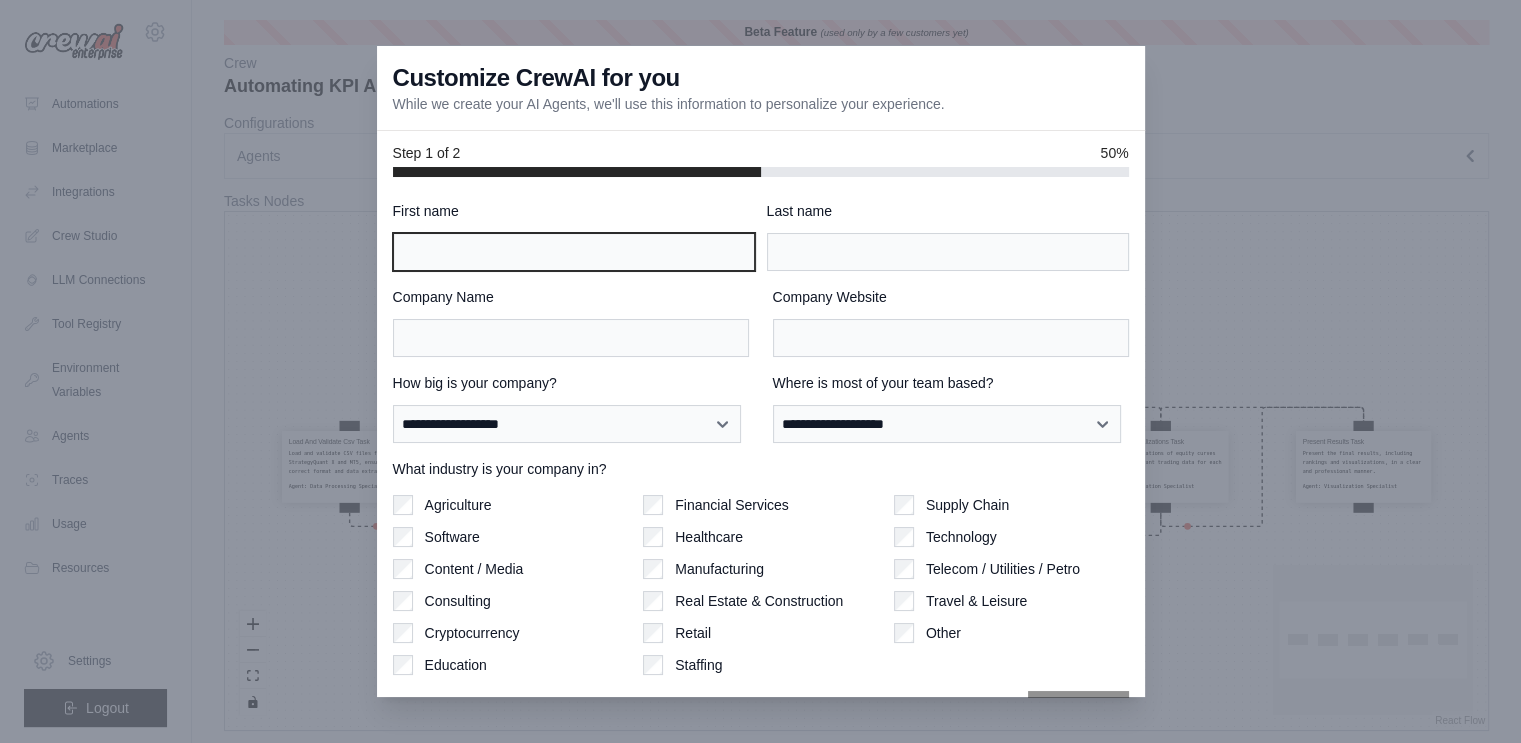type on "**********" 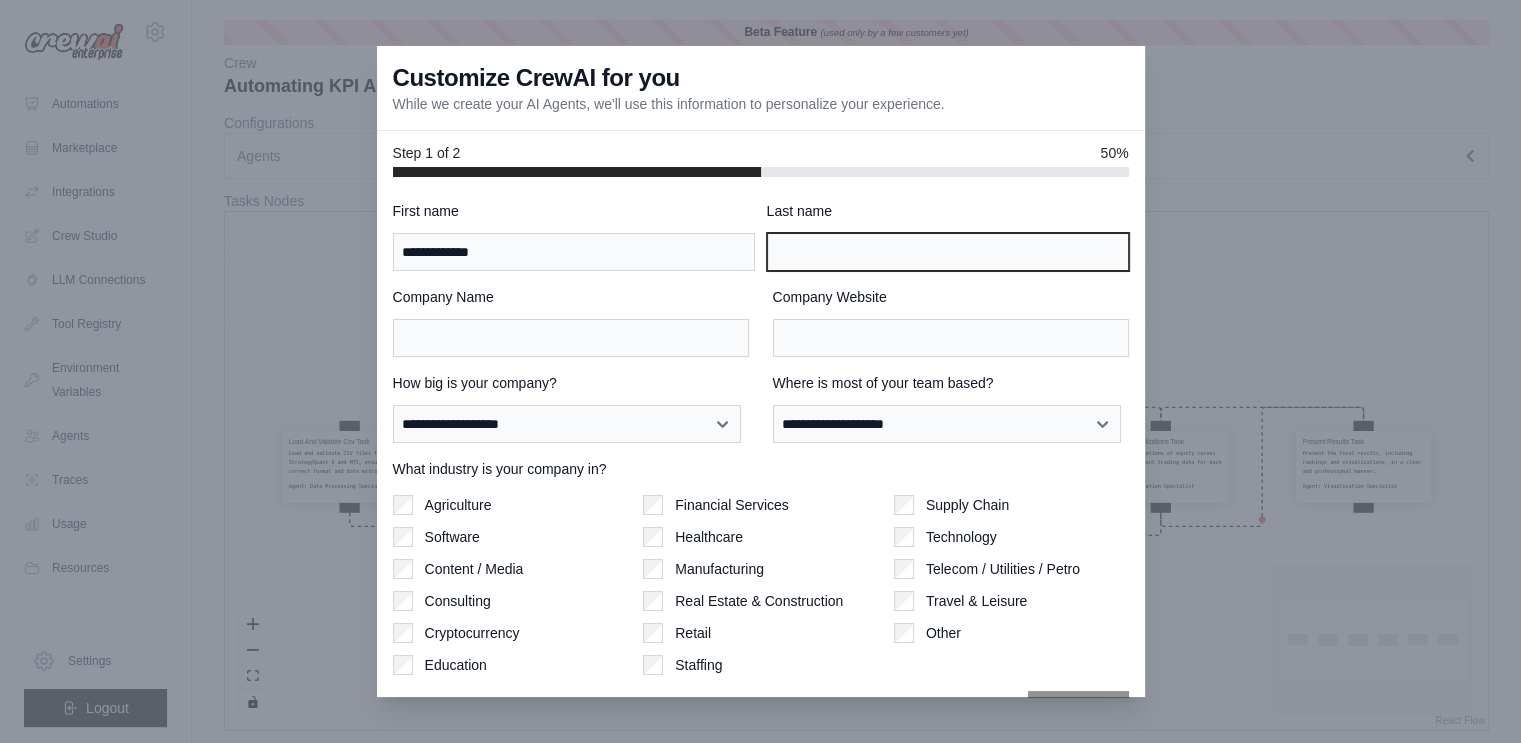 type on "*" 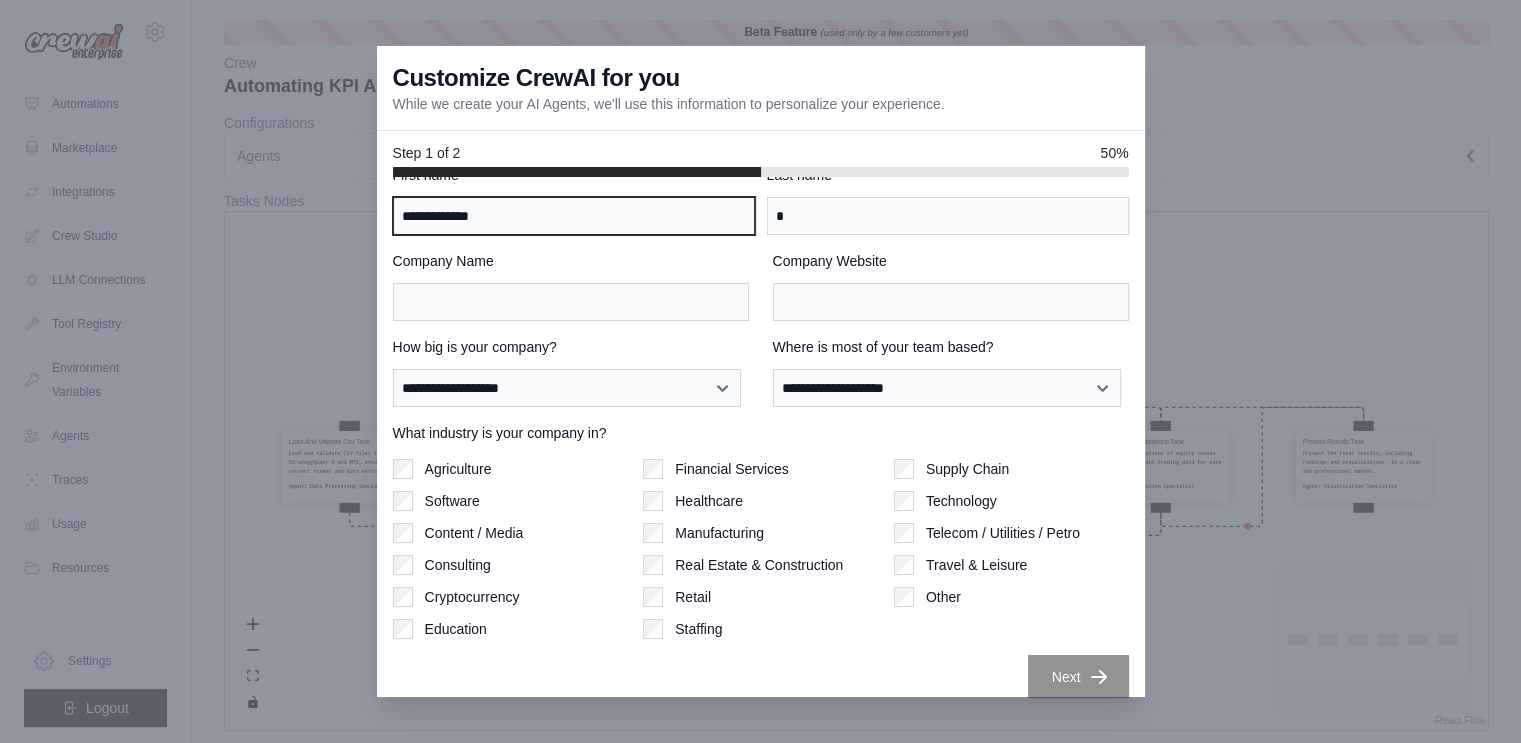 scroll, scrollTop: 52, scrollLeft: 0, axis: vertical 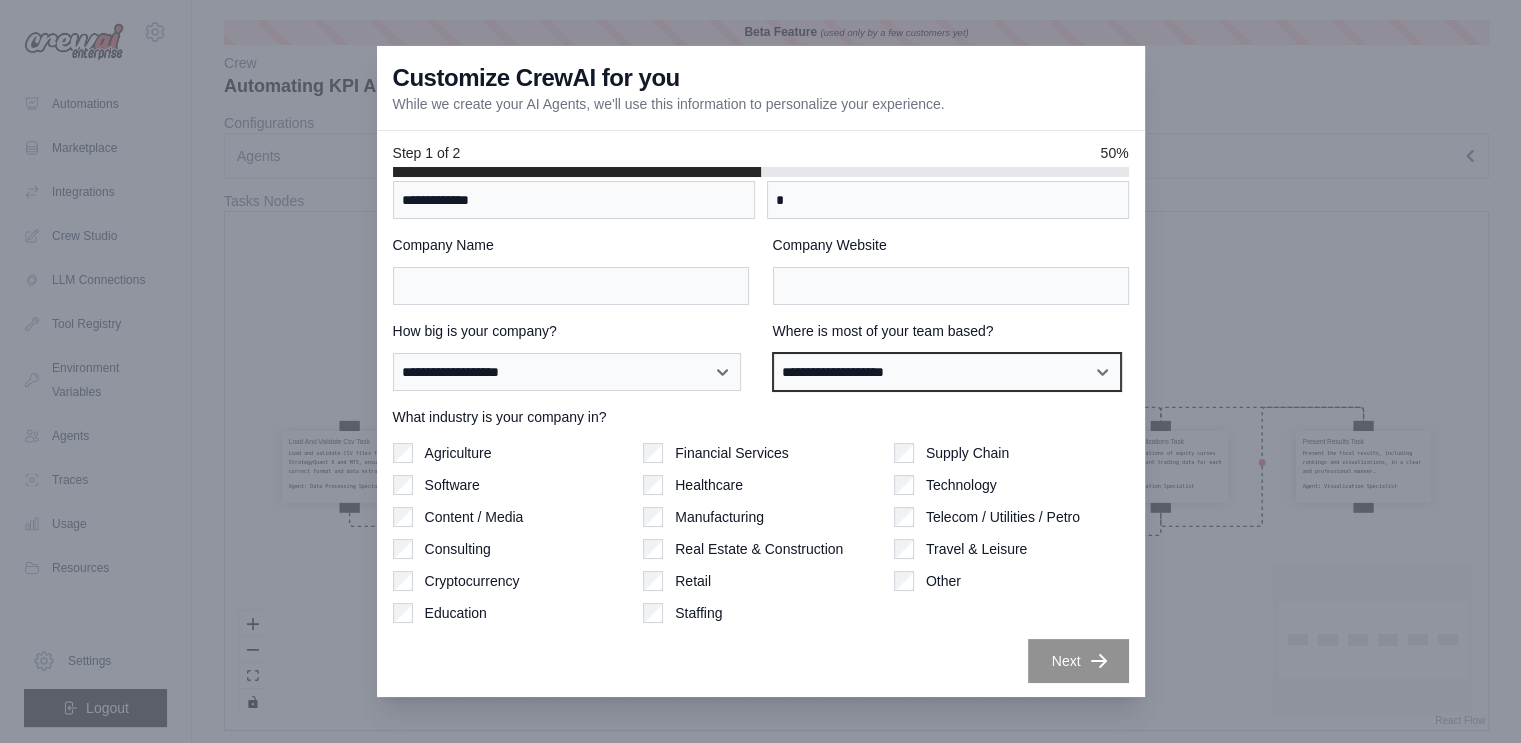 click on "**********" at bounding box center (947, 372) 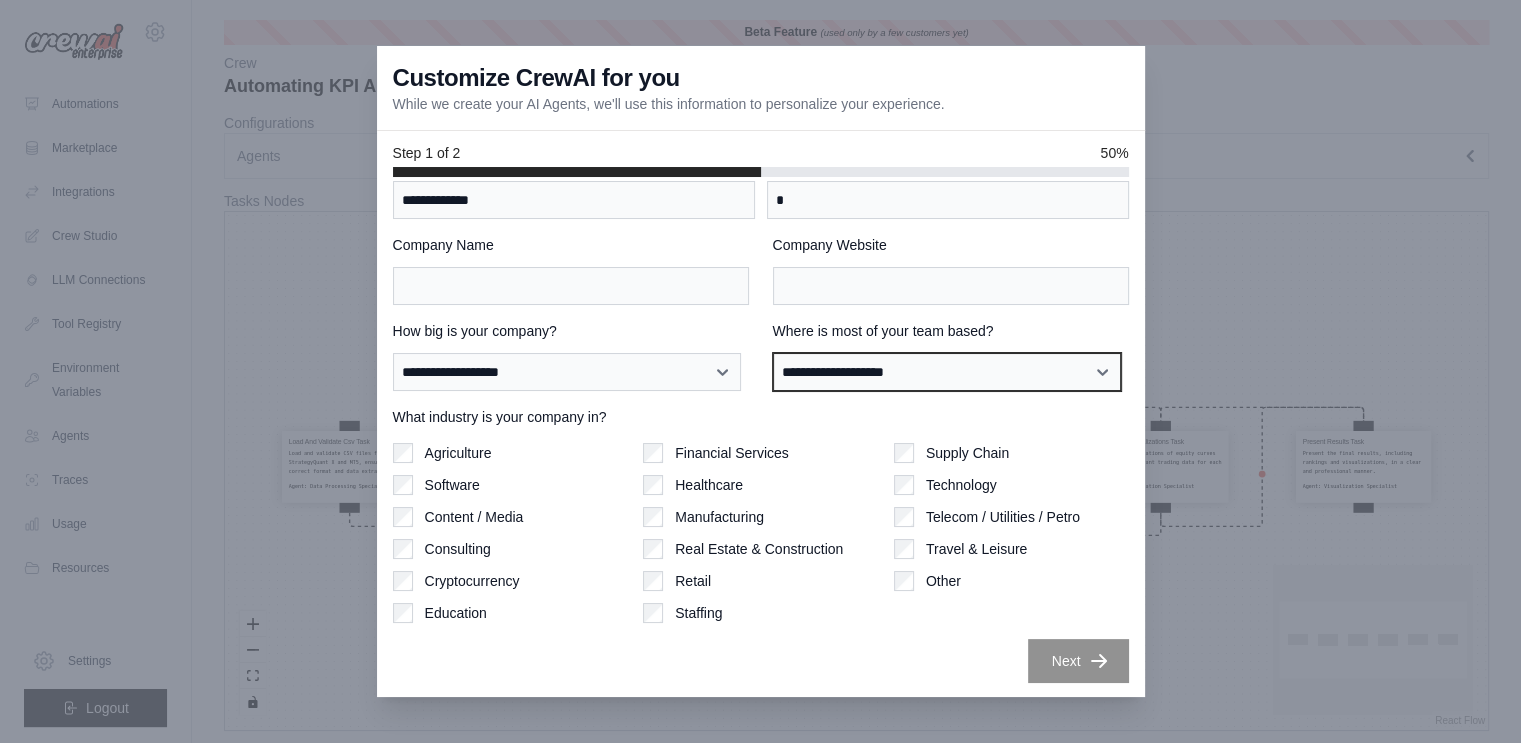 select on "**********" 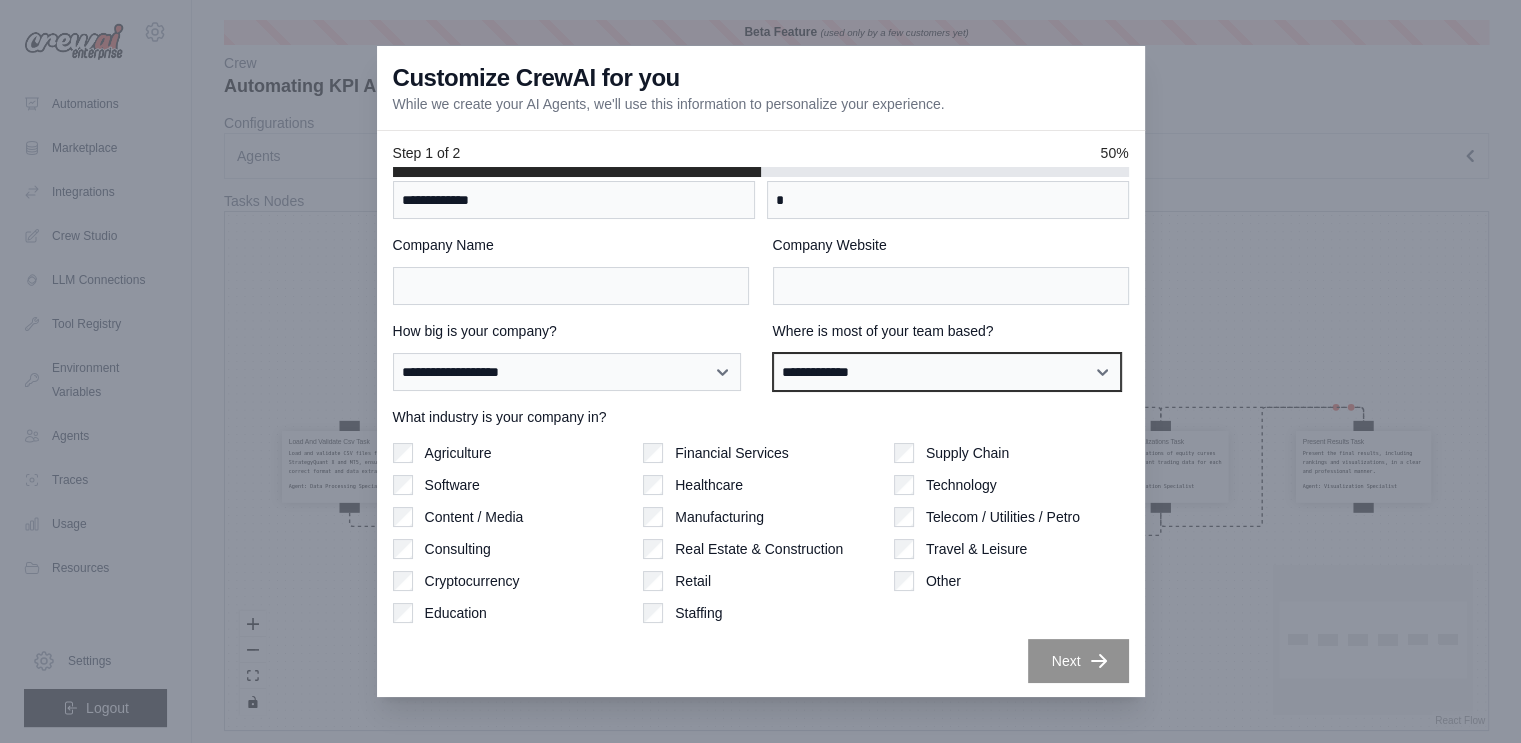 click on "**********" at bounding box center (947, 372) 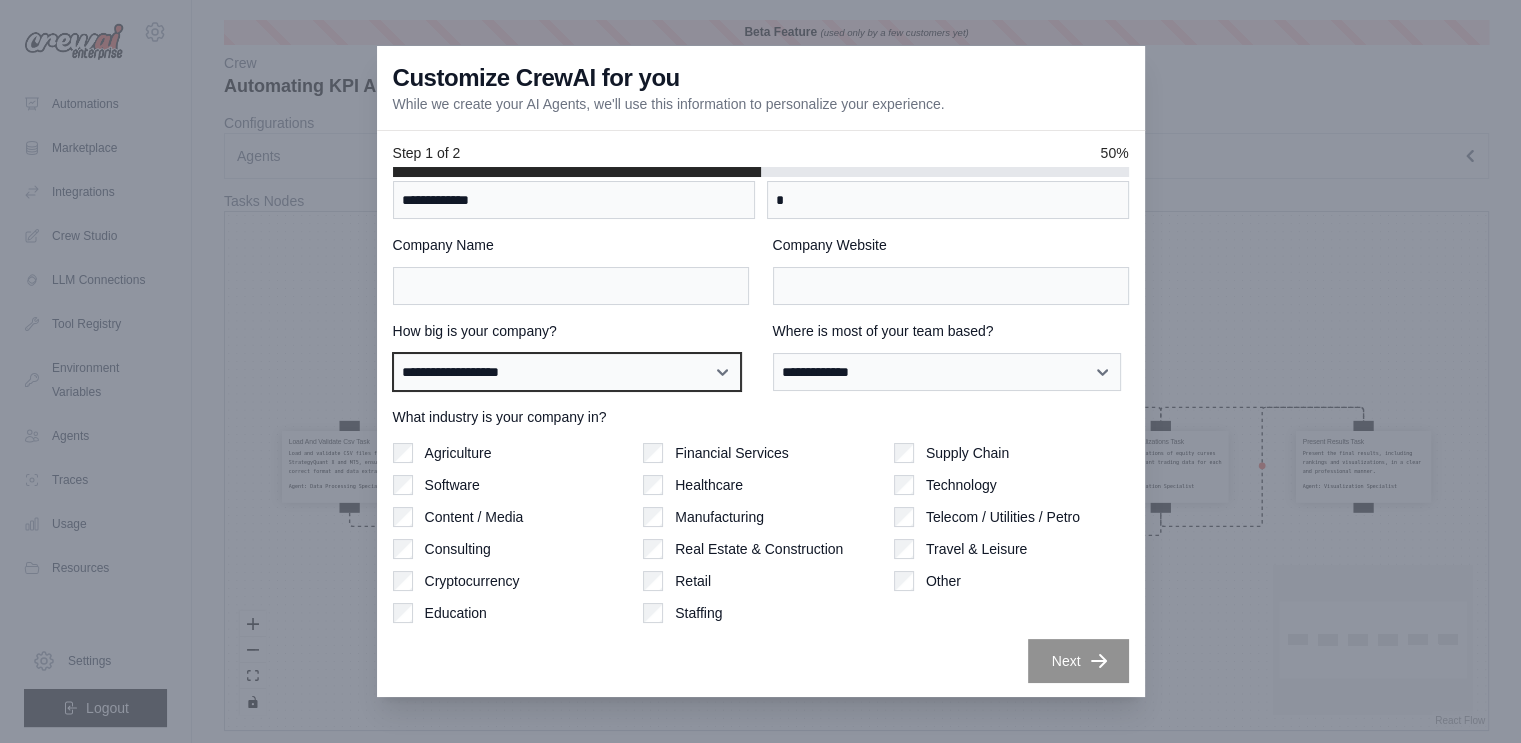 click on "**********" at bounding box center (567, 372) 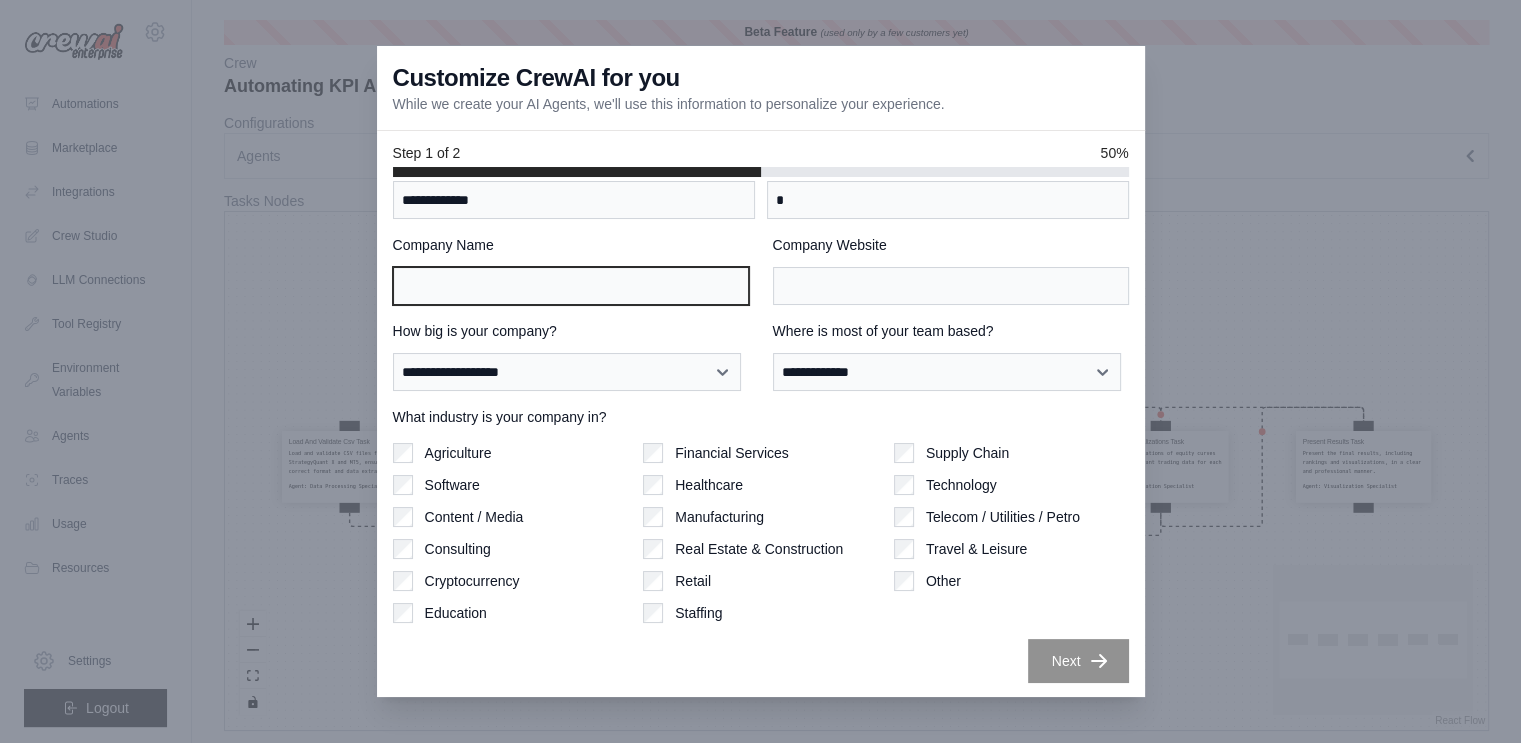click on "Company Name" at bounding box center [571, 286] 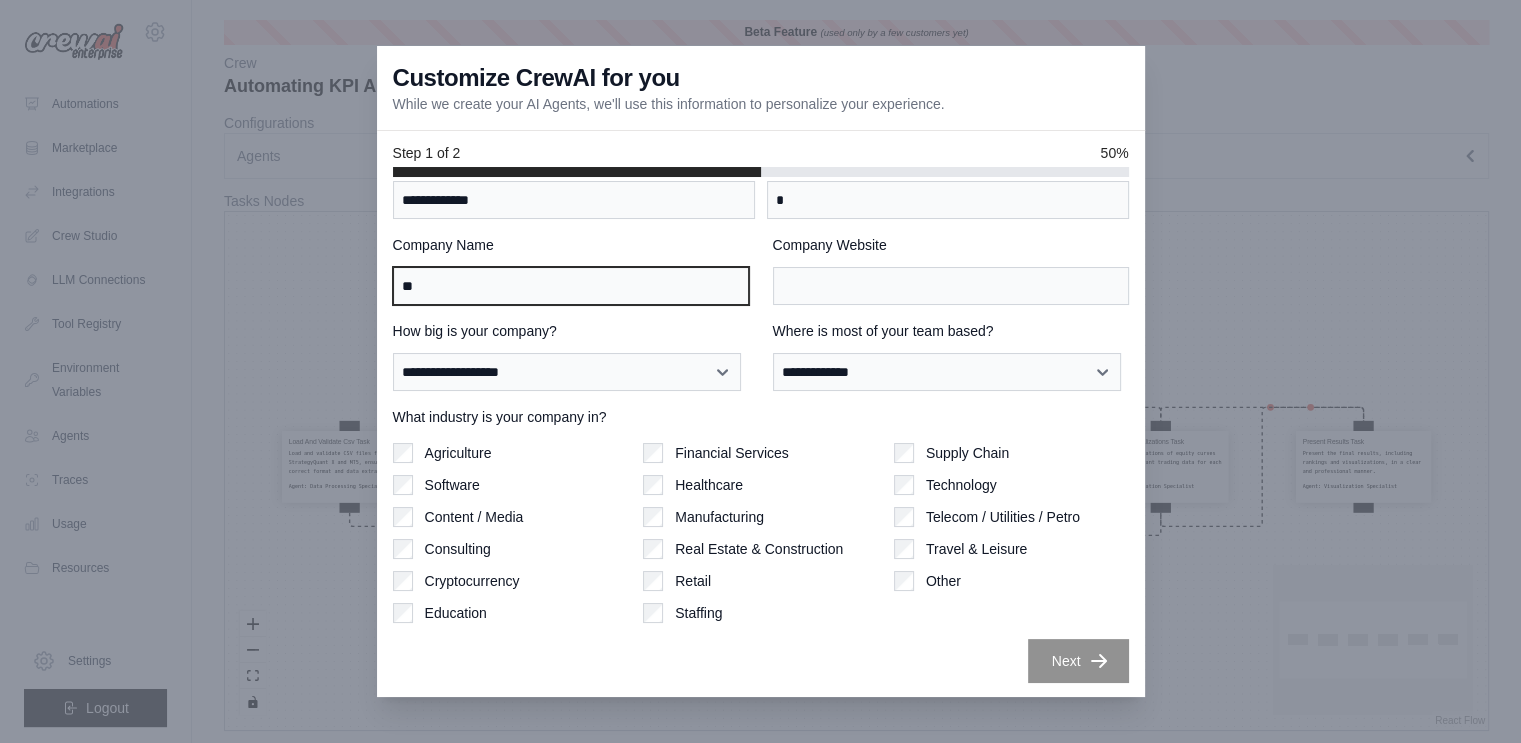 type on "**" 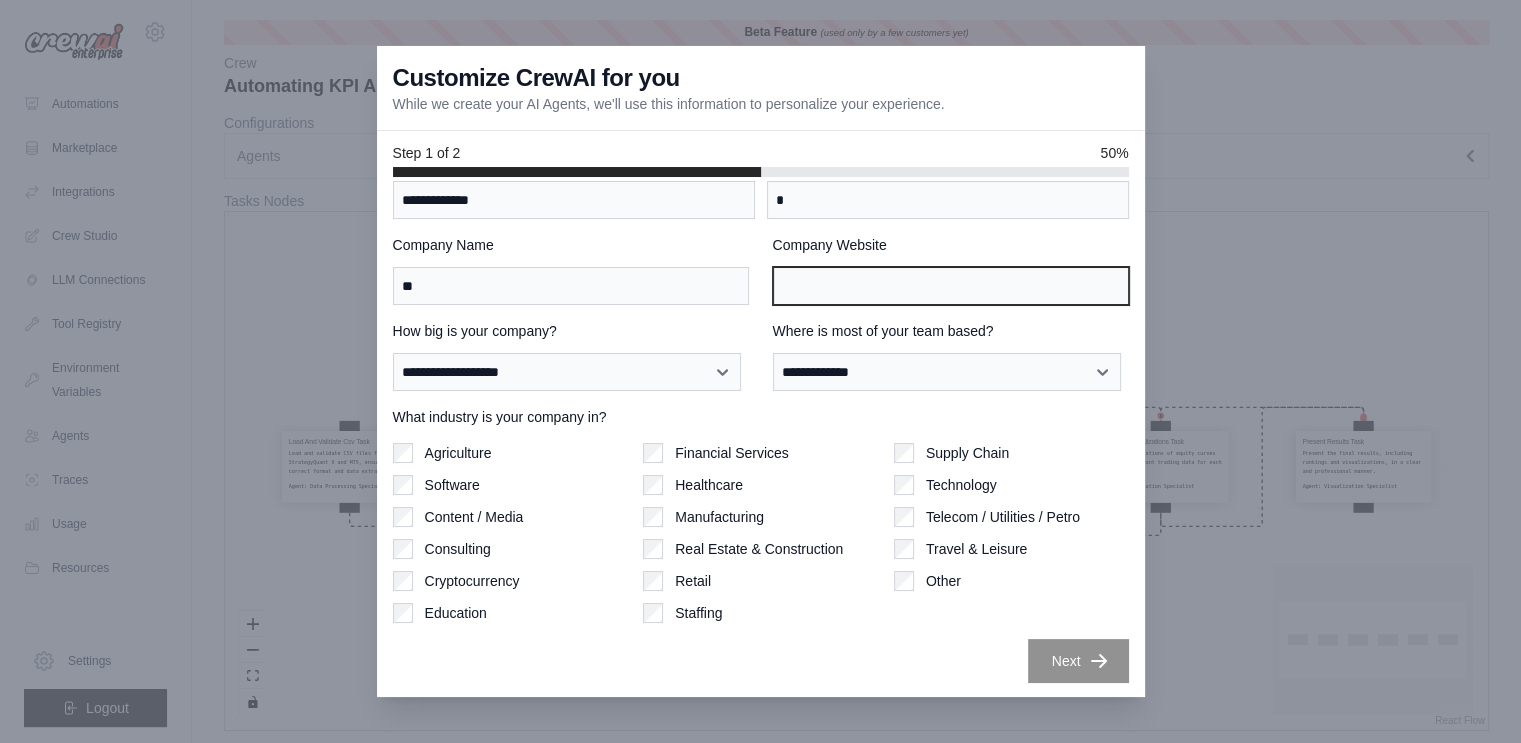click on "Company Website" at bounding box center [951, 286] 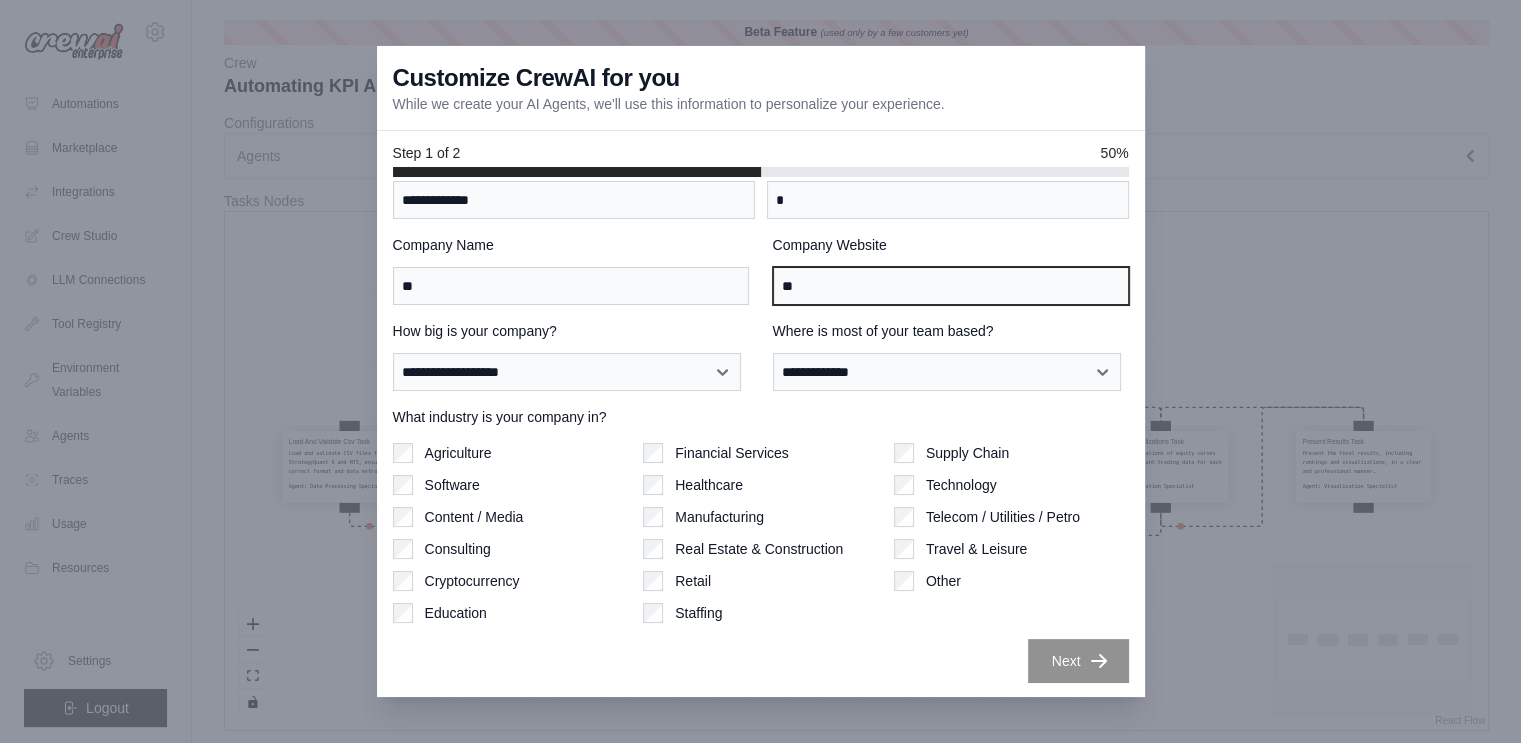 type on "**" 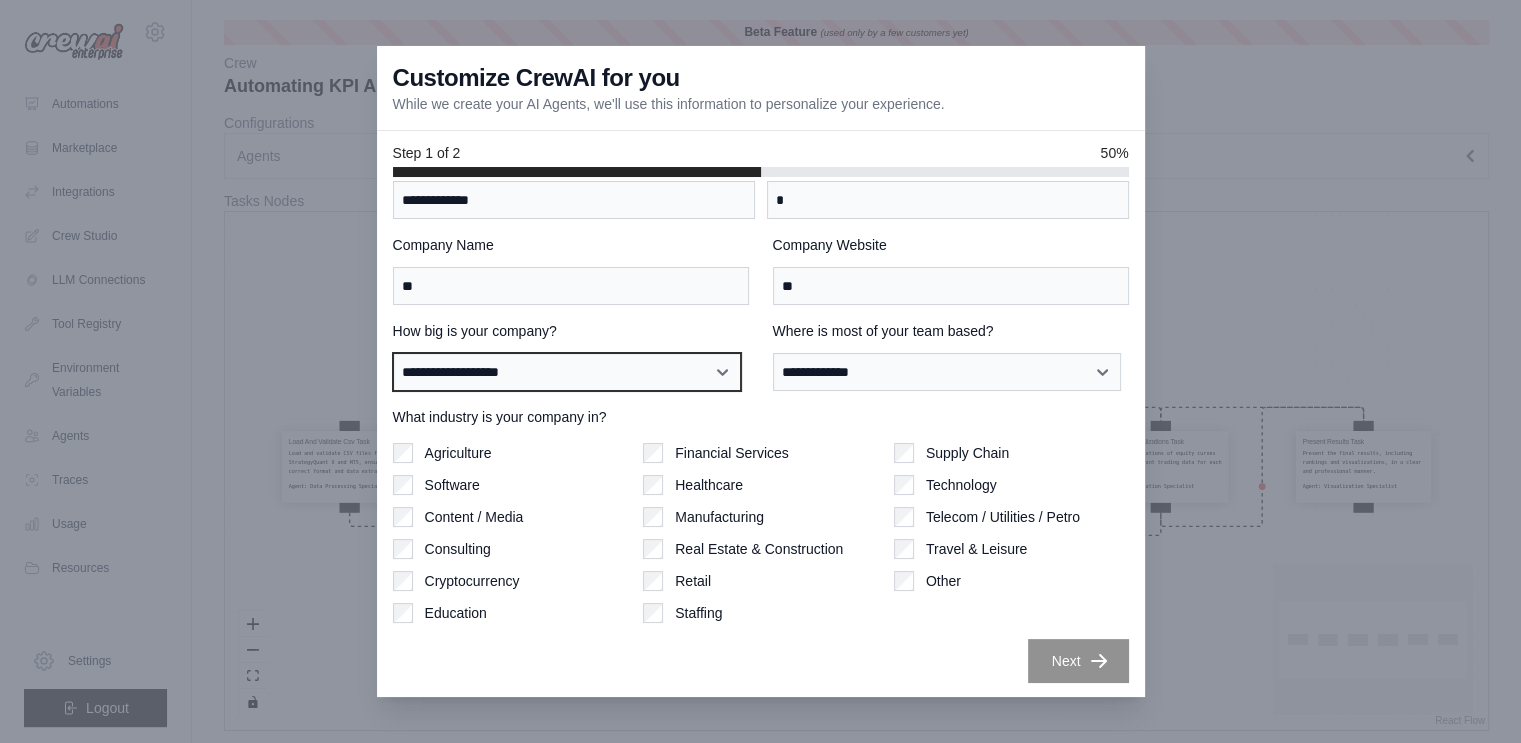 click on "**********" at bounding box center (567, 372) 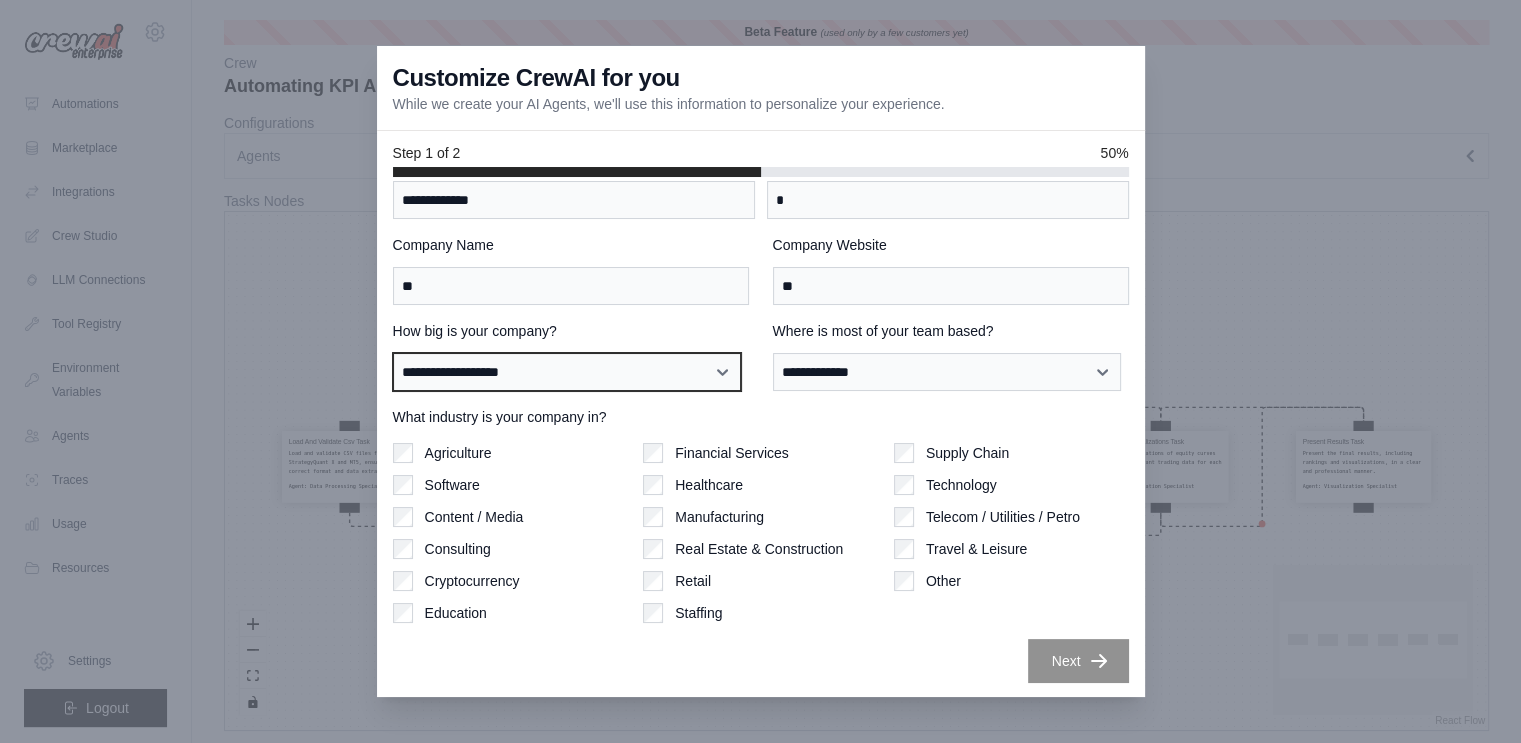 select on "**********" 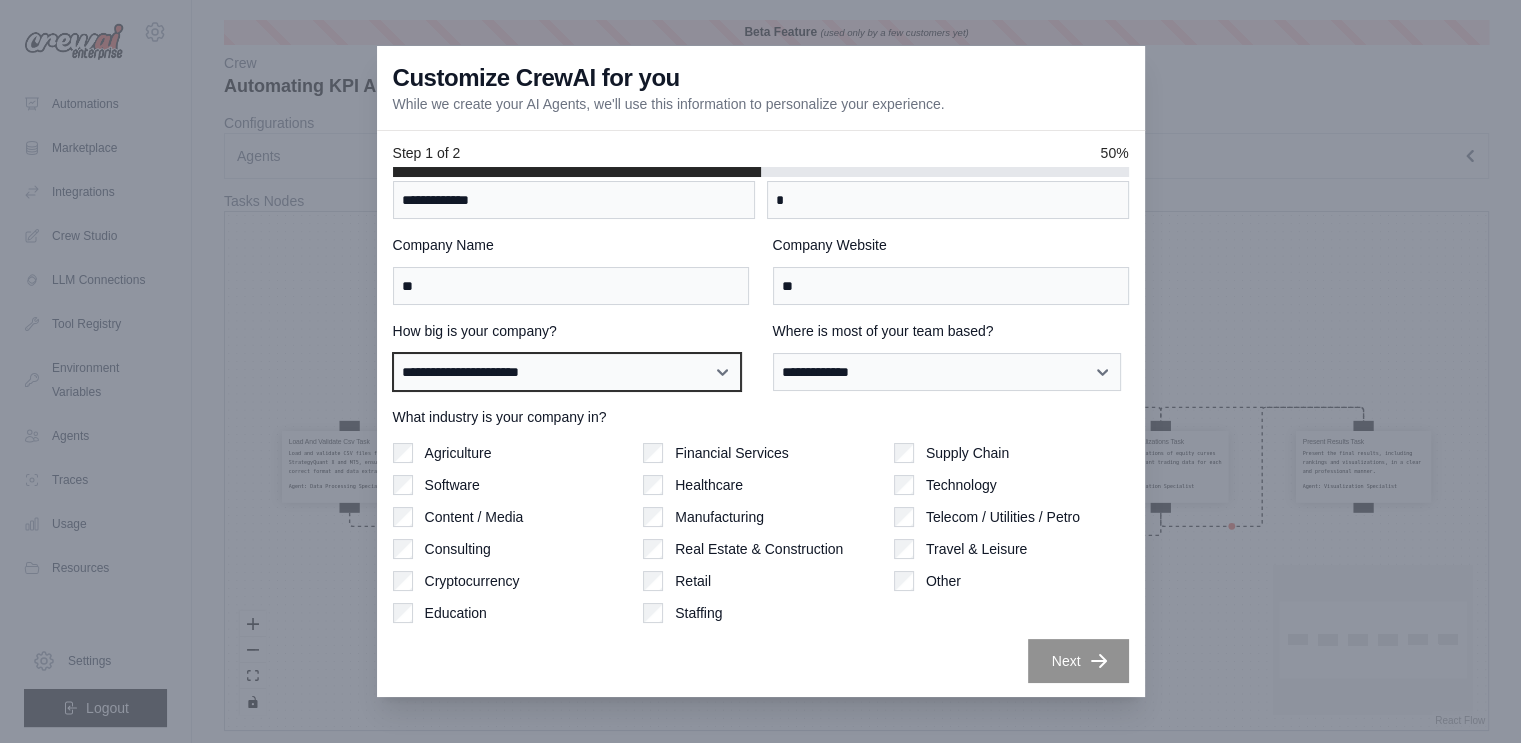 click on "**********" at bounding box center [567, 372] 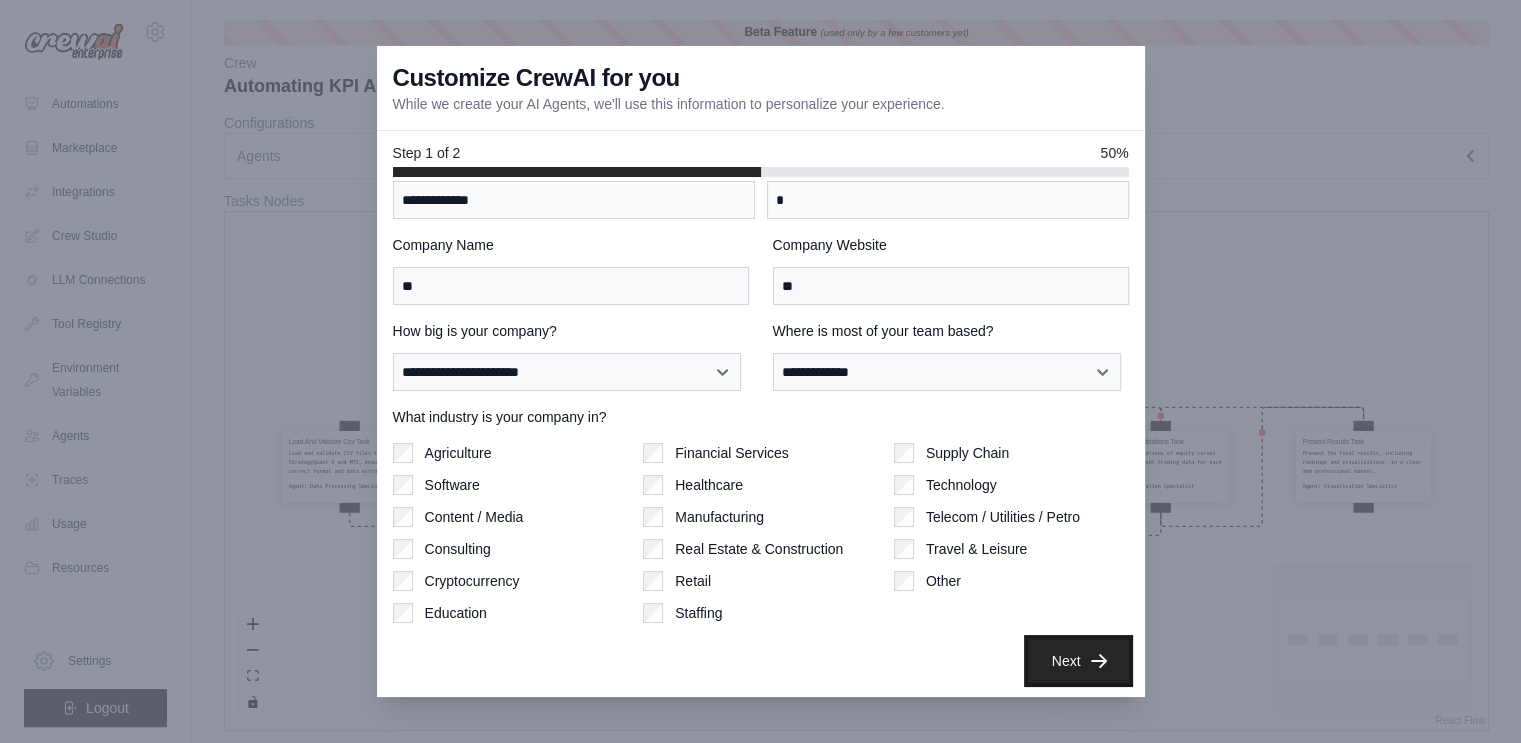click on "Next" at bounding box center (1078, 661) 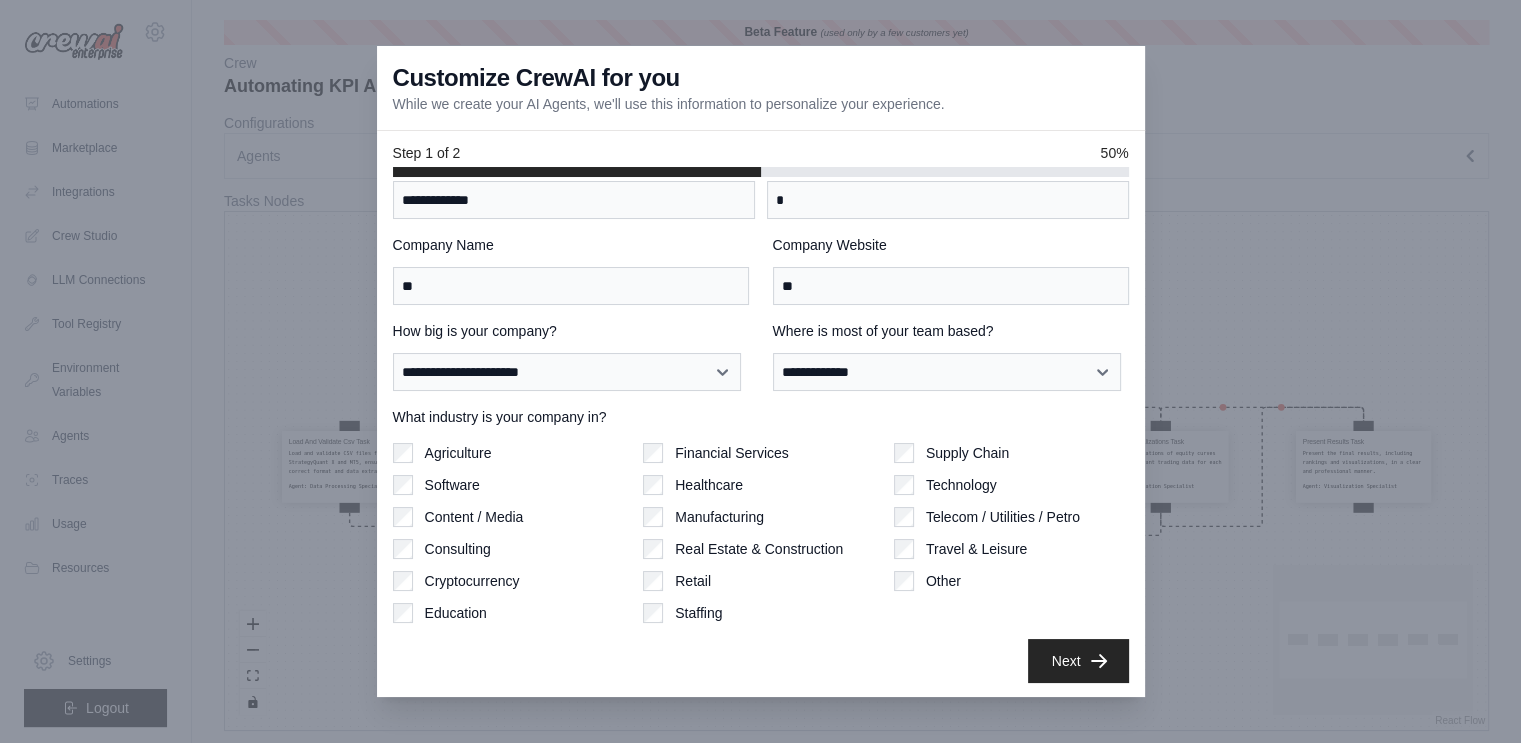 scroll, scrollTop: 0, scrollLeft: 0, axis: both 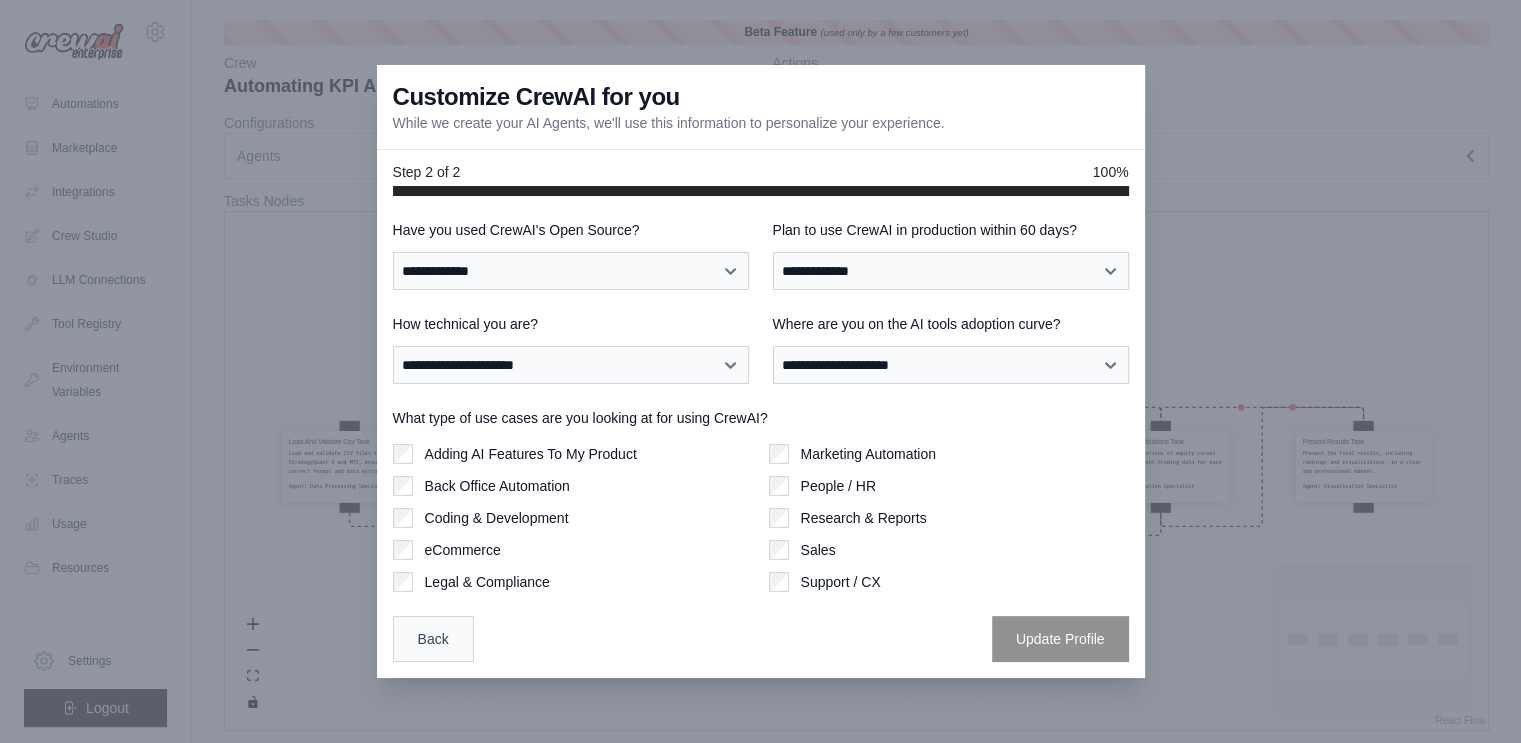 click on "Back" at bounding box center [433, 639] 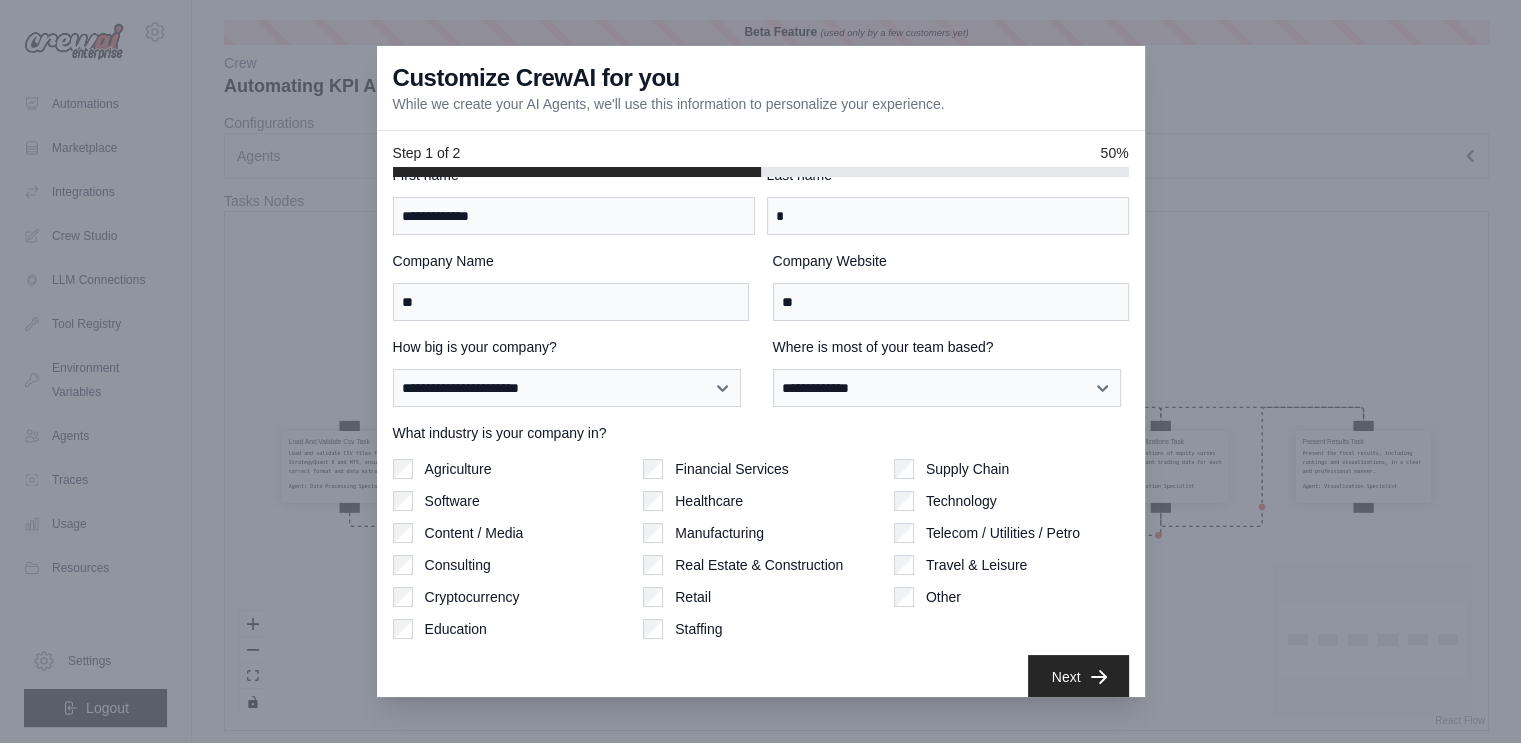 scroll, scrollTop: 52, scrollLeft: 0, axis: vertical 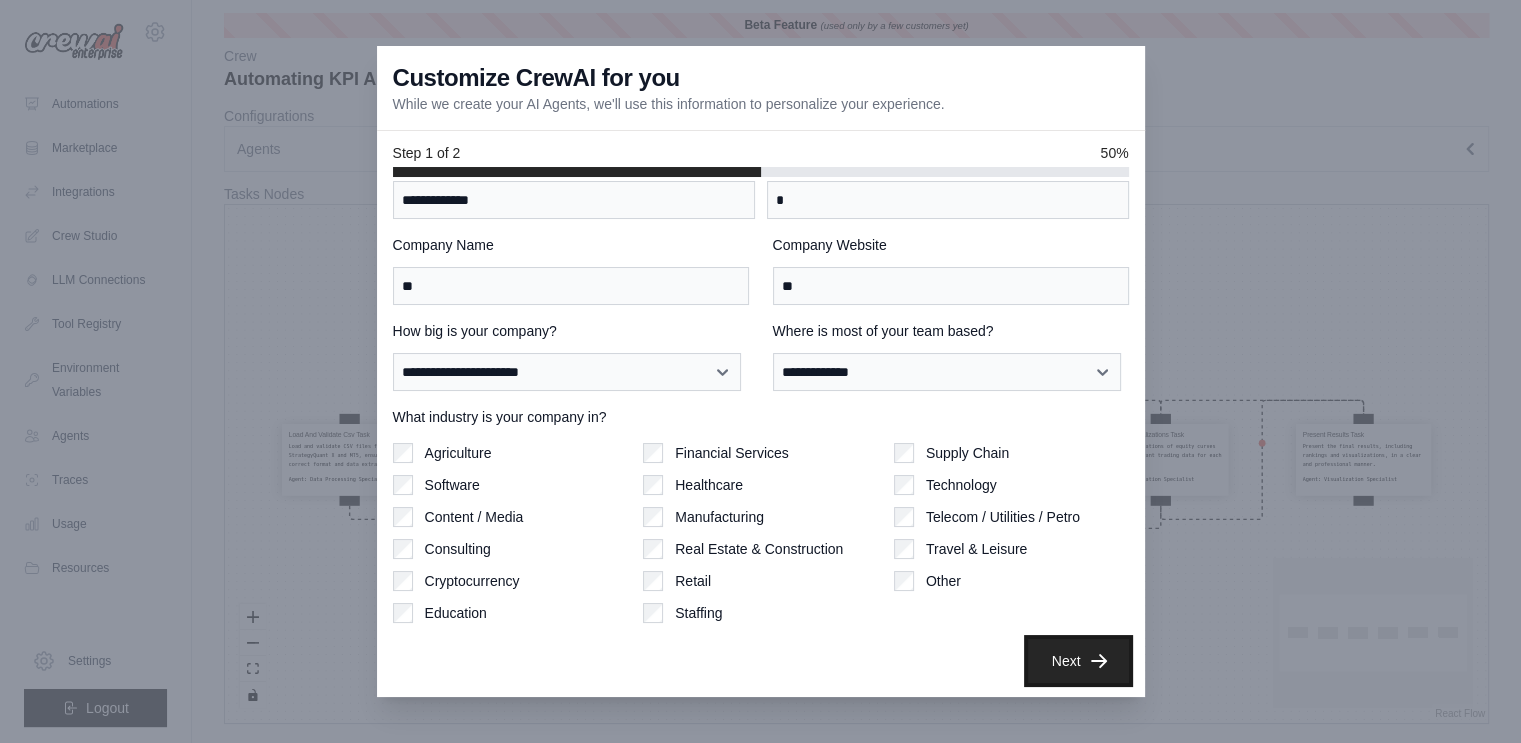 click on "Next" at bounding box center (1078, 661) 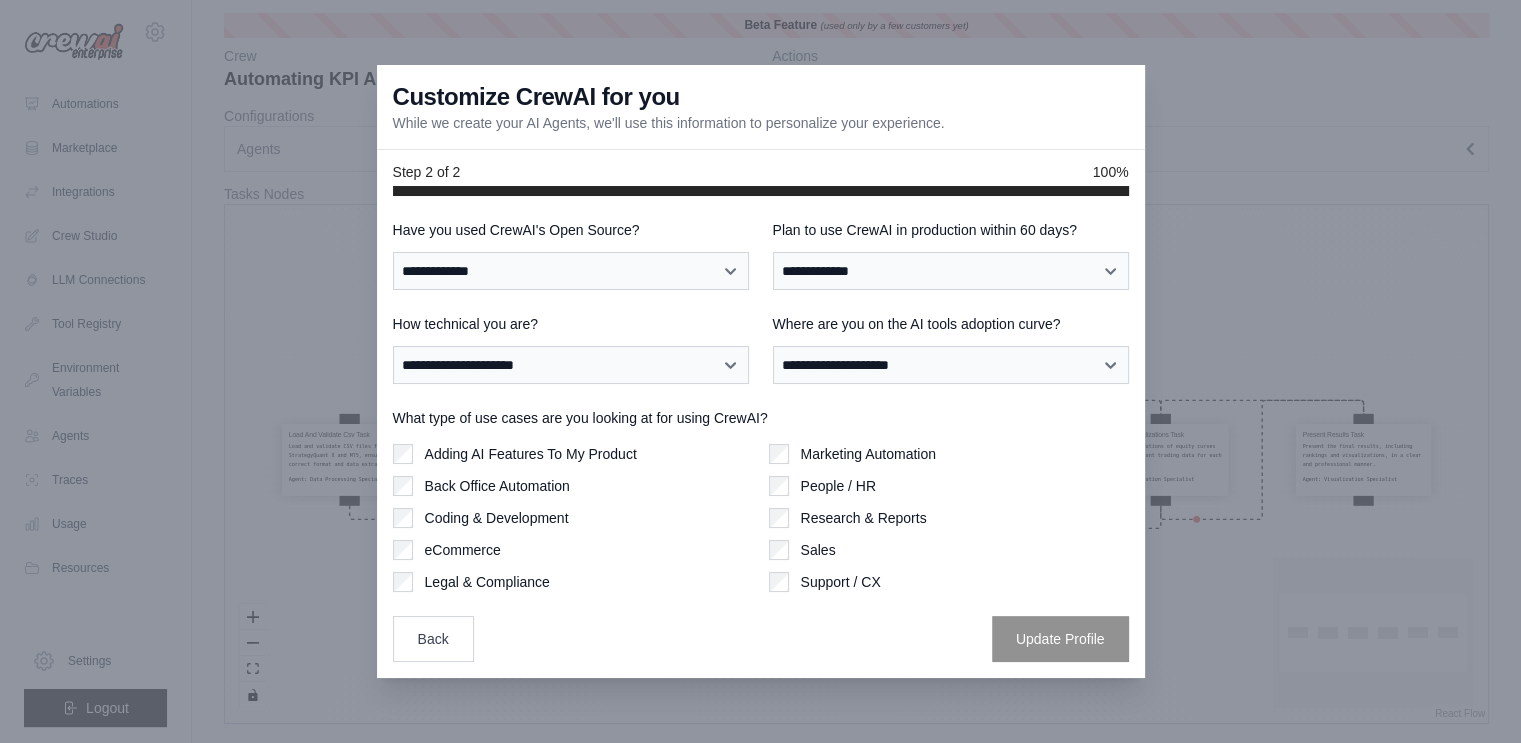 scroll, scrollTop: 0, scrollLeft: 0, axis: both 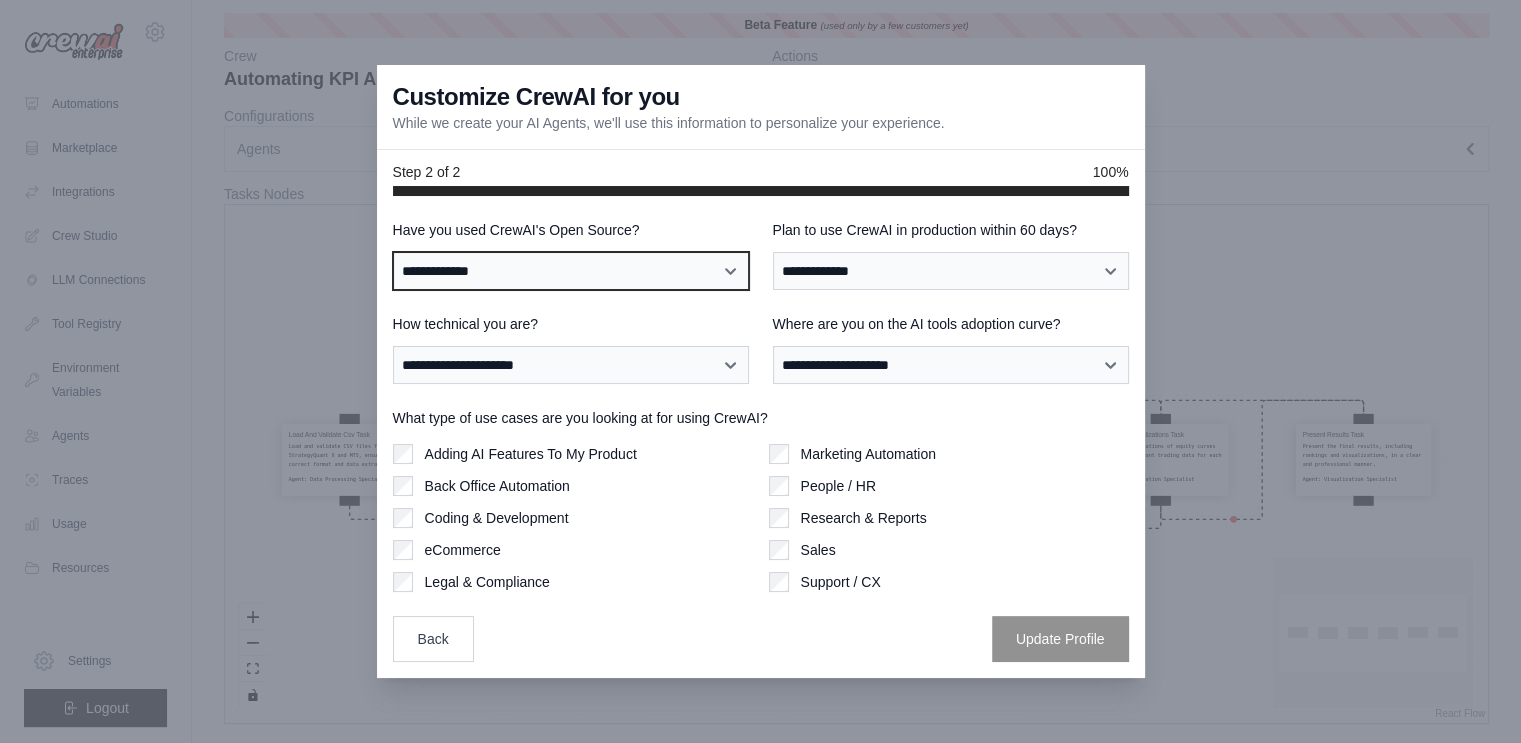 click on "**********" at bounding box center (571, 271) 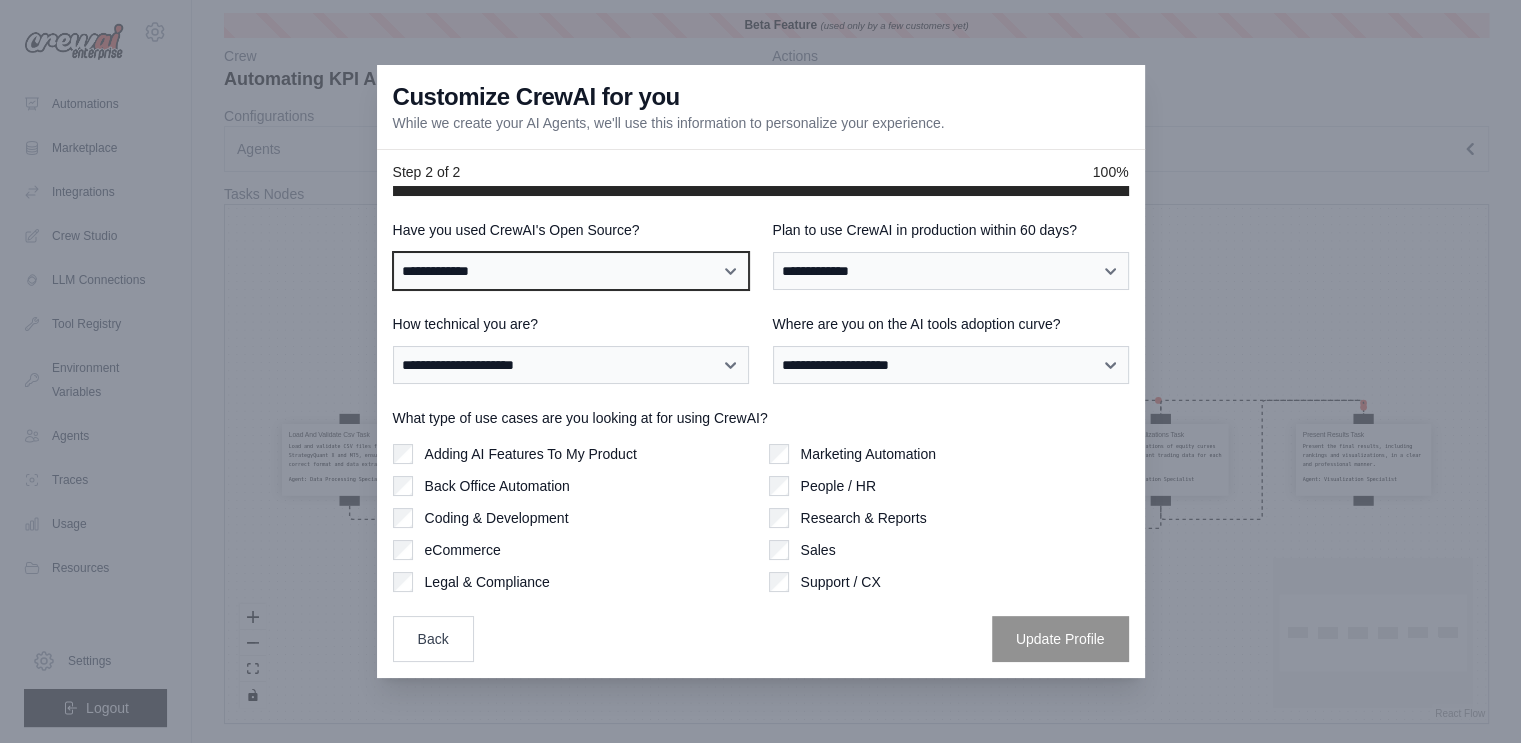 select on "**" 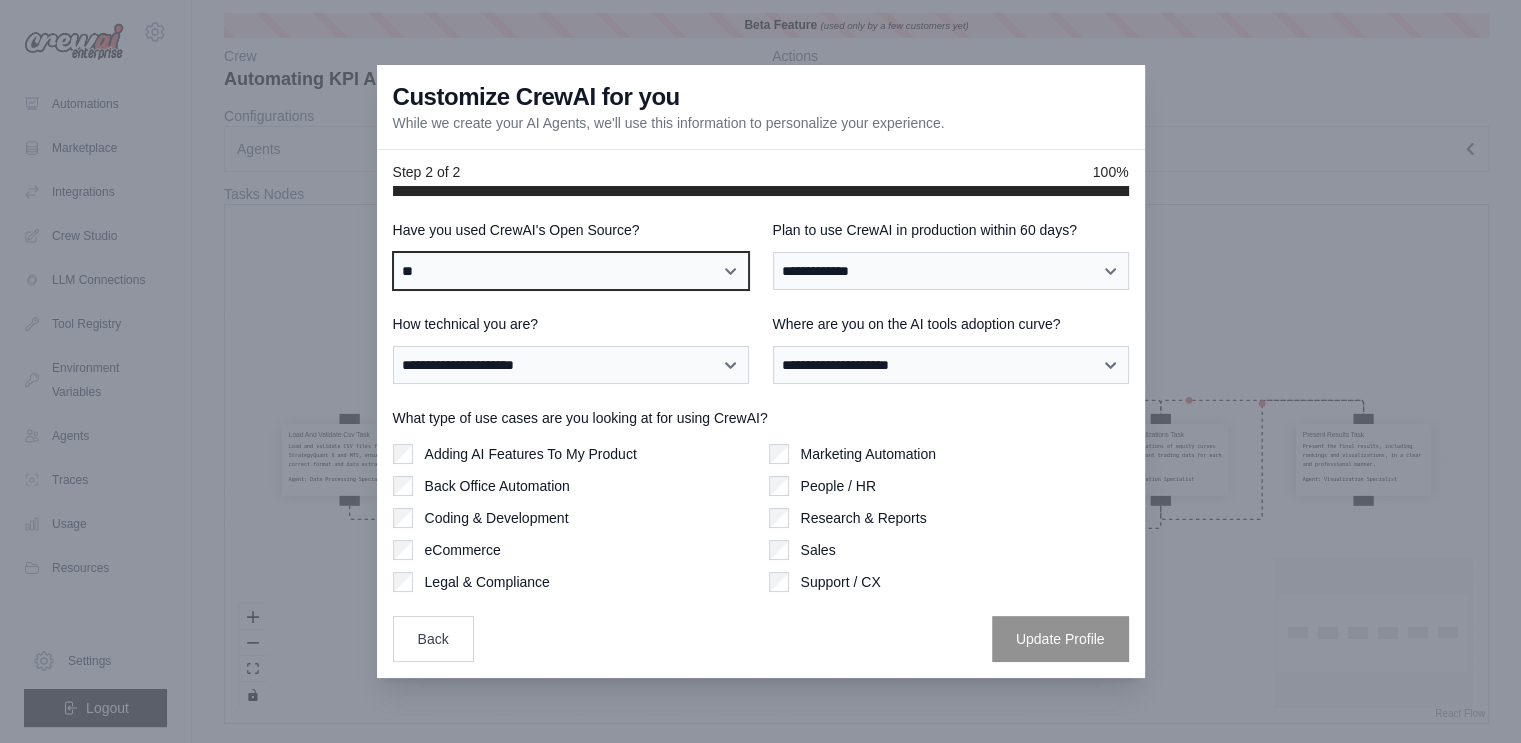 click on "**********" at bounding box center (571, 271) 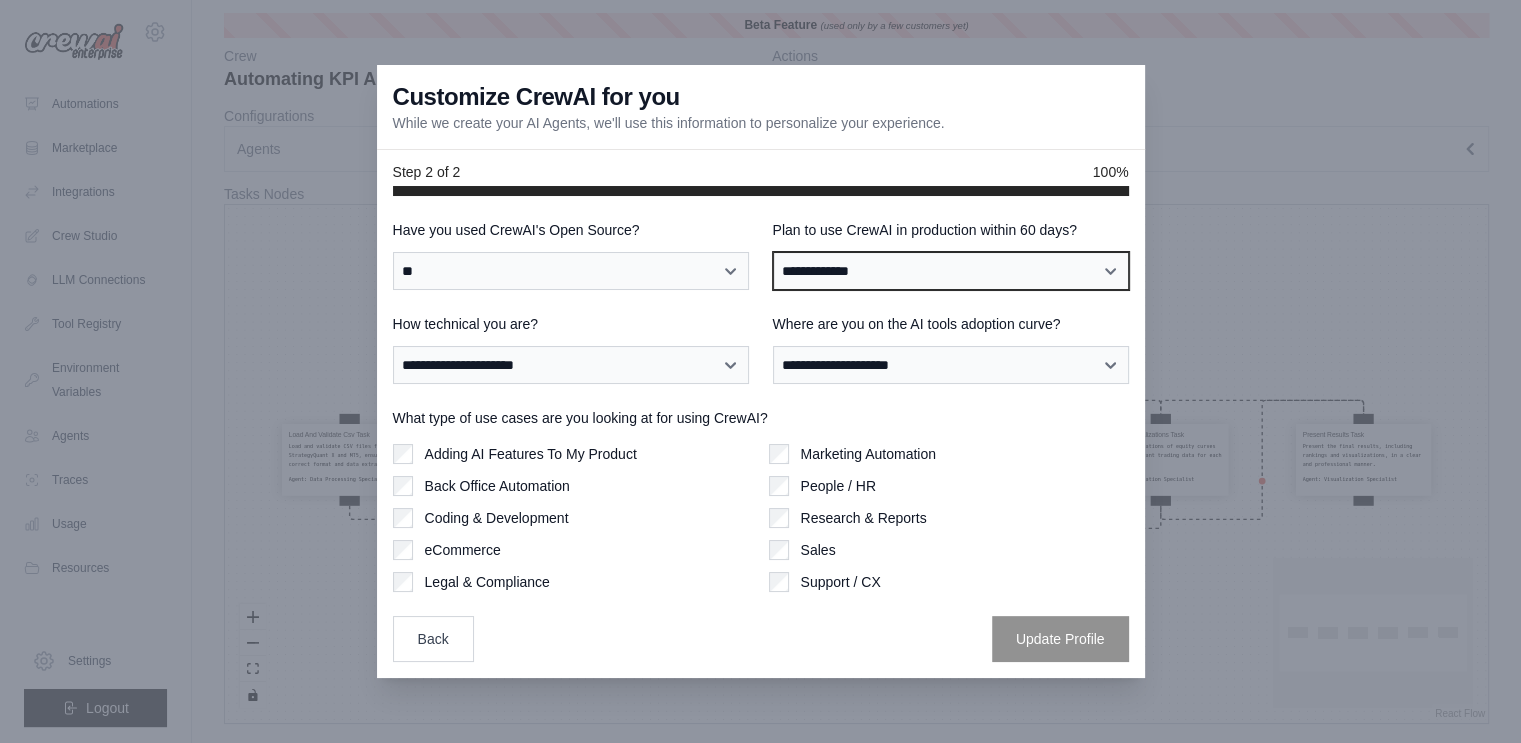 click on "**********" at bounding box center [951, 271] 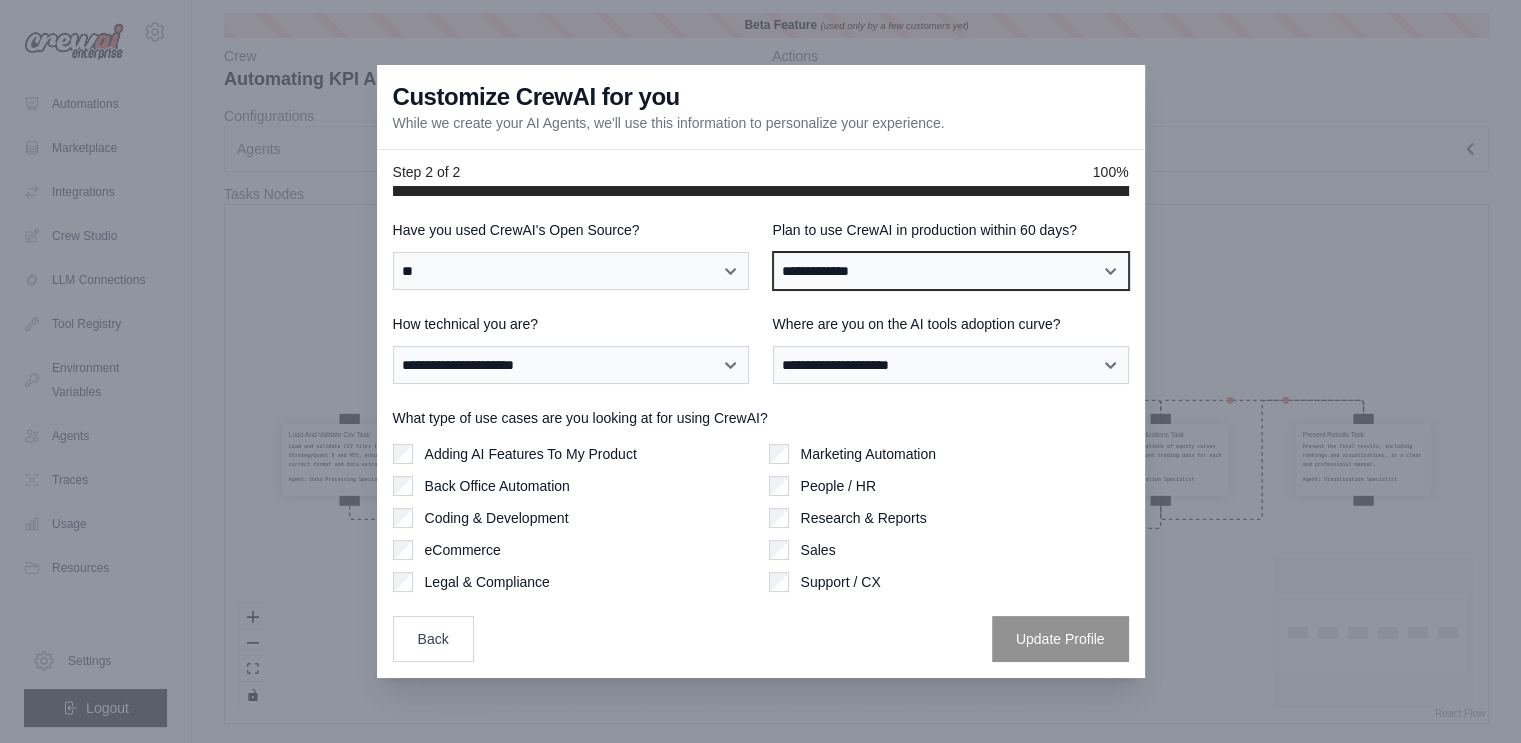 select on "*****" 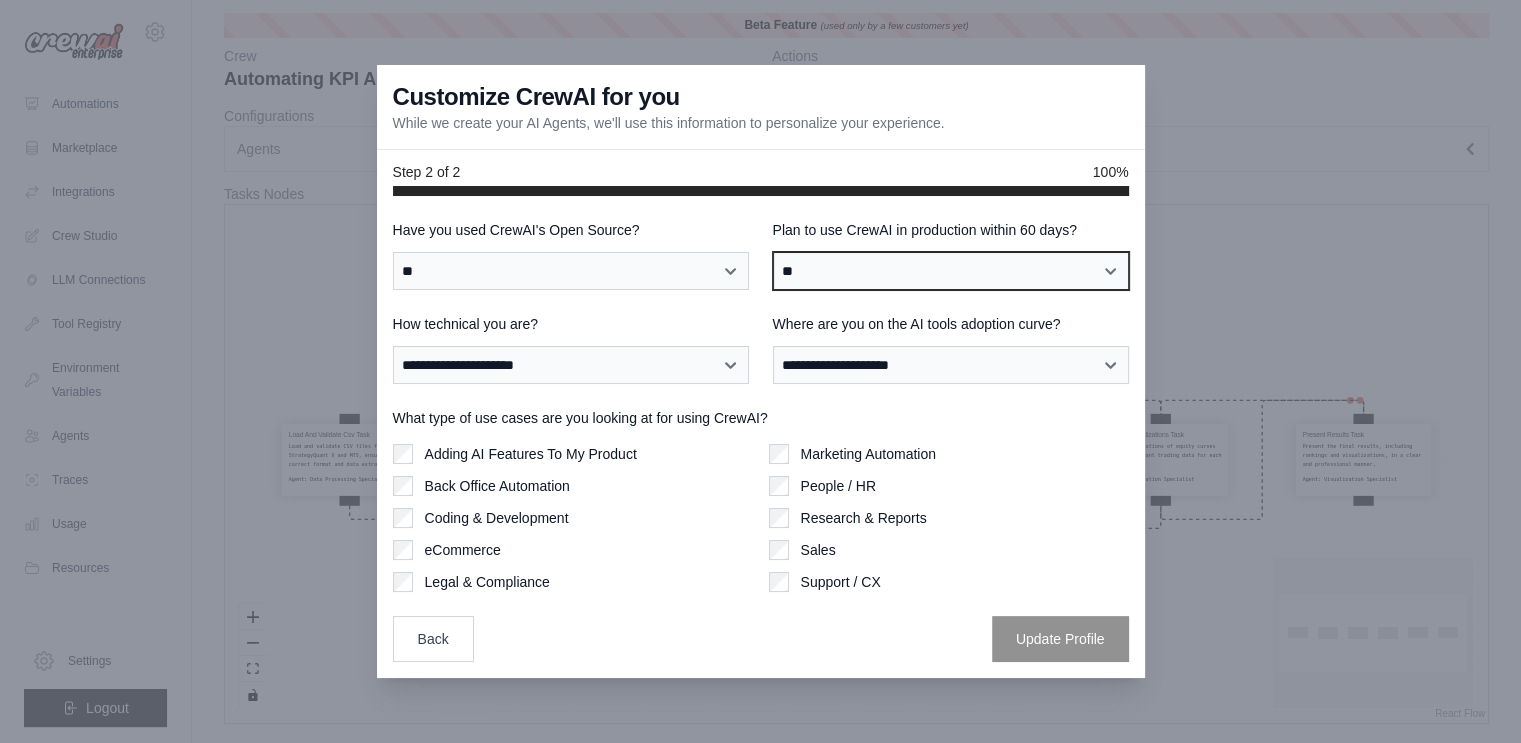 click on "**********" at bounding box center (951, 271) 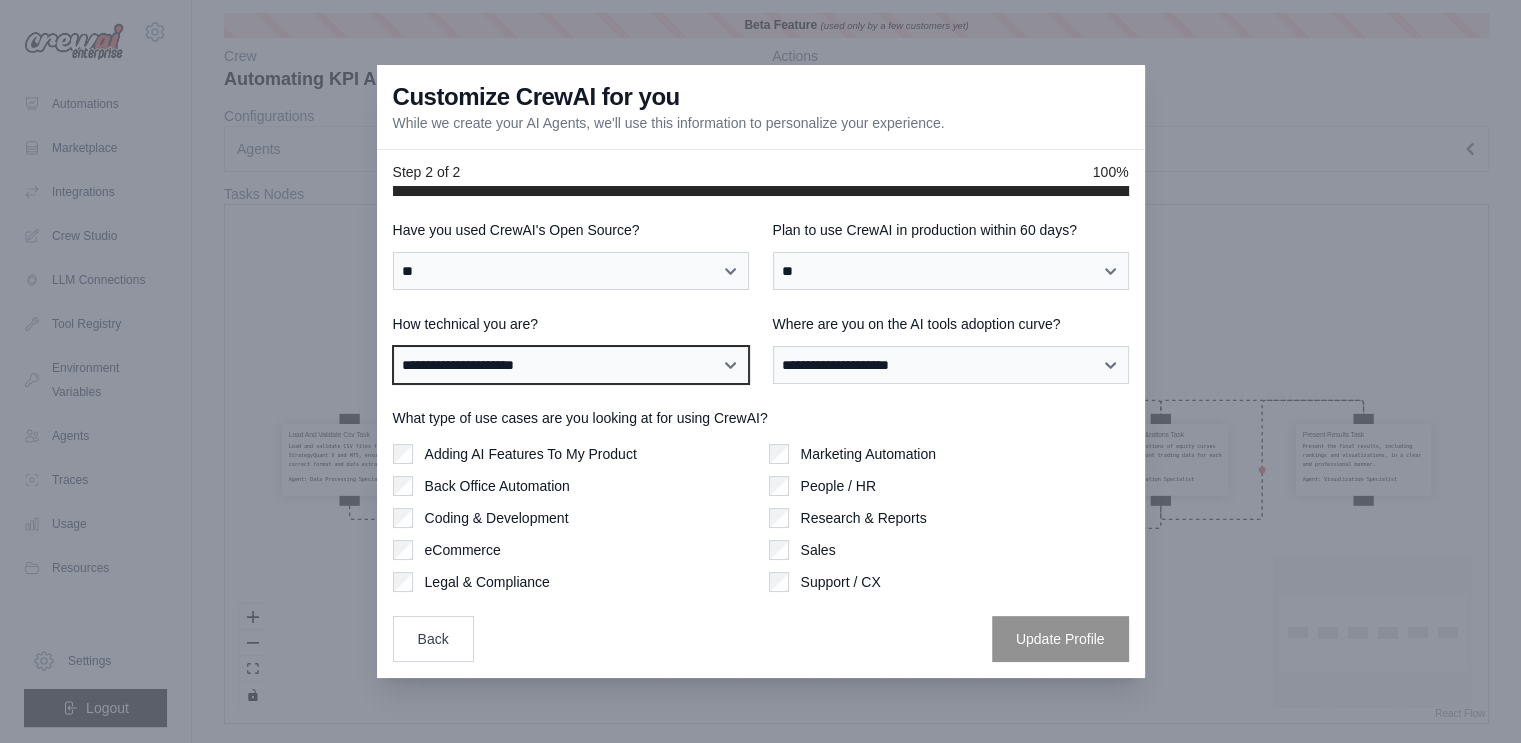 click on "**********" at bounding box center (571, 365) 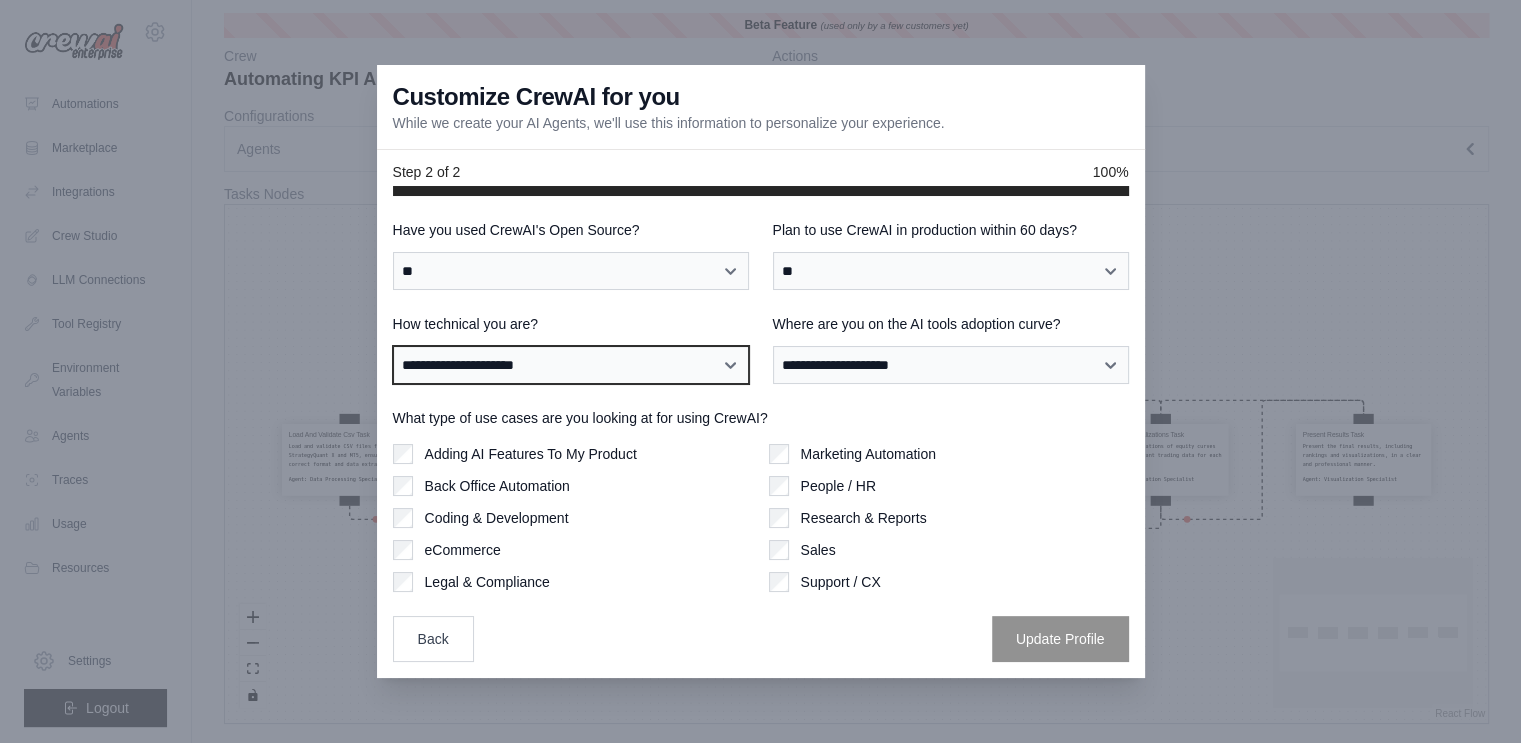 select on "**********" 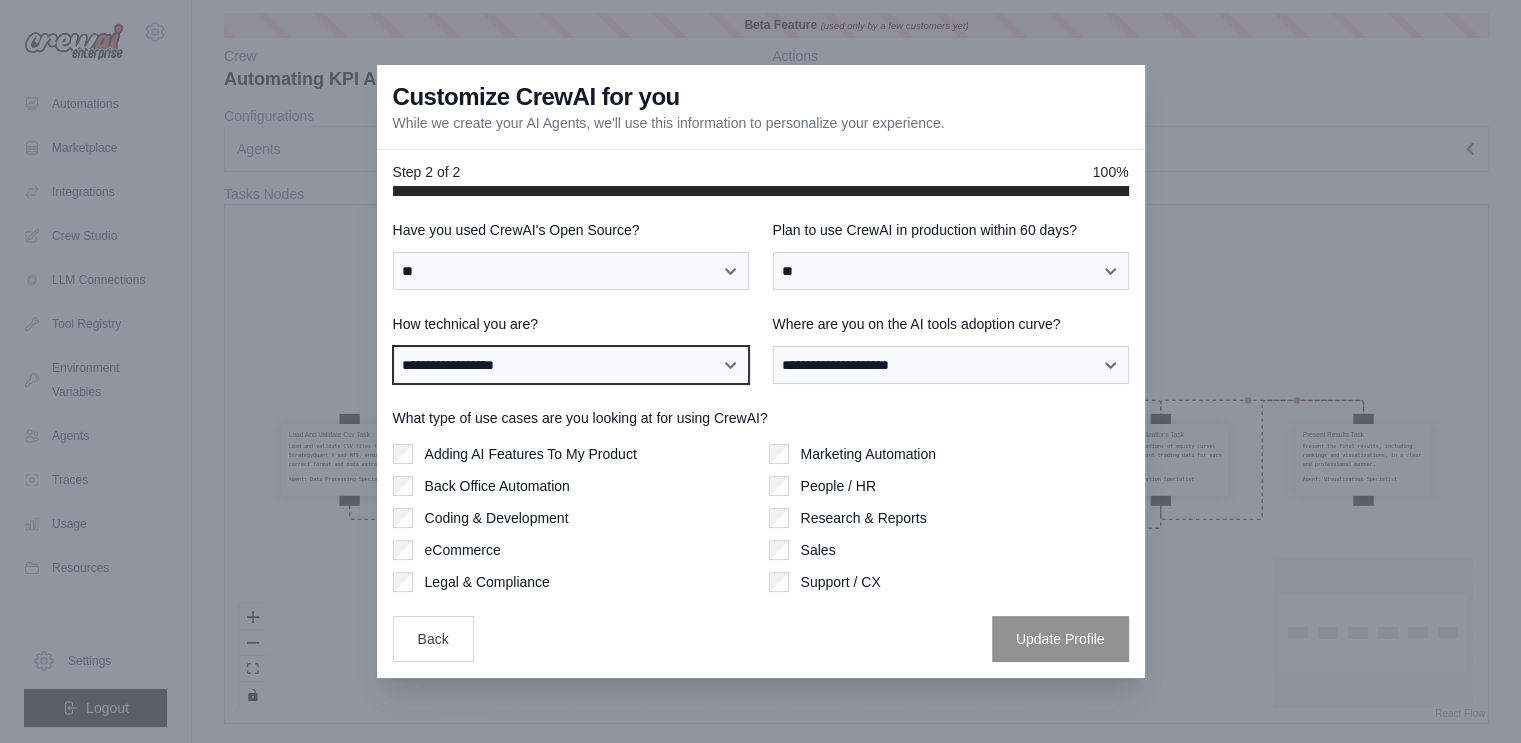 click on "**********" at bounding box center (571, 365) 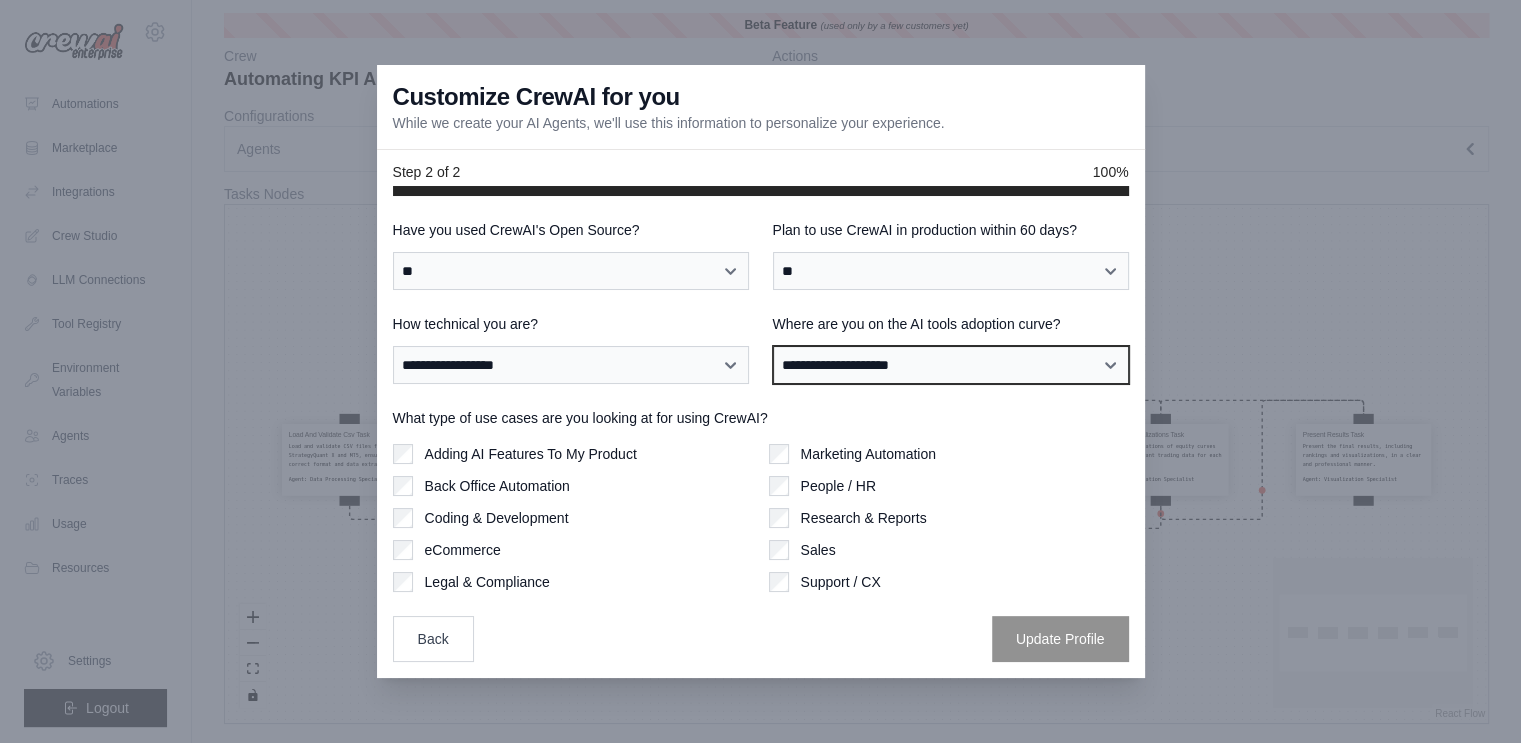 click on "**********" at bounding box center (951, 365) 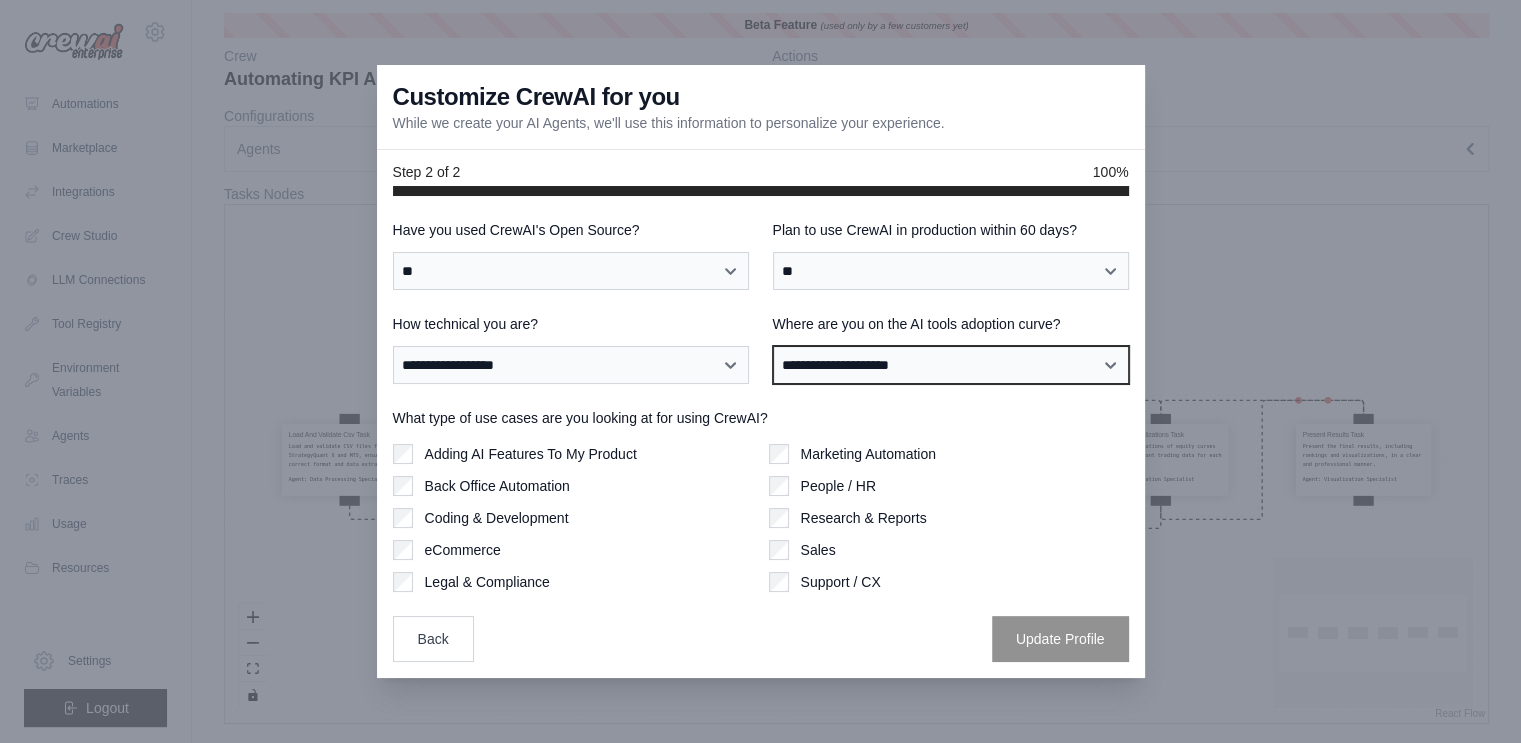 select on "**********" 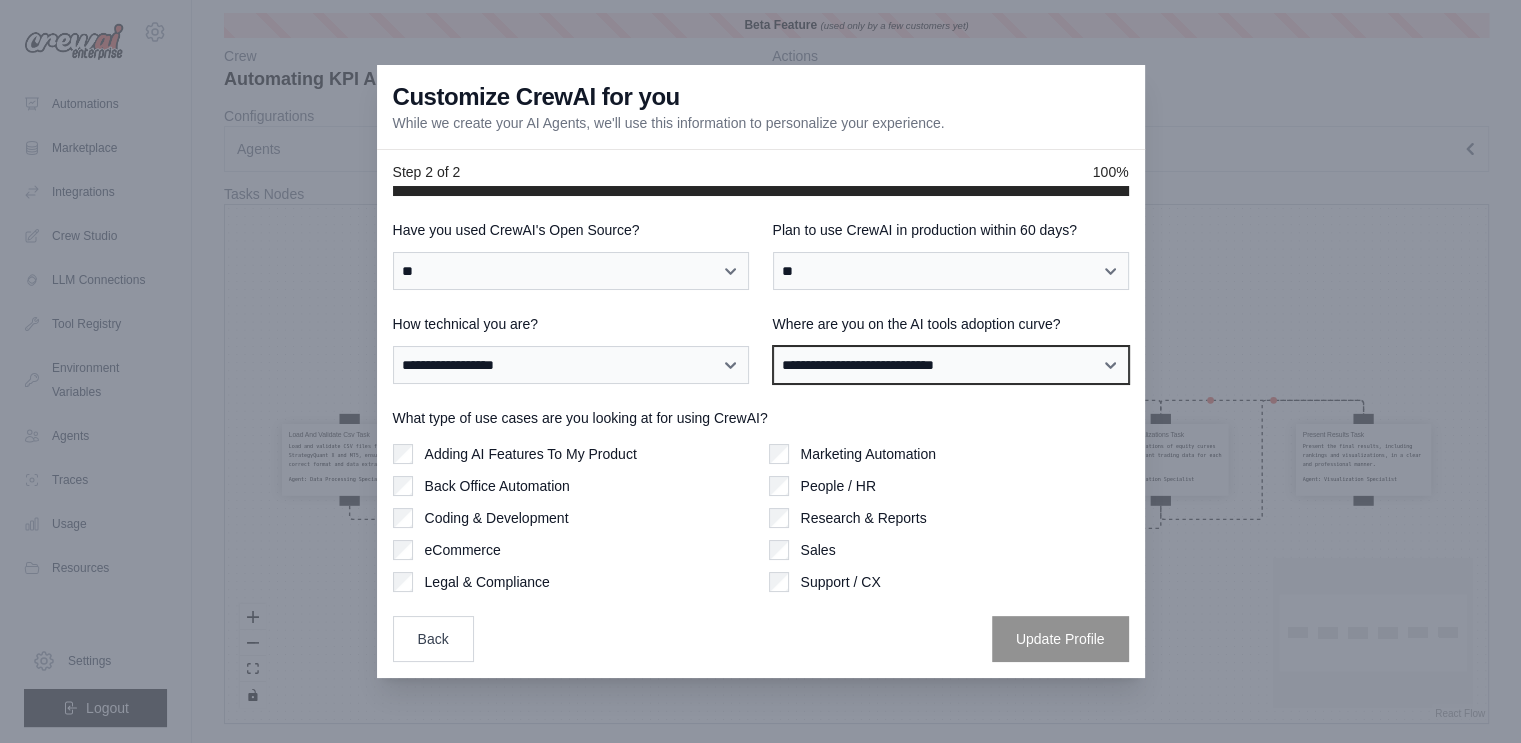 click on "**********" at bounding box center [951, 365] 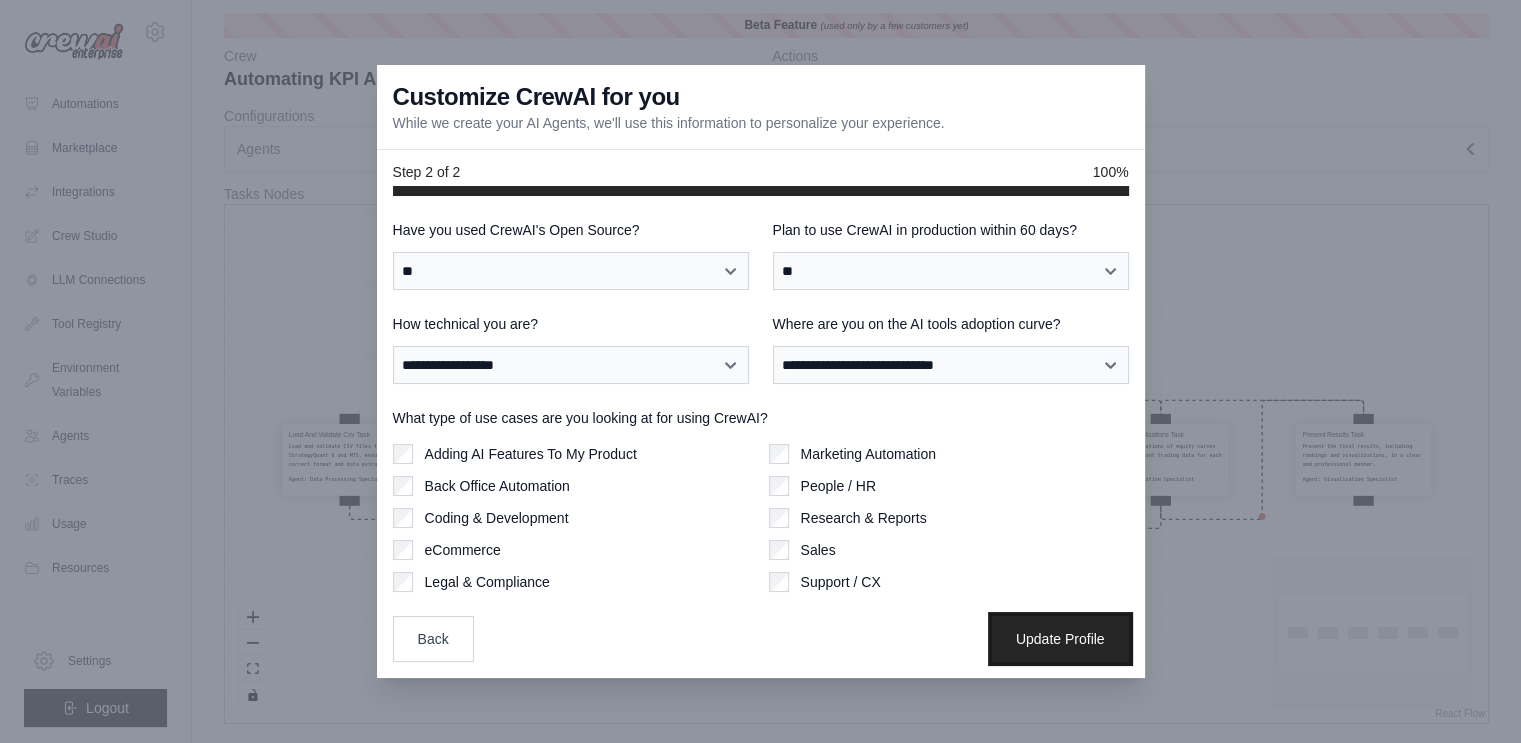 click on "Update Profile" at bounding box center [1060, 639] 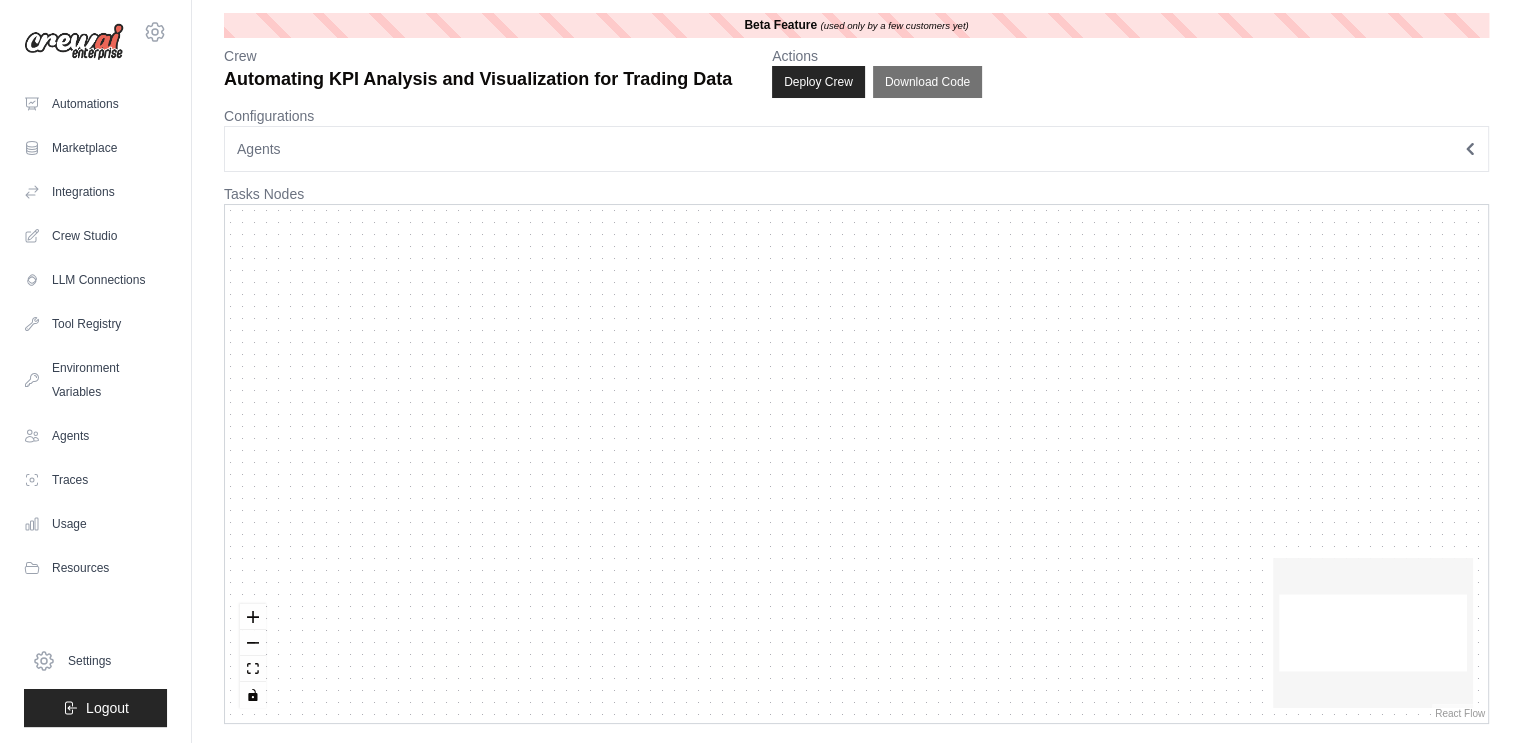 scroll, scrollTop: 7, scrollLeft: 0, axis: vertical 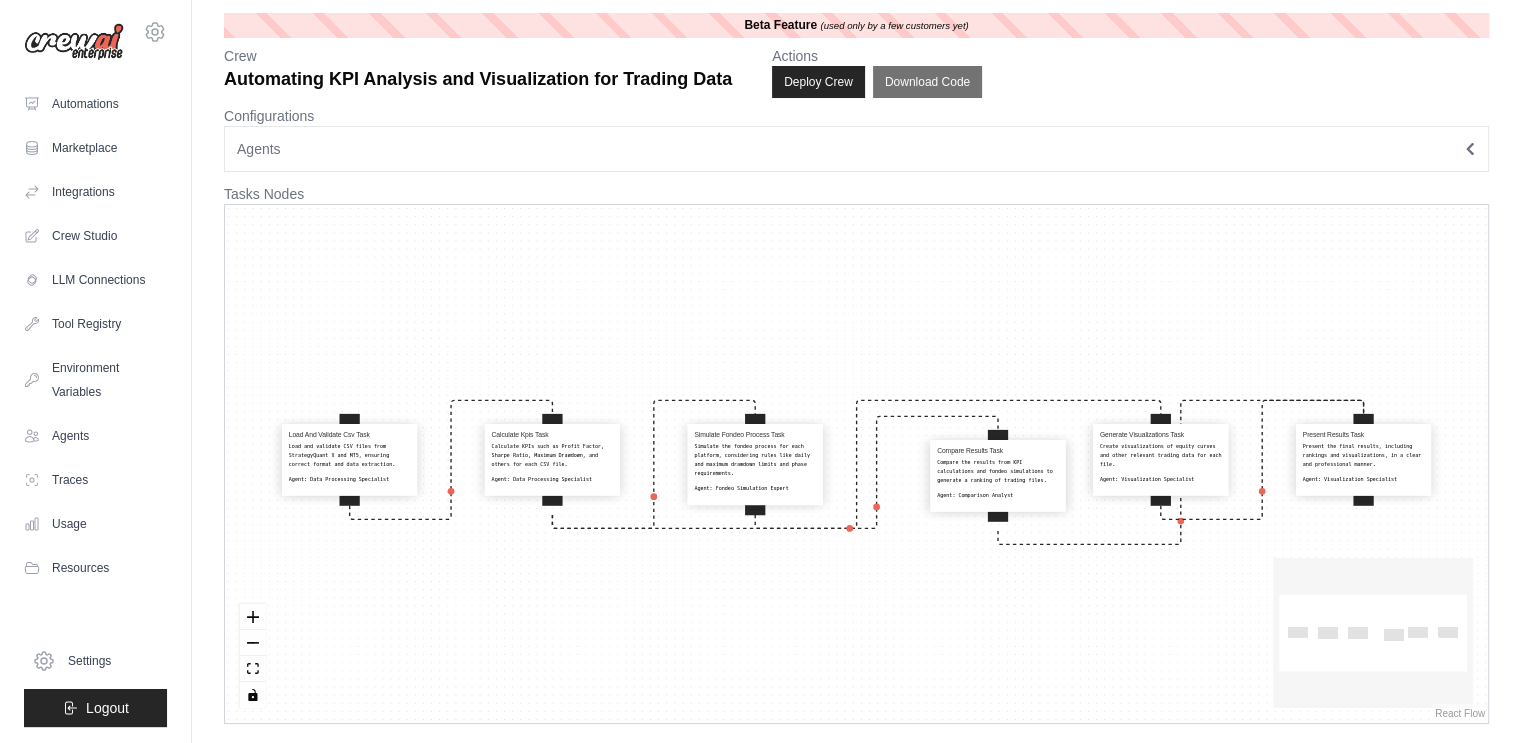 drag, startPoint x: 953, startPoint y: 487, endPoint x: 992, endPoint y: 501, distance: 41.4367 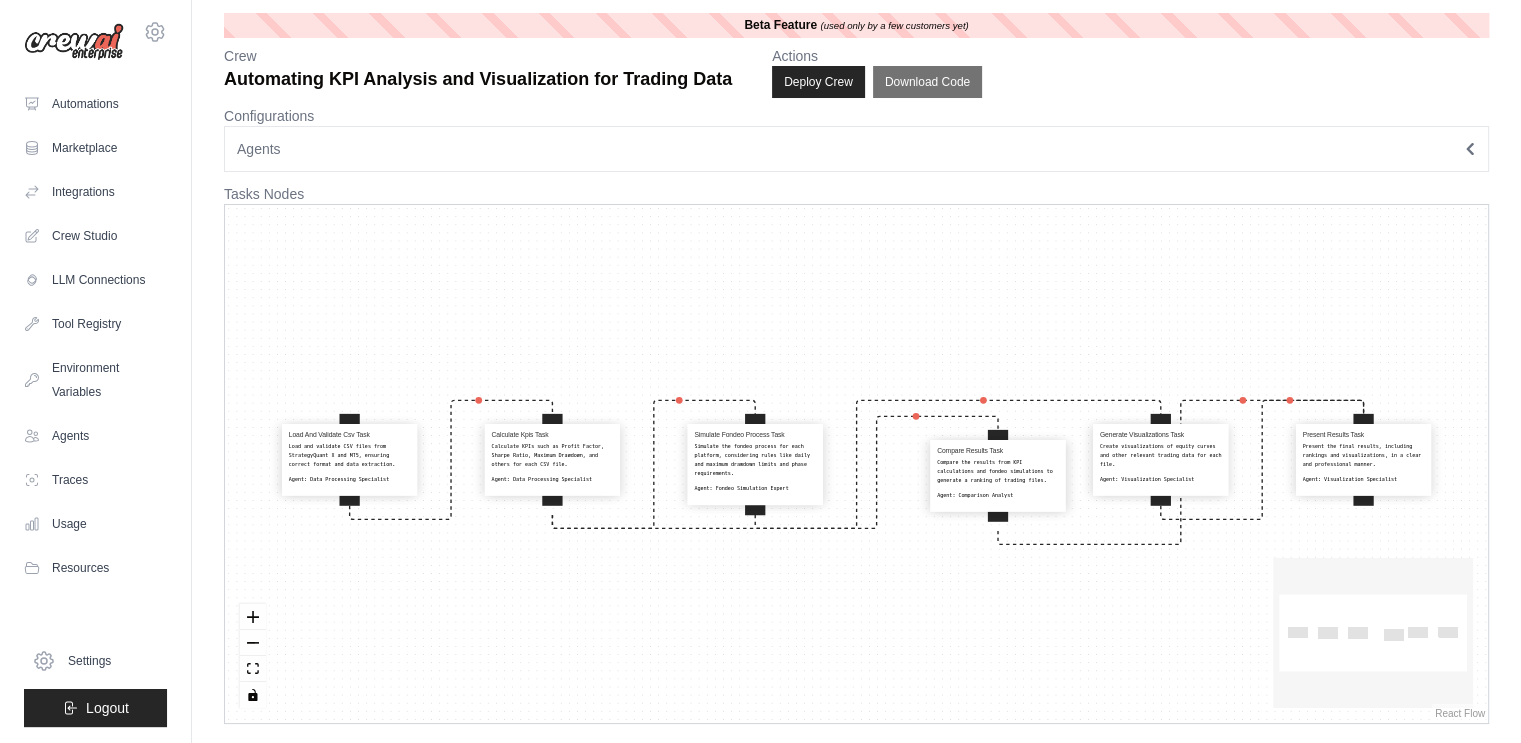 click on "Agent:   [NAME]" at bounding box center (998, 494) 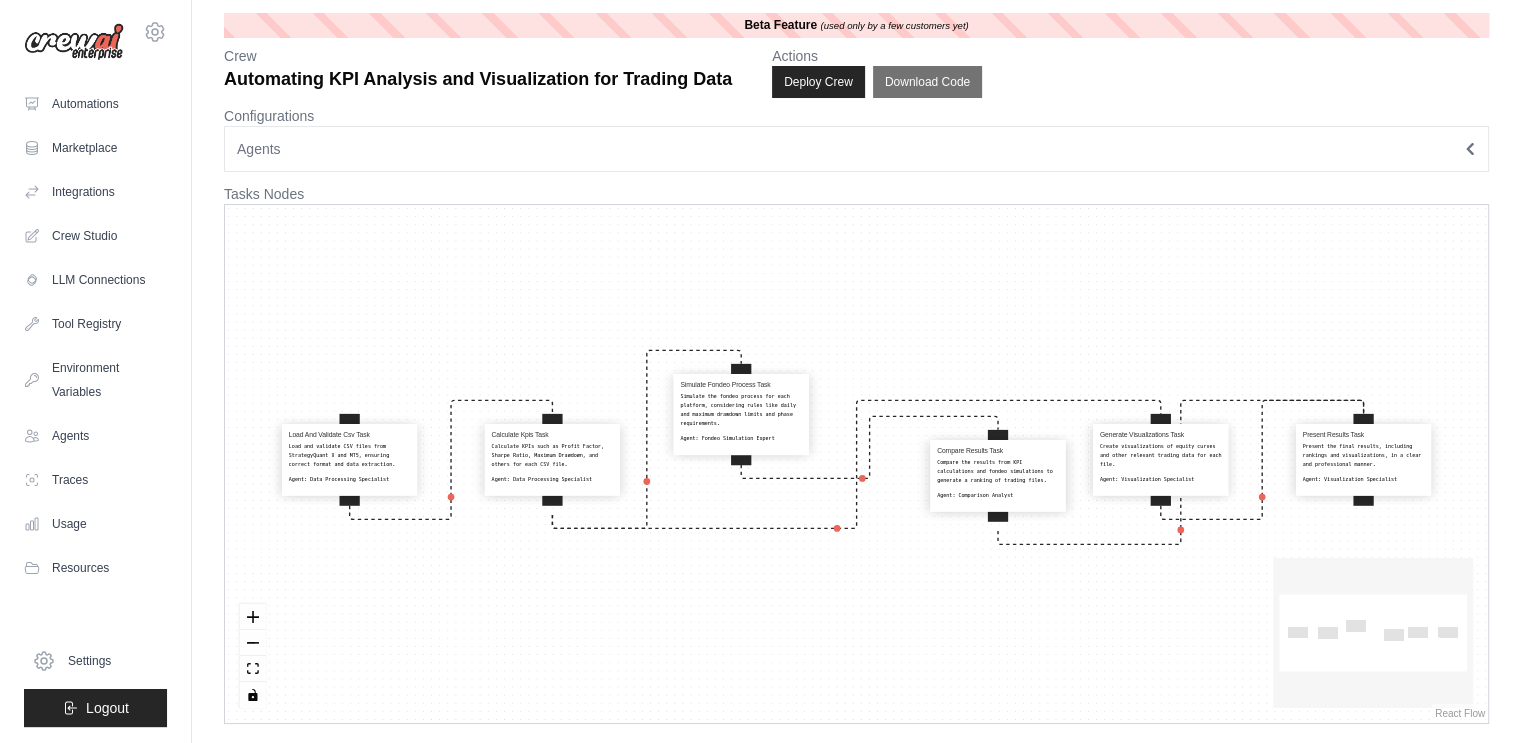 drag, startPoint x: 764, startPoint y: 485, endPoint x: 750, endPoint y: 435, distance: 51.92302 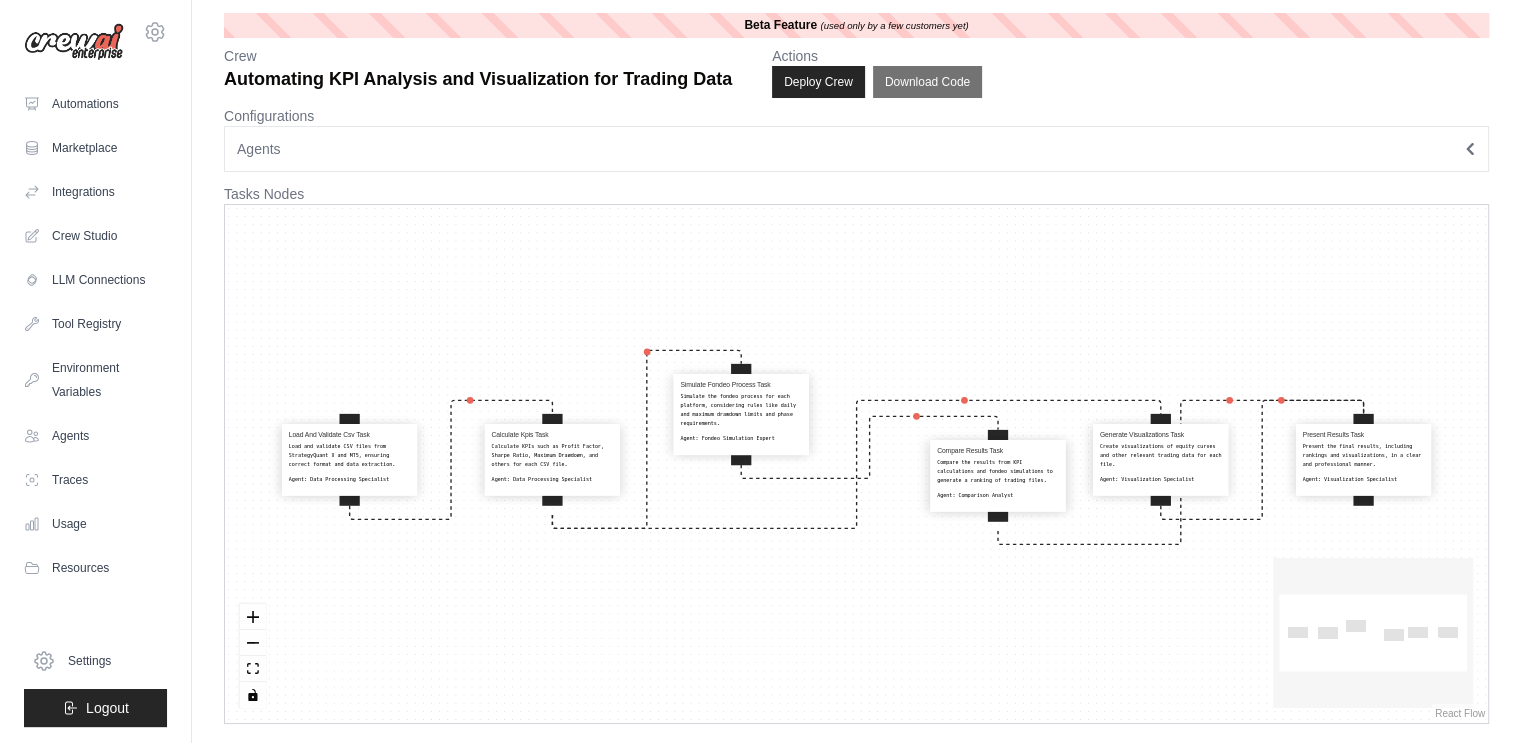 click on "Agent:   [NAME]" at bounding box center (741, 437) 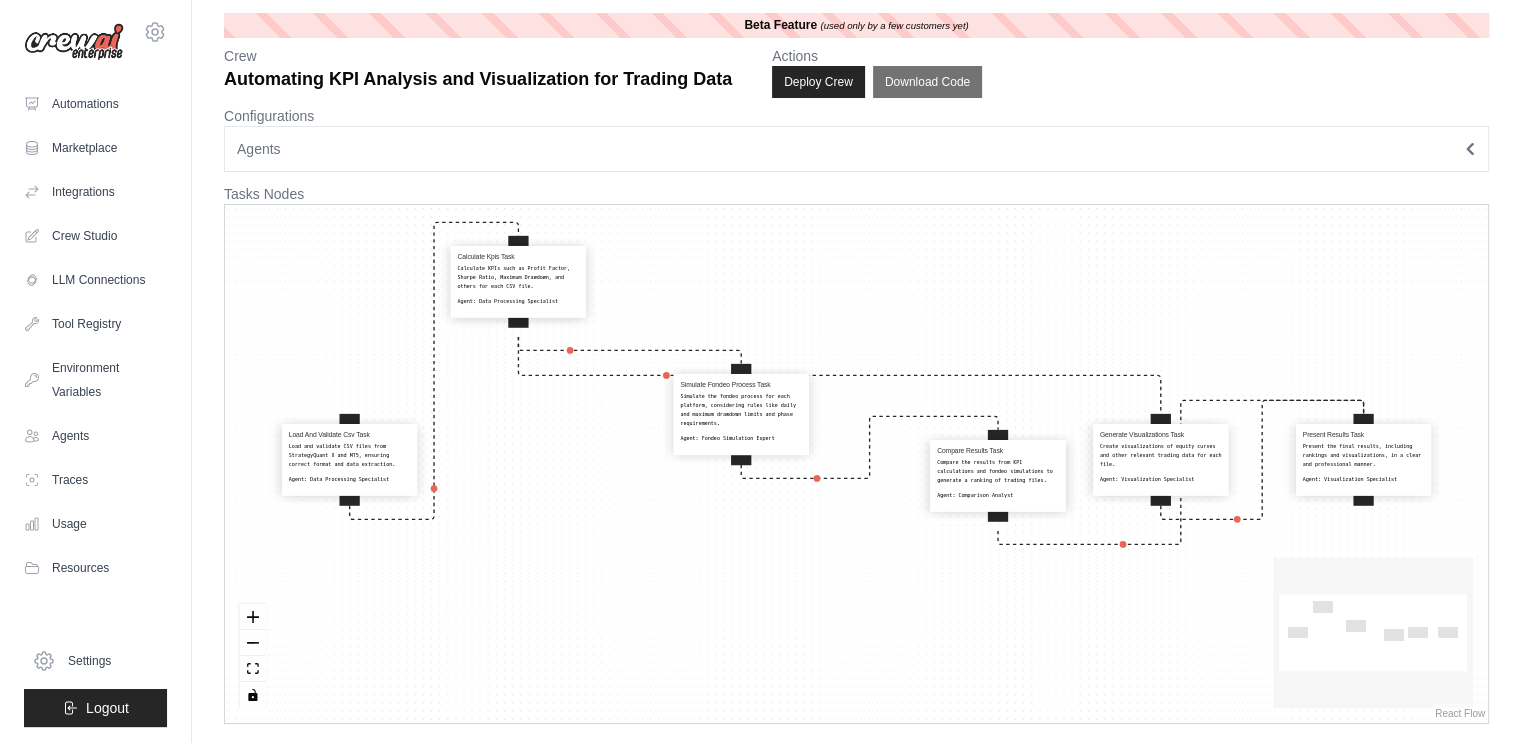 drag, startPoint x: 536, startPoint y: 475, endPoint x: 502, endPoint y: 295, distance: 183.18297 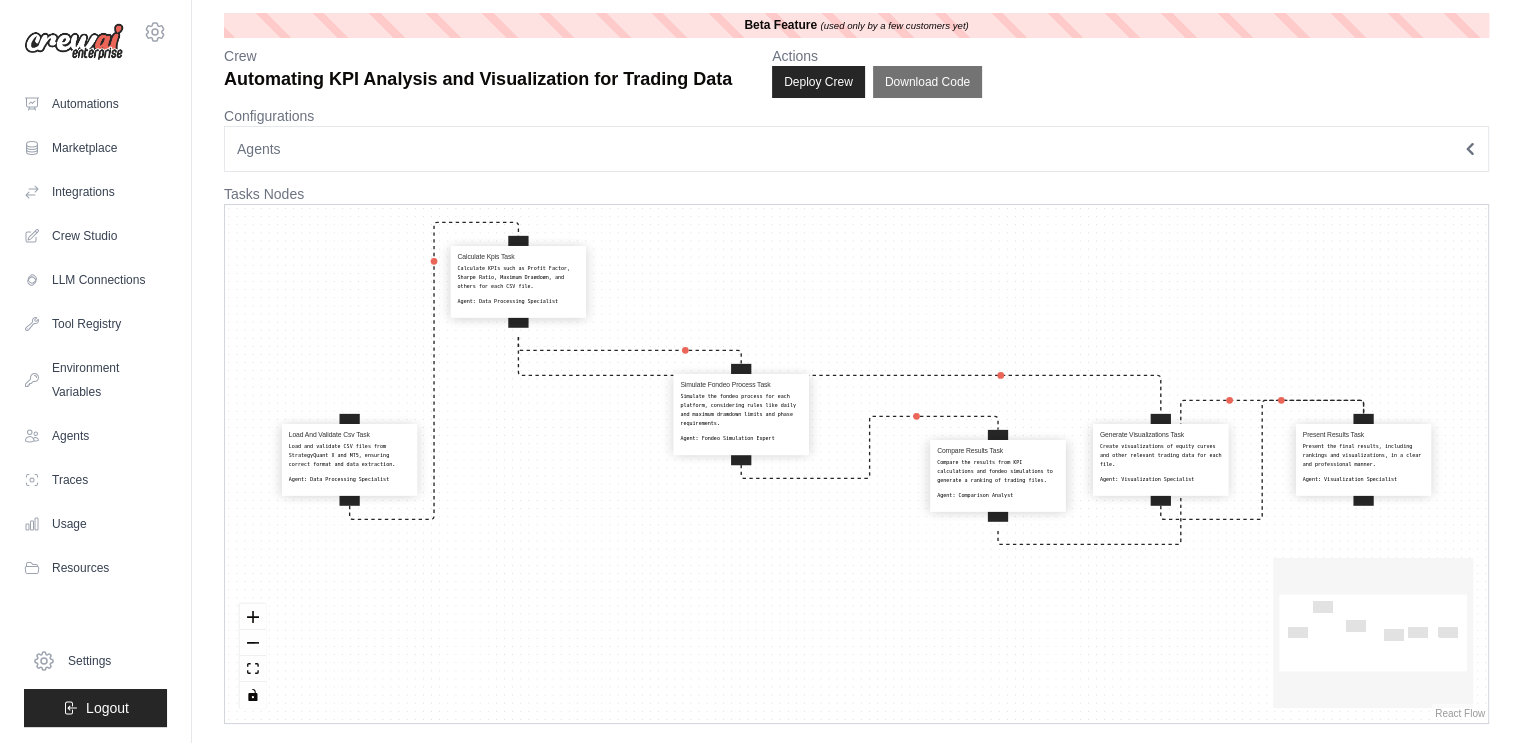 click on "Calculate KPIs such as Profit Factor, Sharpe Ratio, Maximum Drawdown, and others for each CSV file." at bounding box center [519, 277] 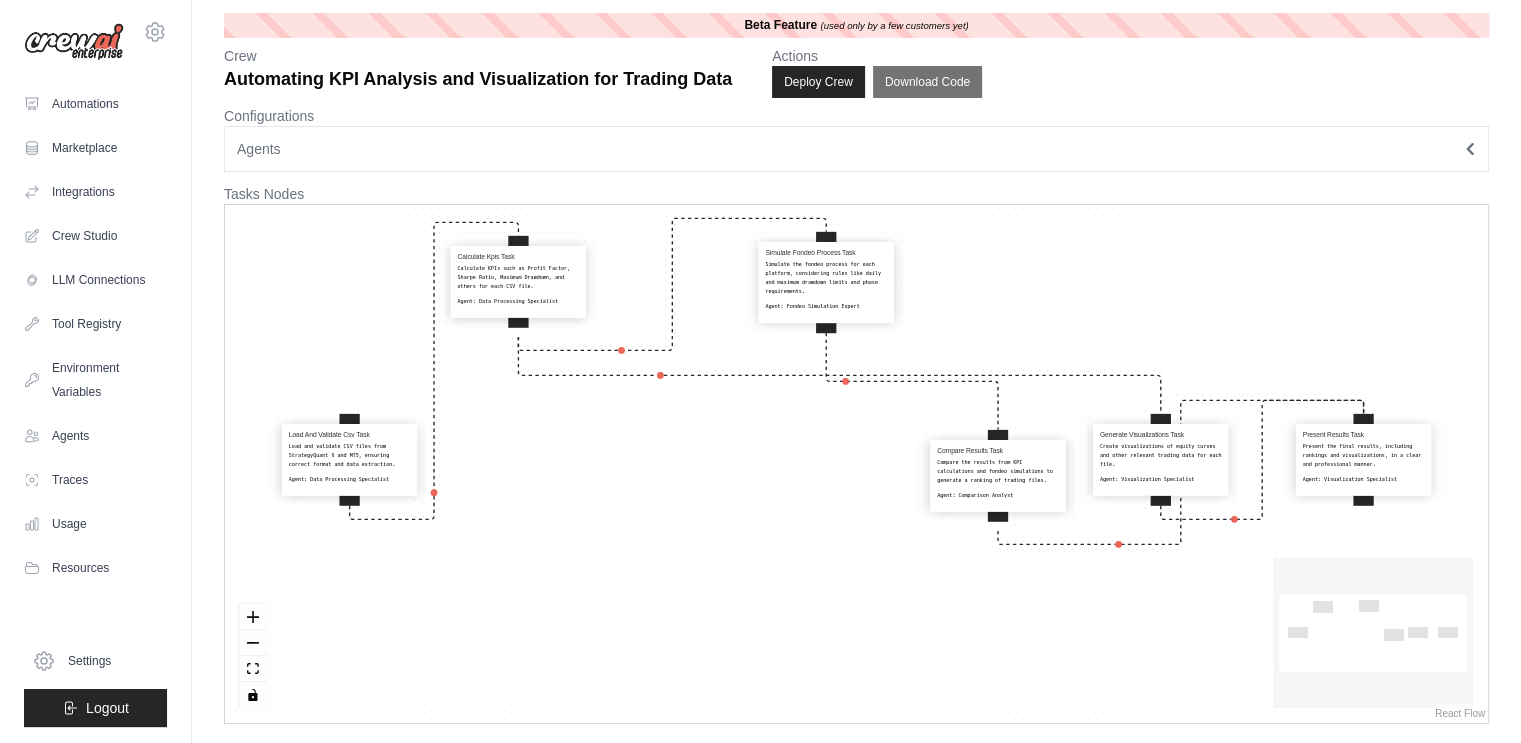 drag, startPoint x: 692, startPoint y: 403, endPoint x: 778, endPoint y: 271, distance: 157.54364 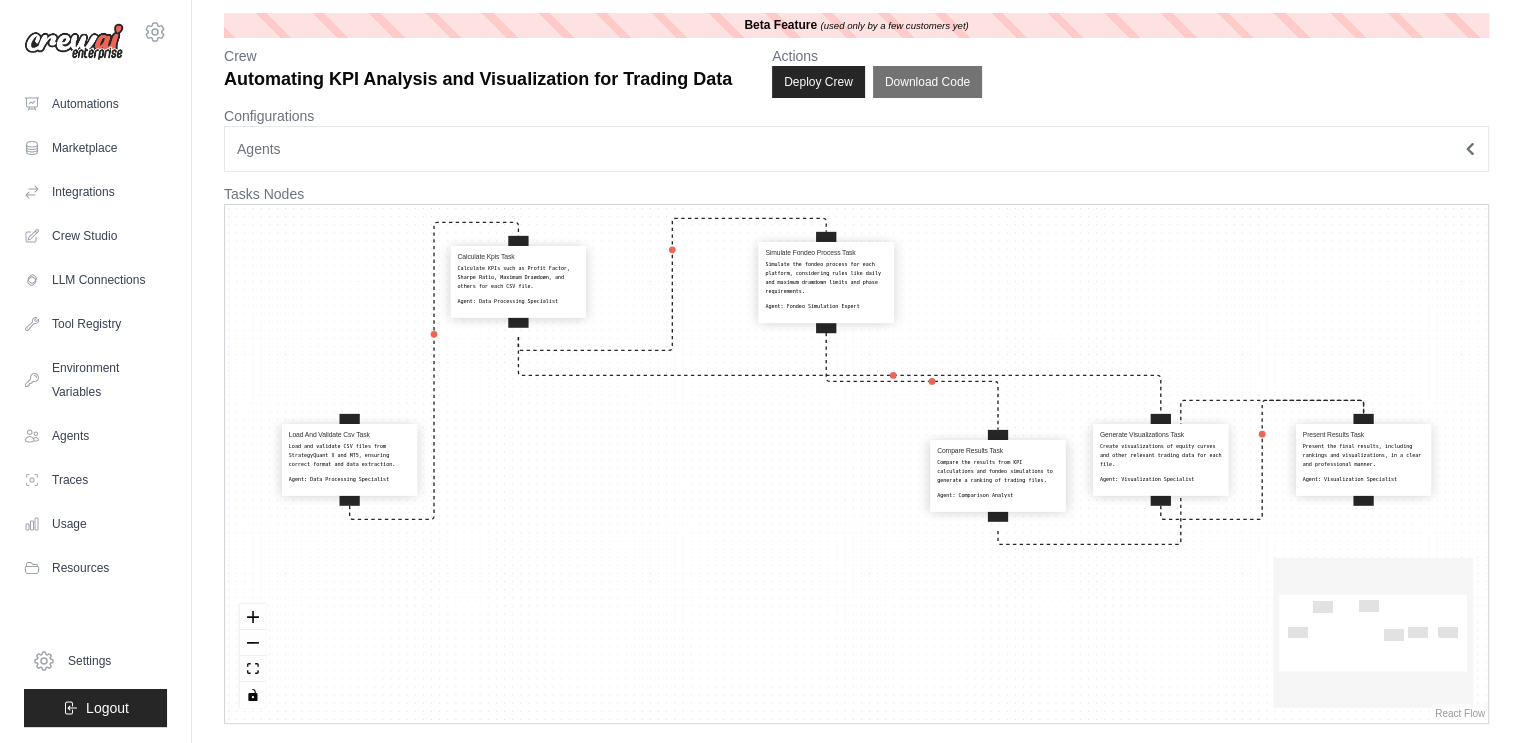 click on "Simulate the fondeo process for each platform, considering rules like daily and maximum drawdown limits and phase requirements." at bounding box center [826, 278] 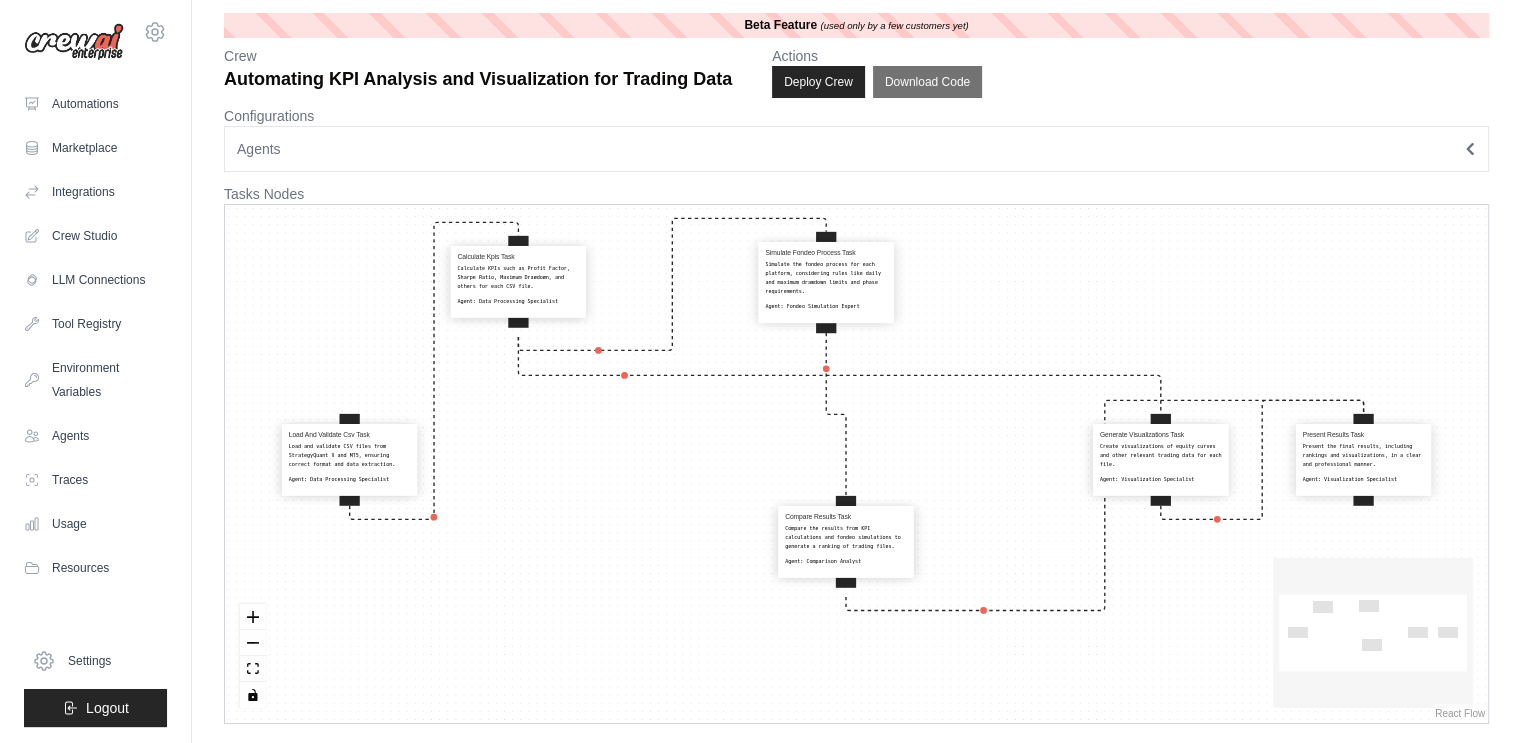 drag, startPoint x: 940, startPoint y: 492, endPoint x: 832, endPoint y: 553, distance: 124.036285 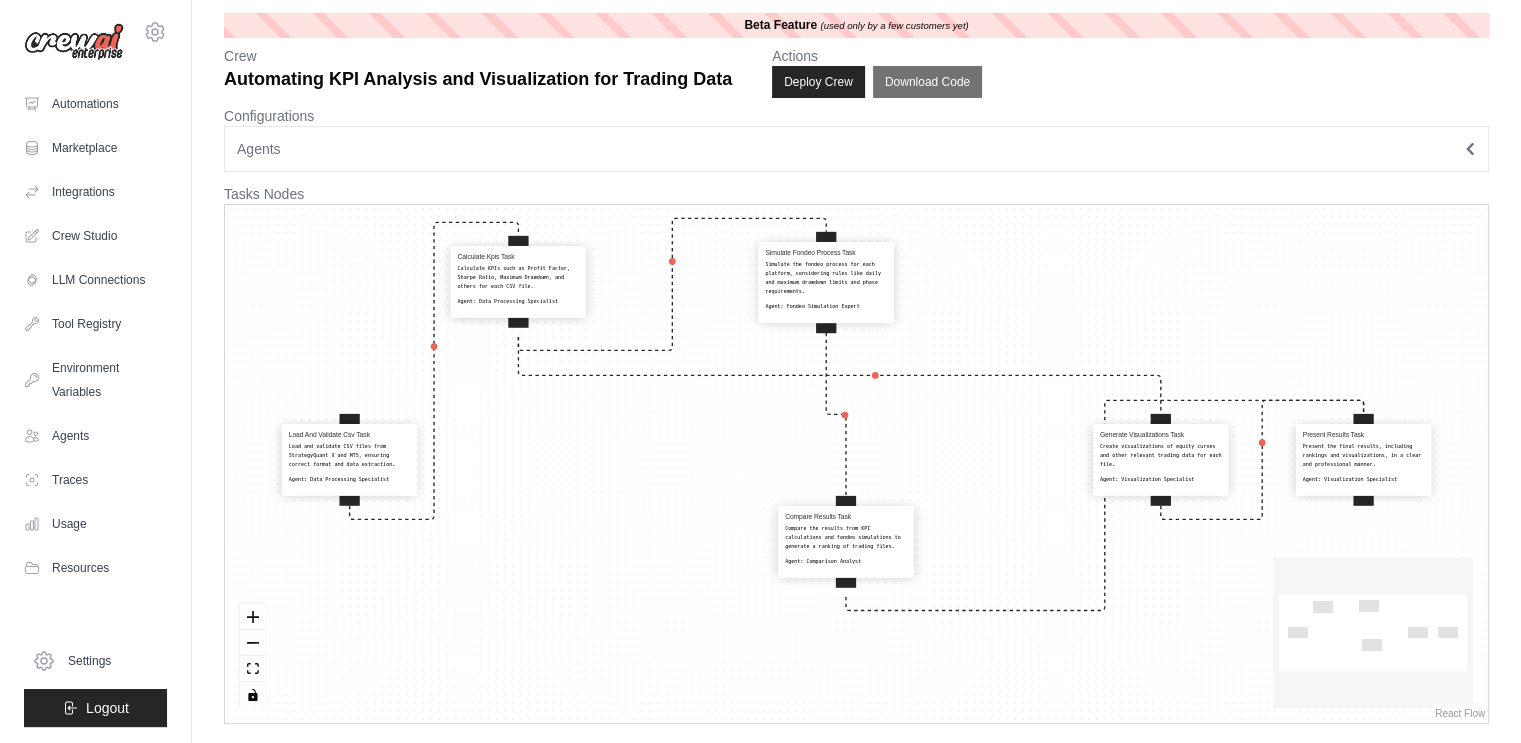 click on "Compare the results from KPI calculations and fondeo simulations to generate a ranking of trading files." at bounding box center [846, 537] 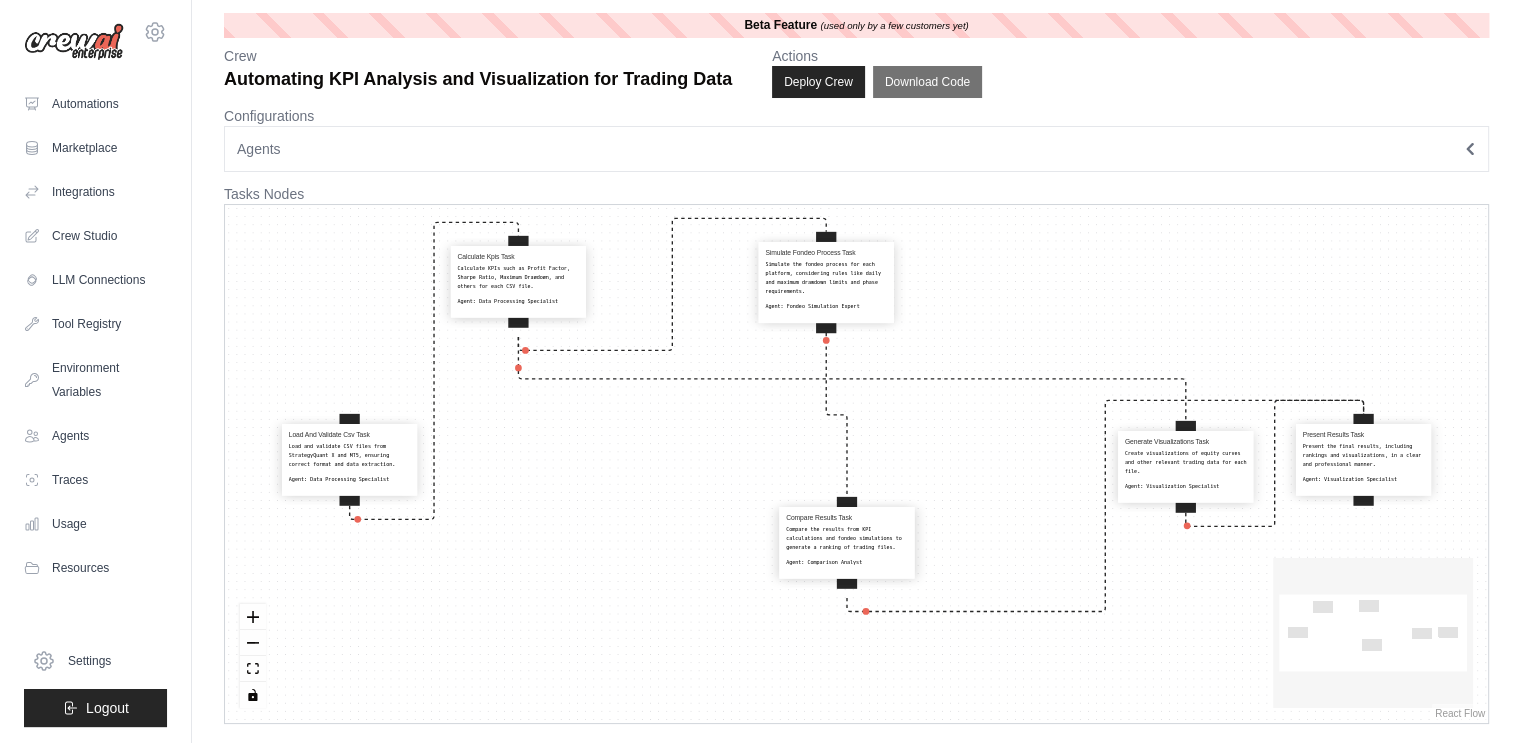 drag, startPoint x: 1150, startPoint y: 441, endPoint x: 1175, endPoint y: 449, distance: 26.24881 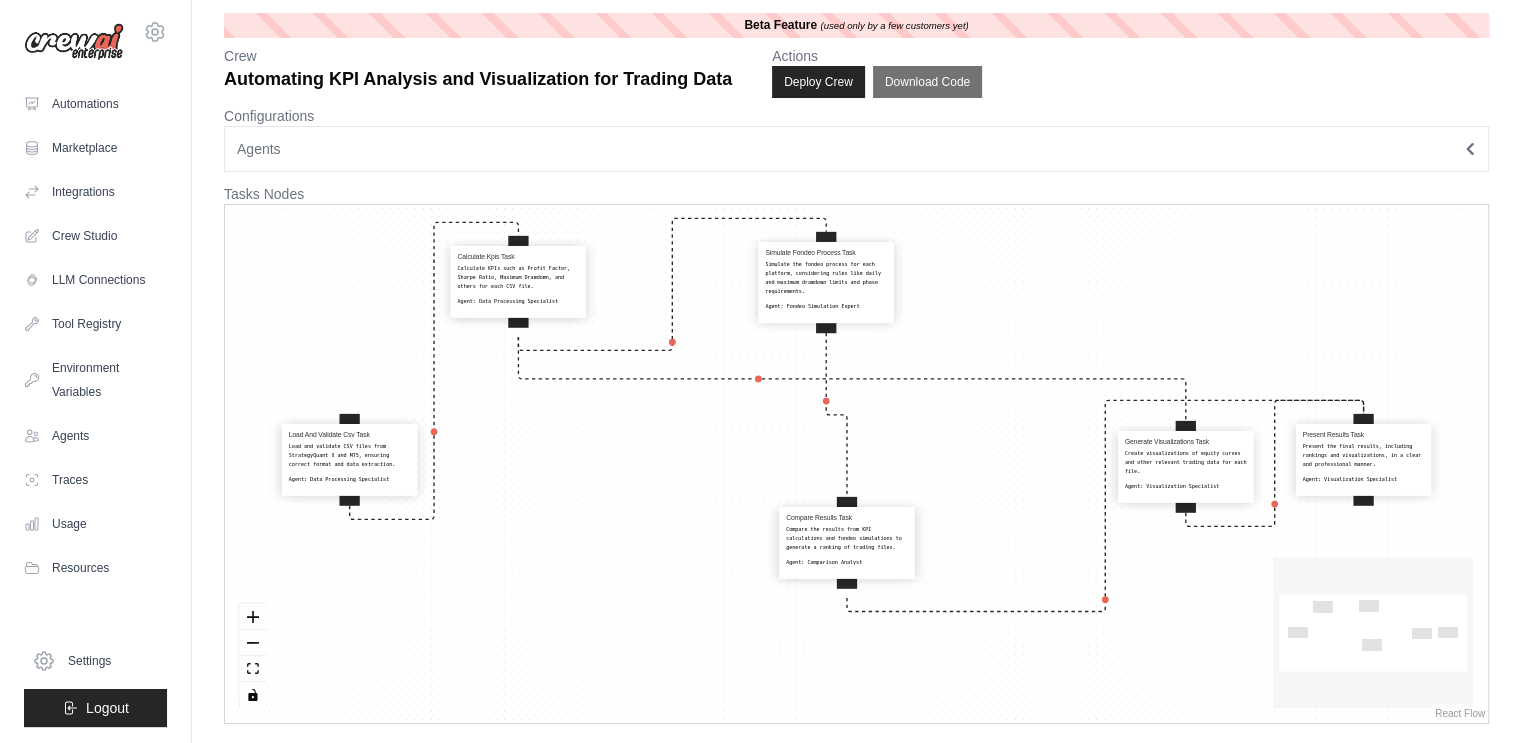 click on "Create visualizations of equity curves and other relevant trading data for each file." at bounding box center [1186, 462] 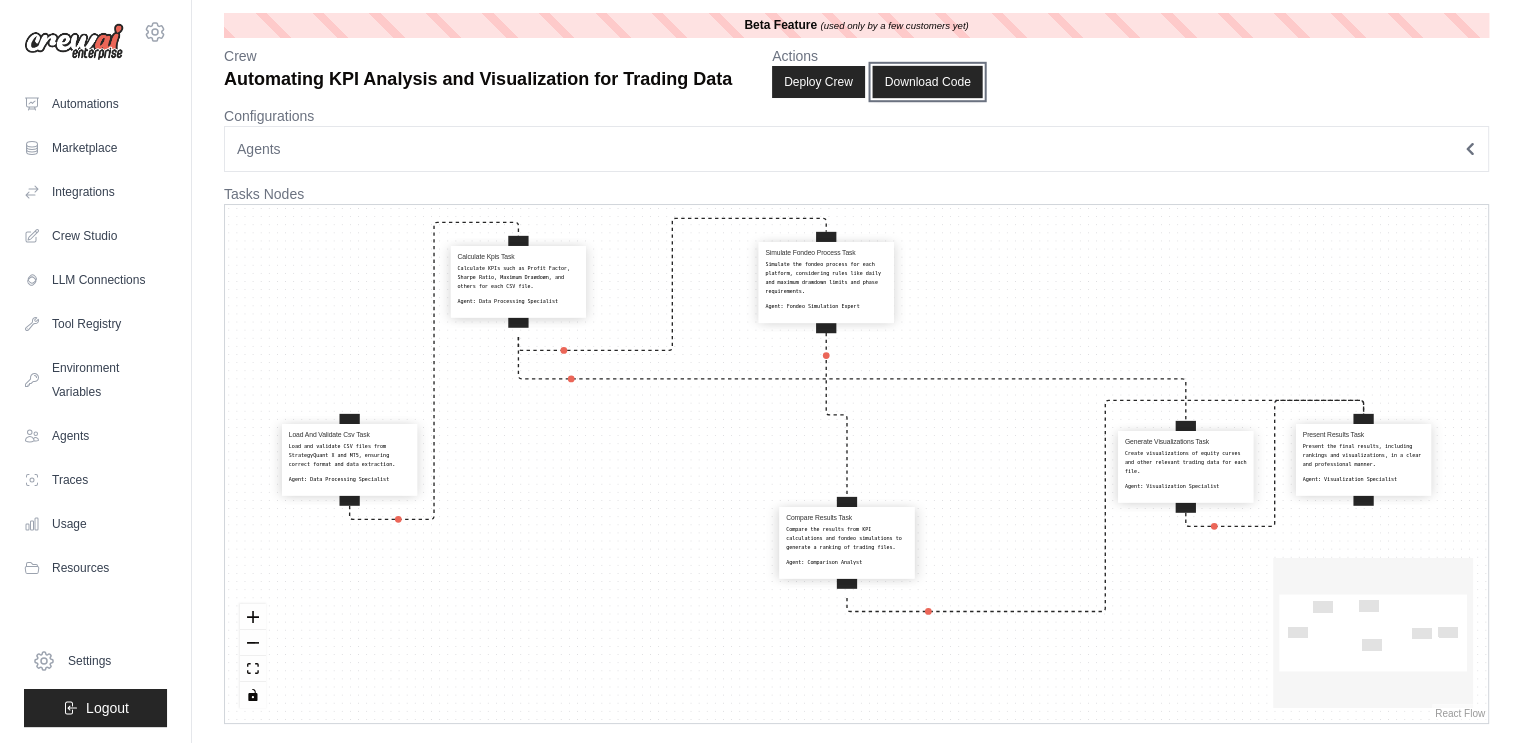 click on "Download Code" at bounding box center [927, 82] 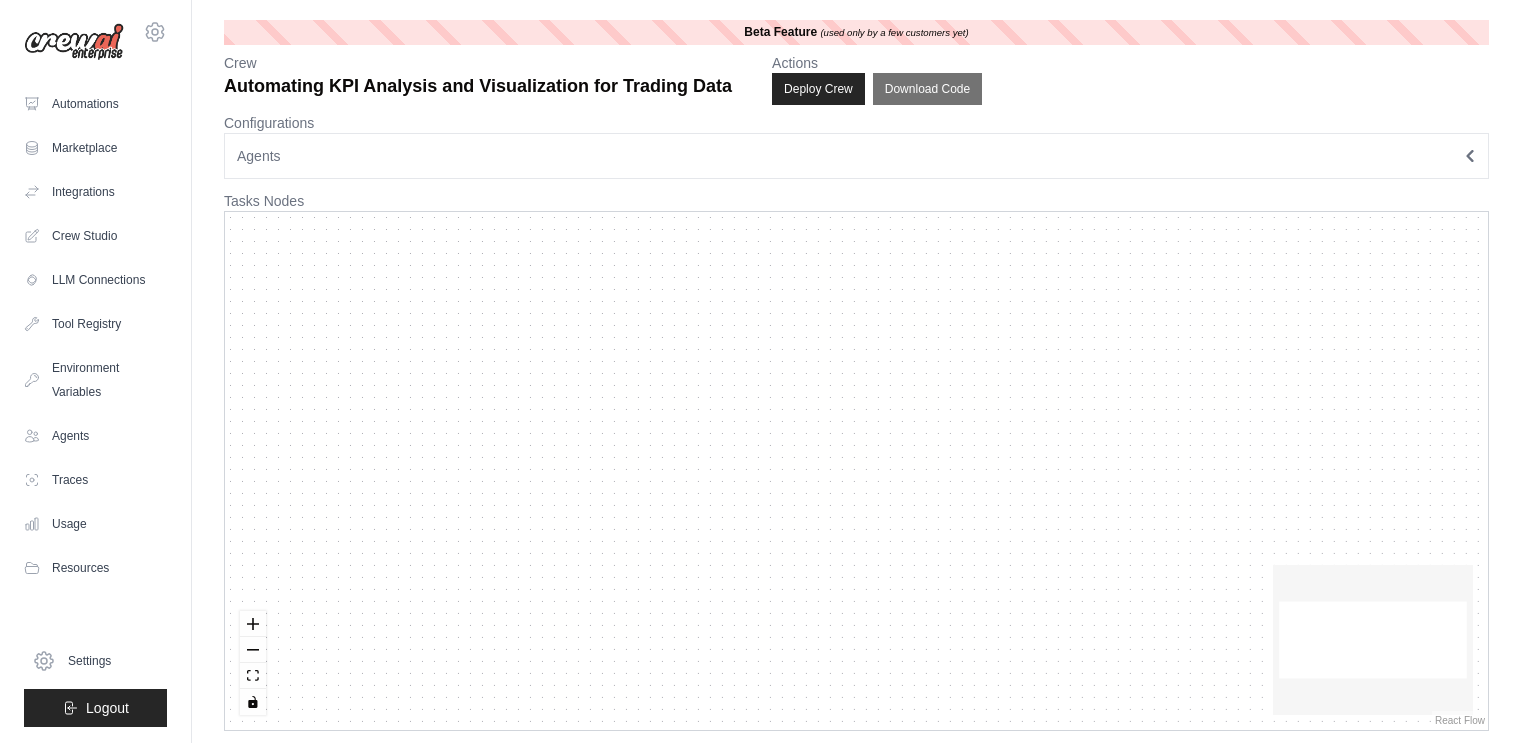 scroll, scrollTop: 0, scrollLeft: 0, axis: both 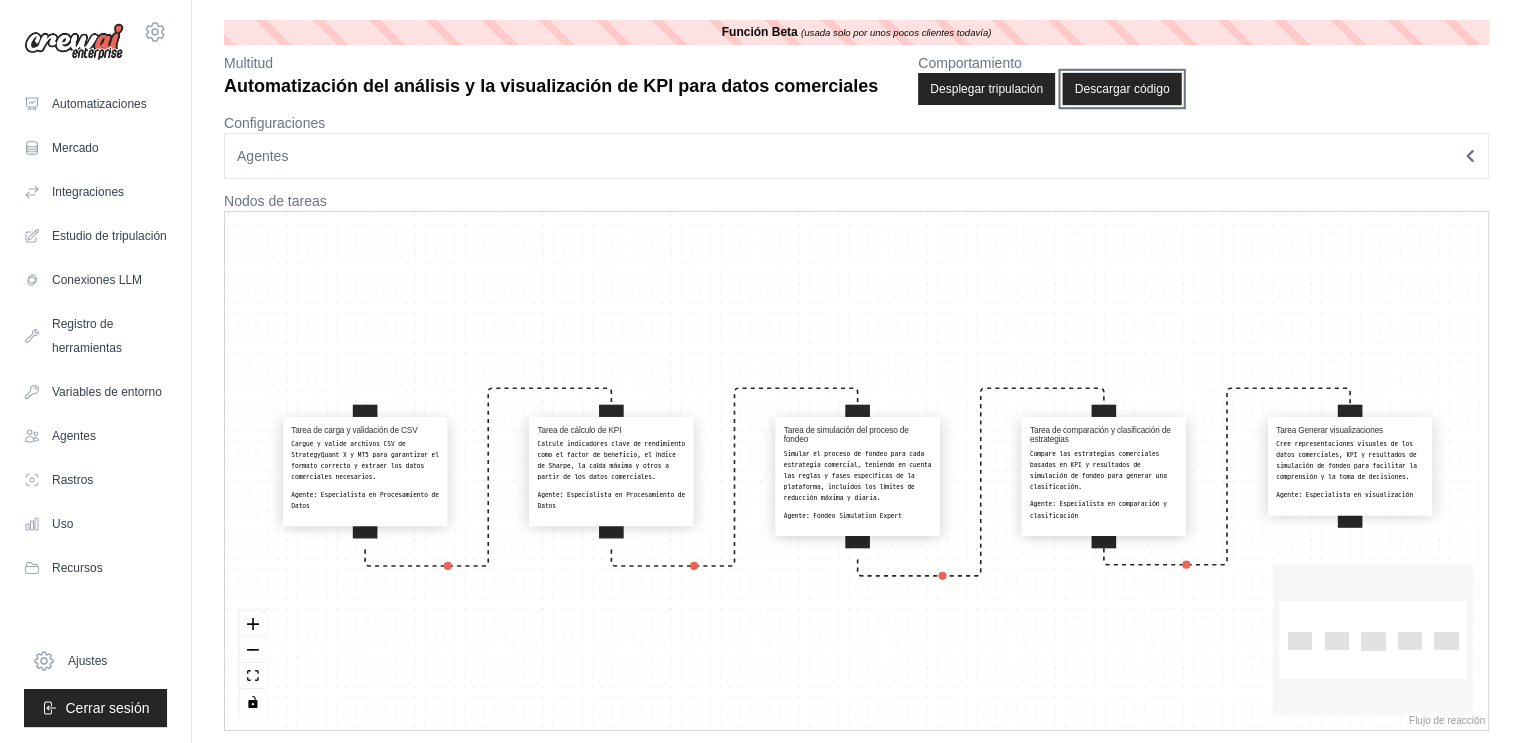 click on "Descargar código" at bounding box center [1122, 89] 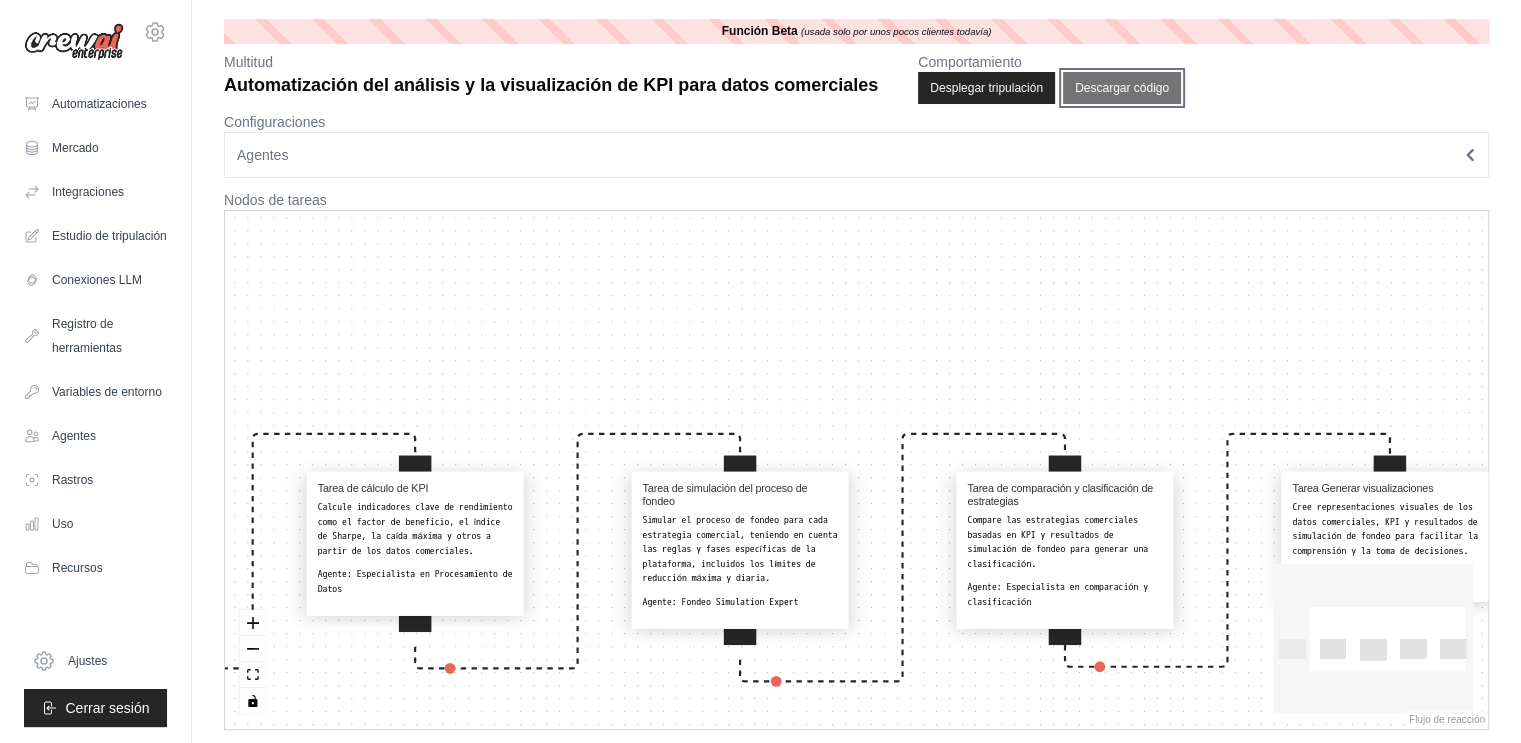 scroll, scrollTop: 0, scrollLeft: 0, axis: both 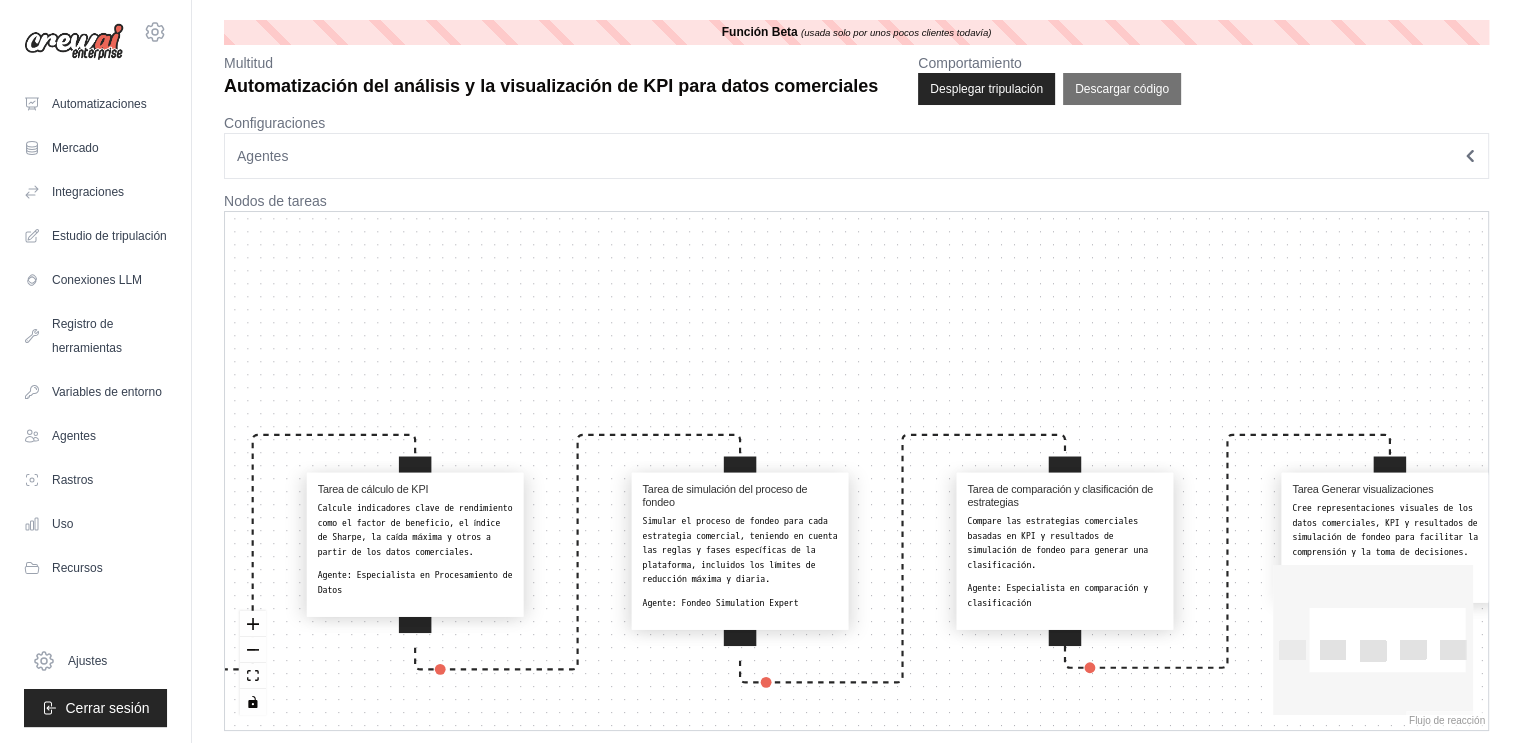 click 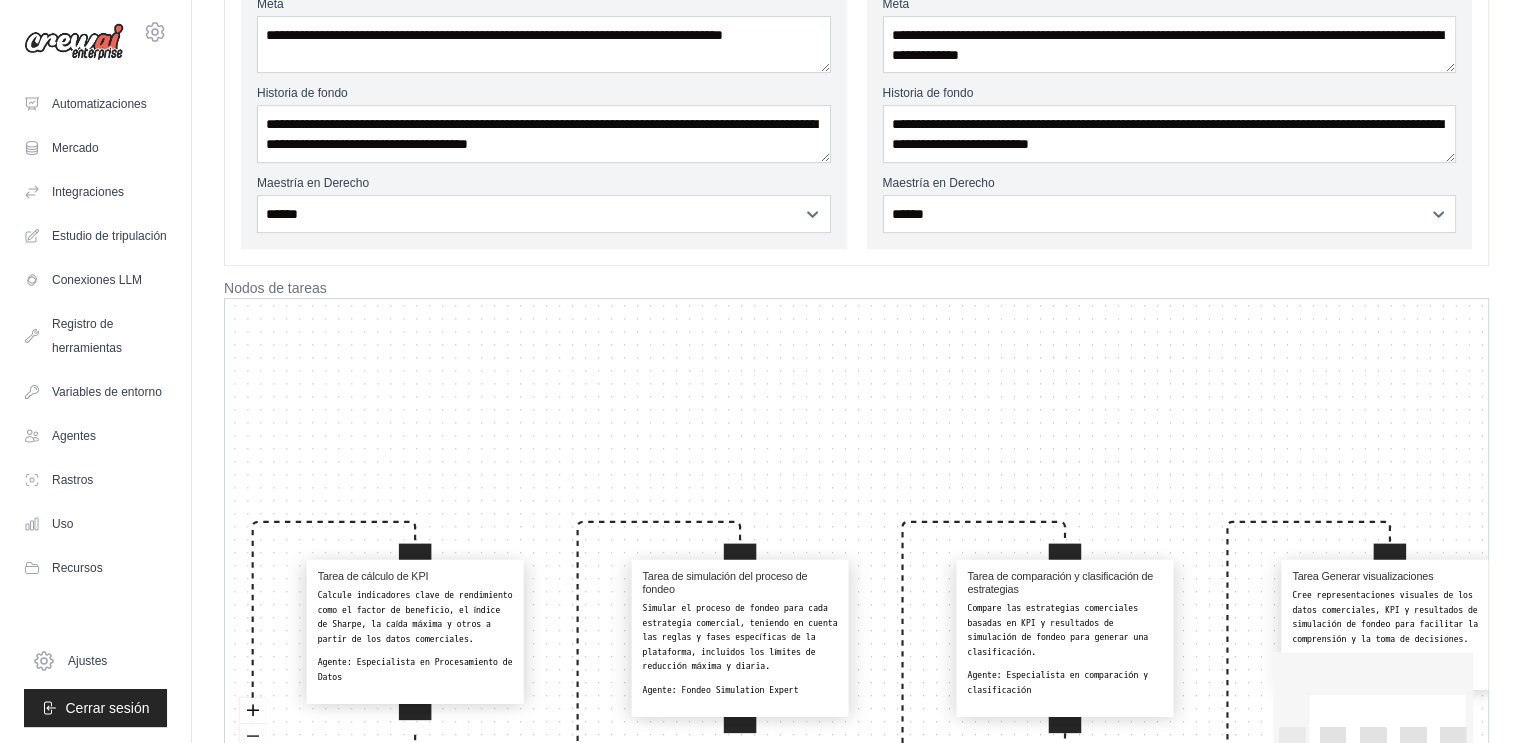scroll, scrollTop: 793, scrollLeft: 0, axis: vertical 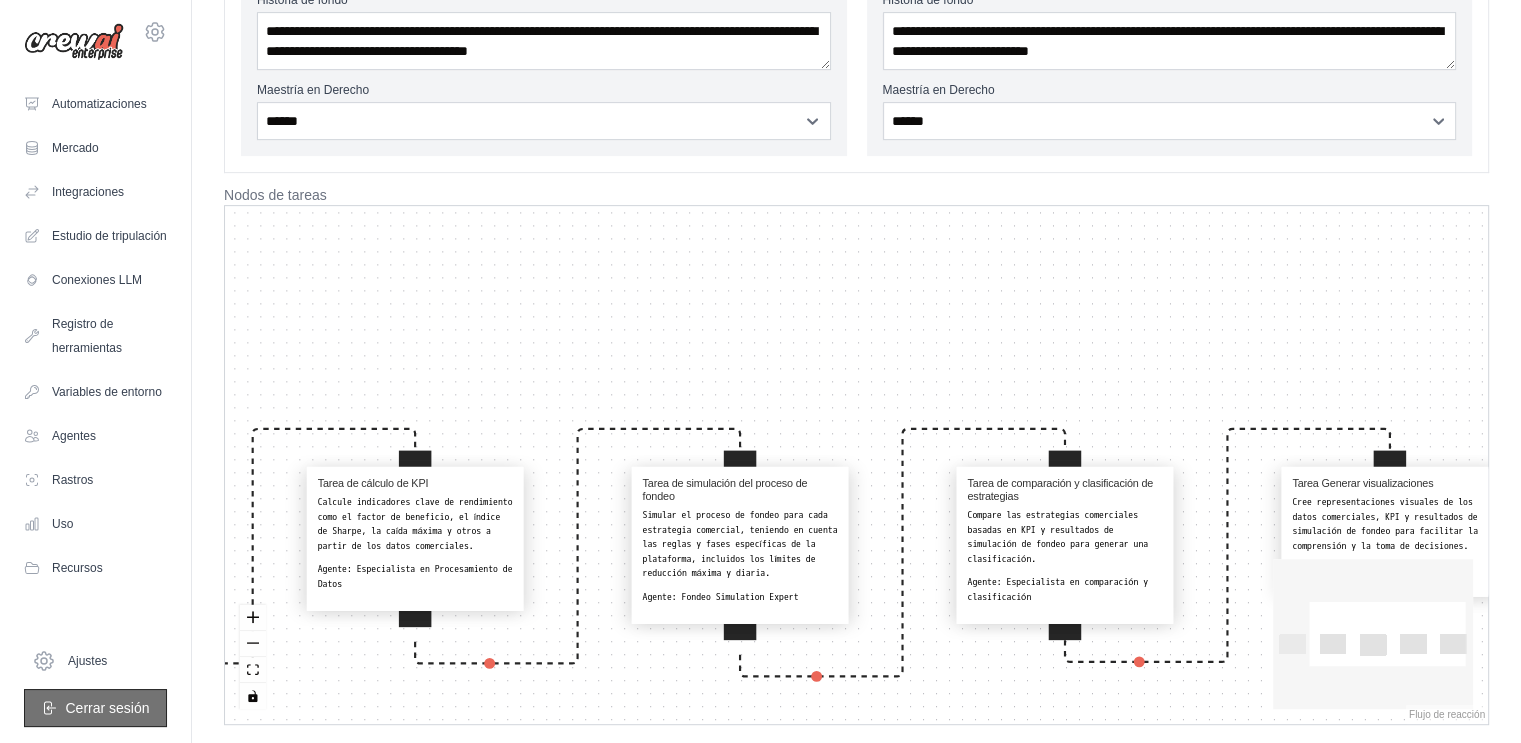 click on "Cerrar sesión" at bounding box center (107, 708) 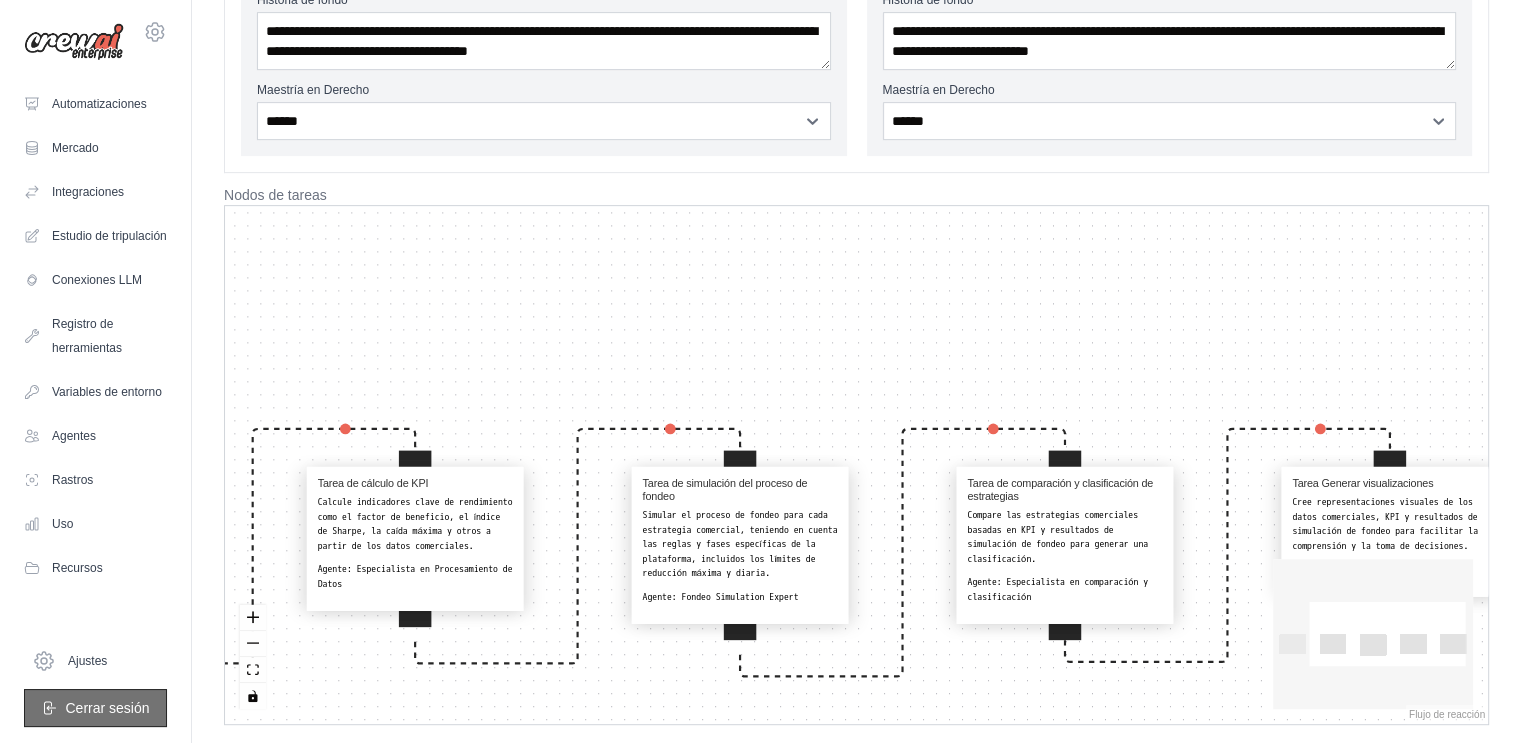 click on "Cerrar sesión" at bounding box center [107, 708] 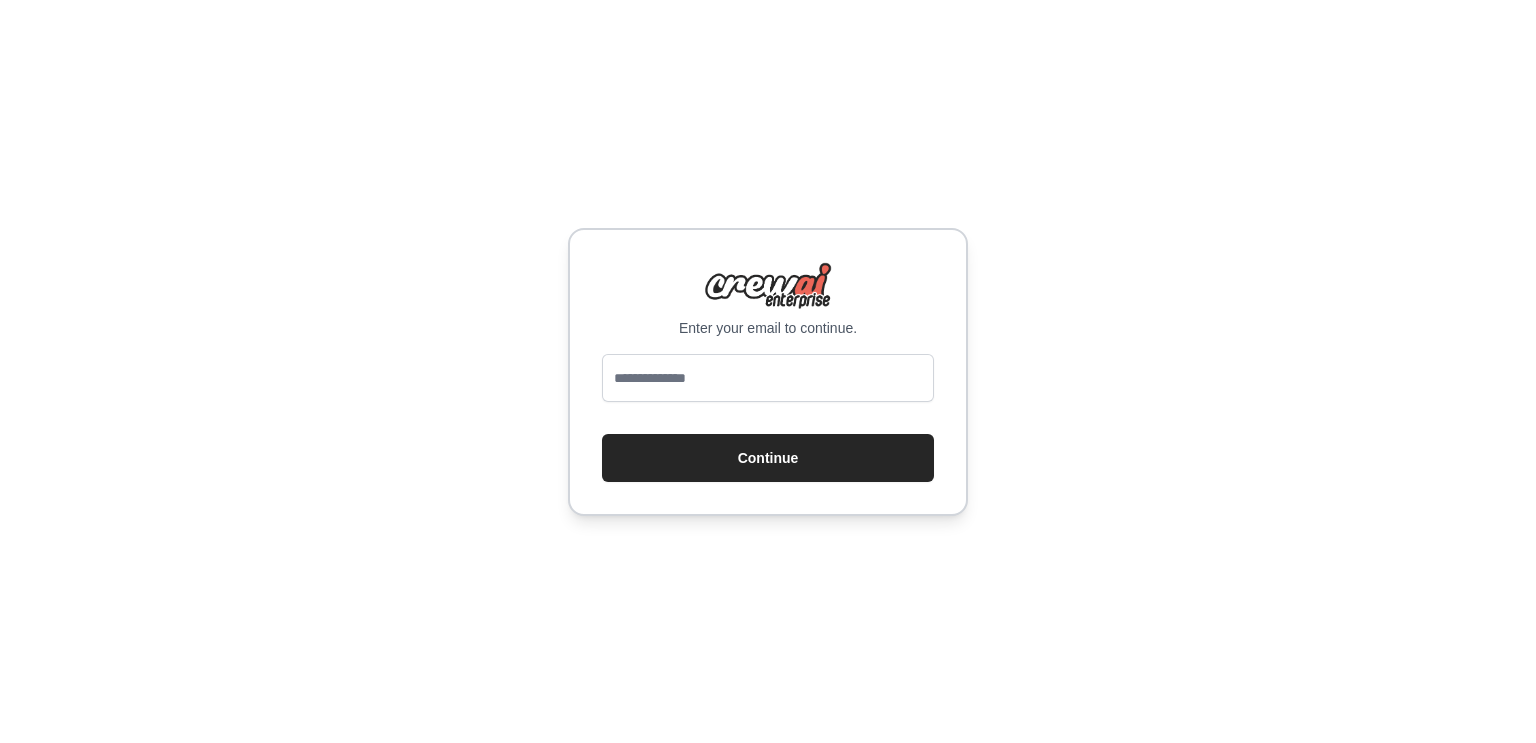 scroll, scrollTop: 0, scrollLeft: 0, axis: both 